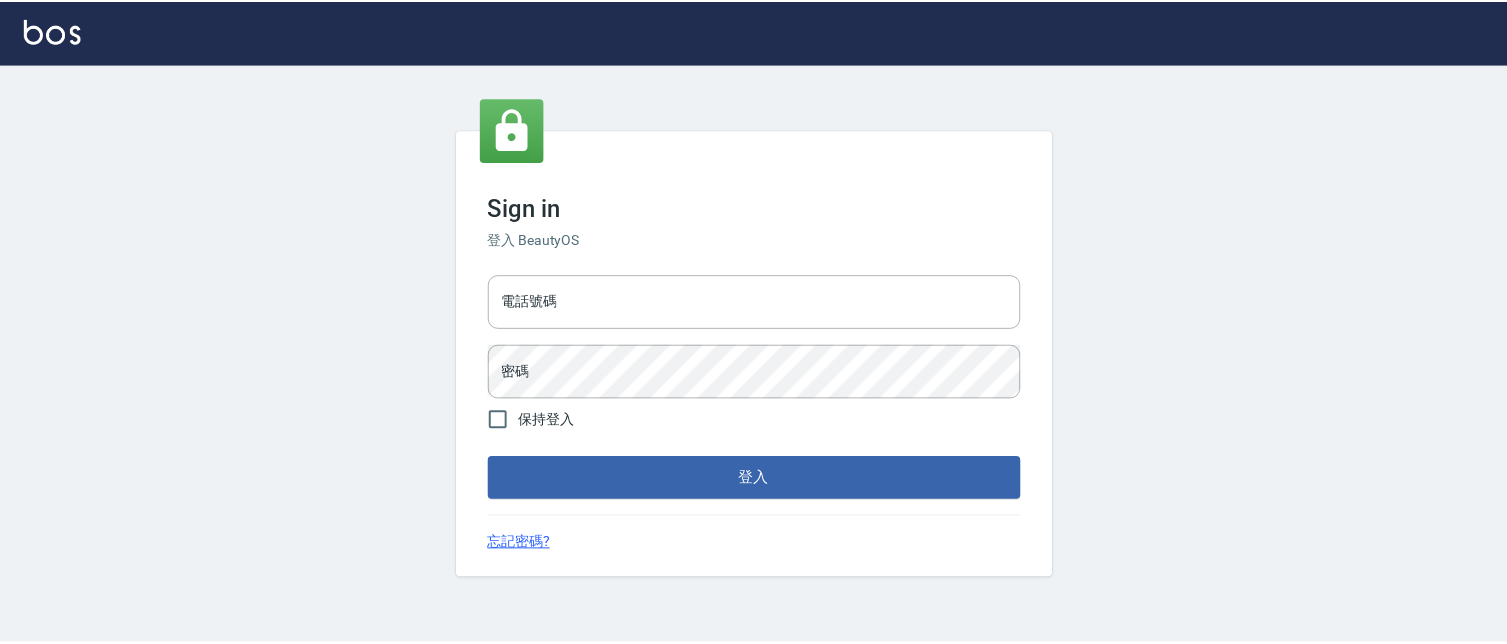 scroll, scrollTop: 0, scrollLeft: 0, axis: both 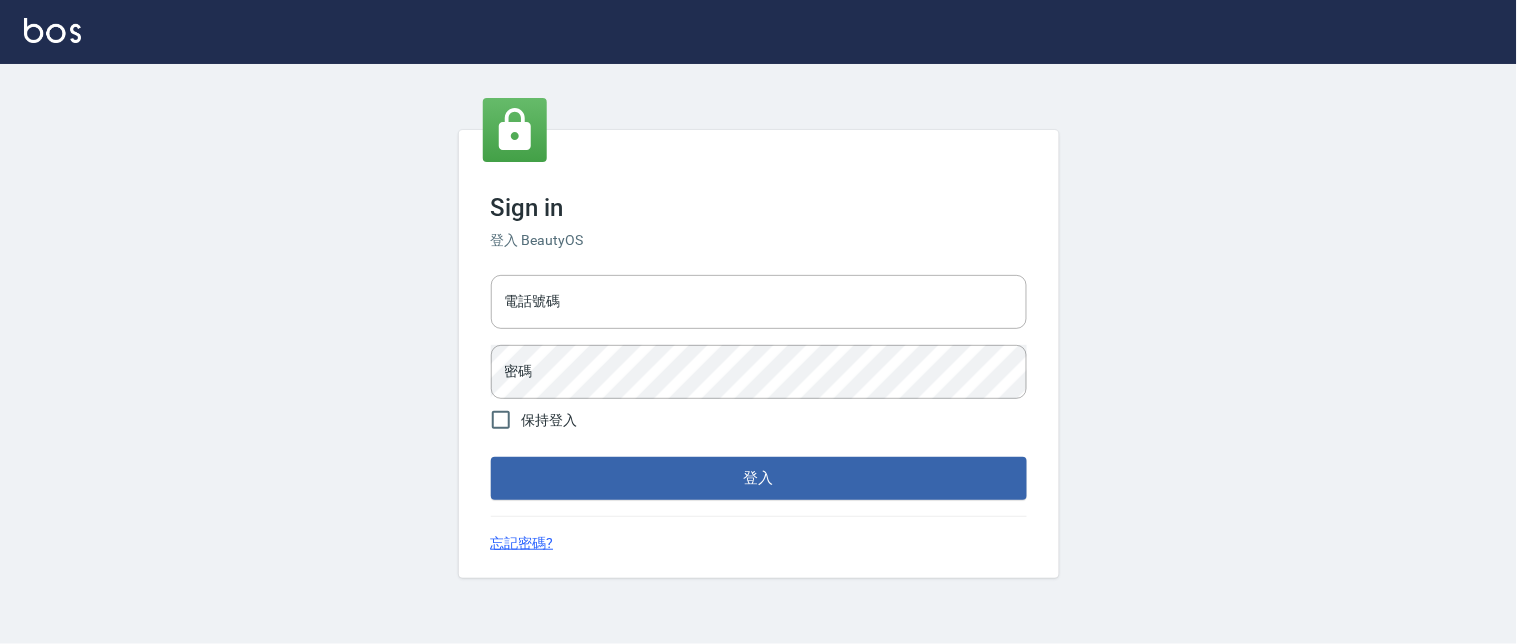 drag, startPoint x: 620, startPoint y: 305, endPoint x: 623, endPoint y: 330, distance: 25.179358 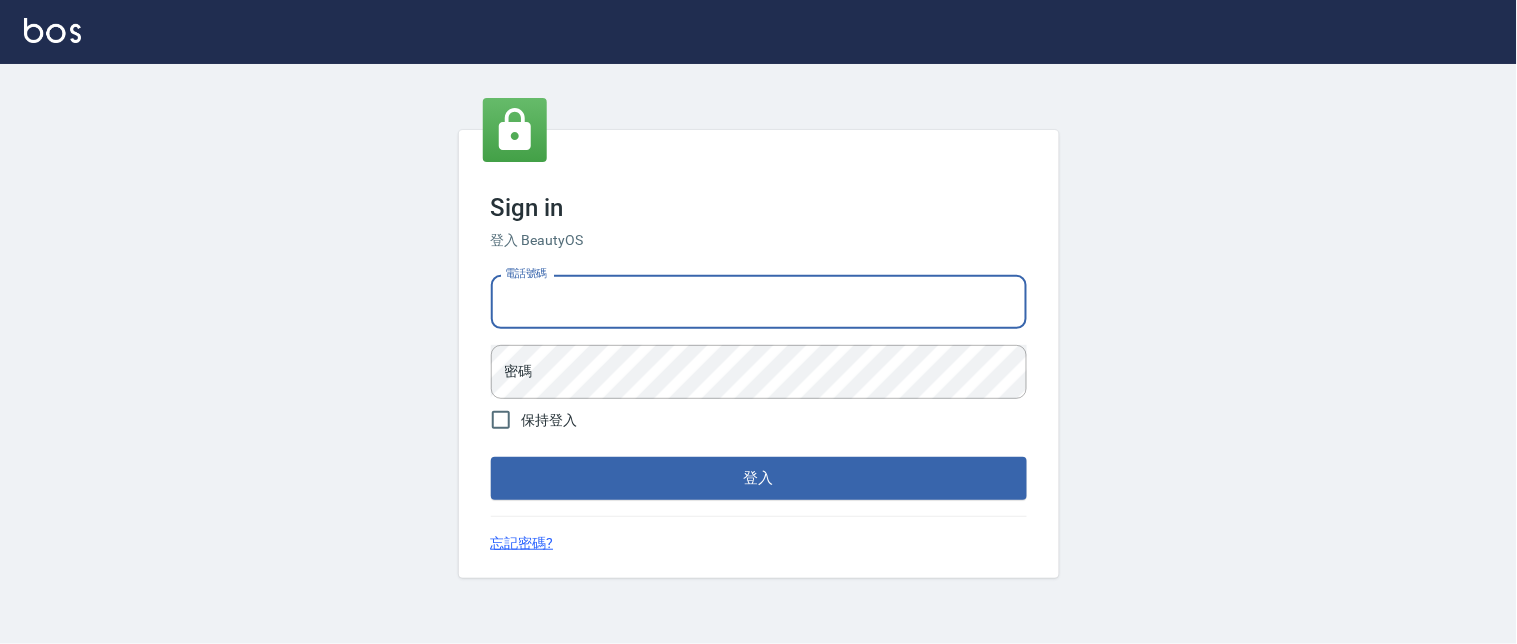 type on "82951313" 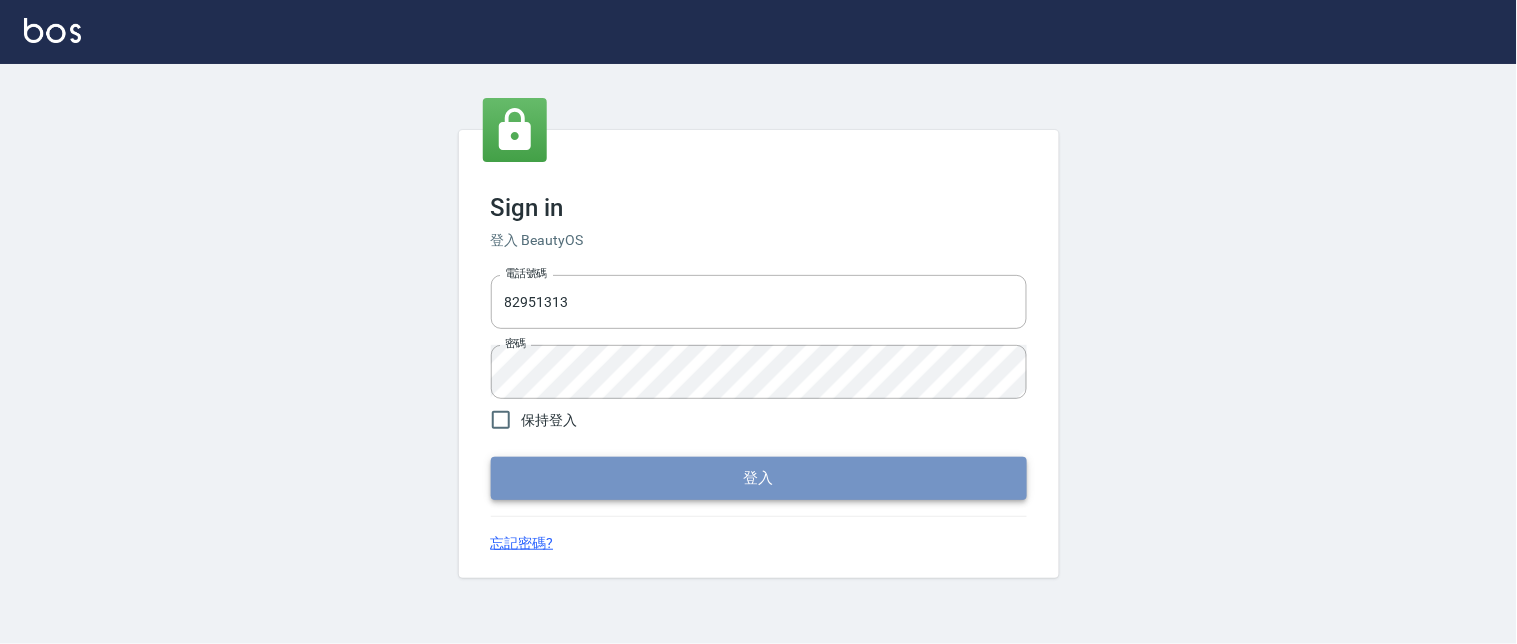 click on "登入" at bounding box center (759, 478) 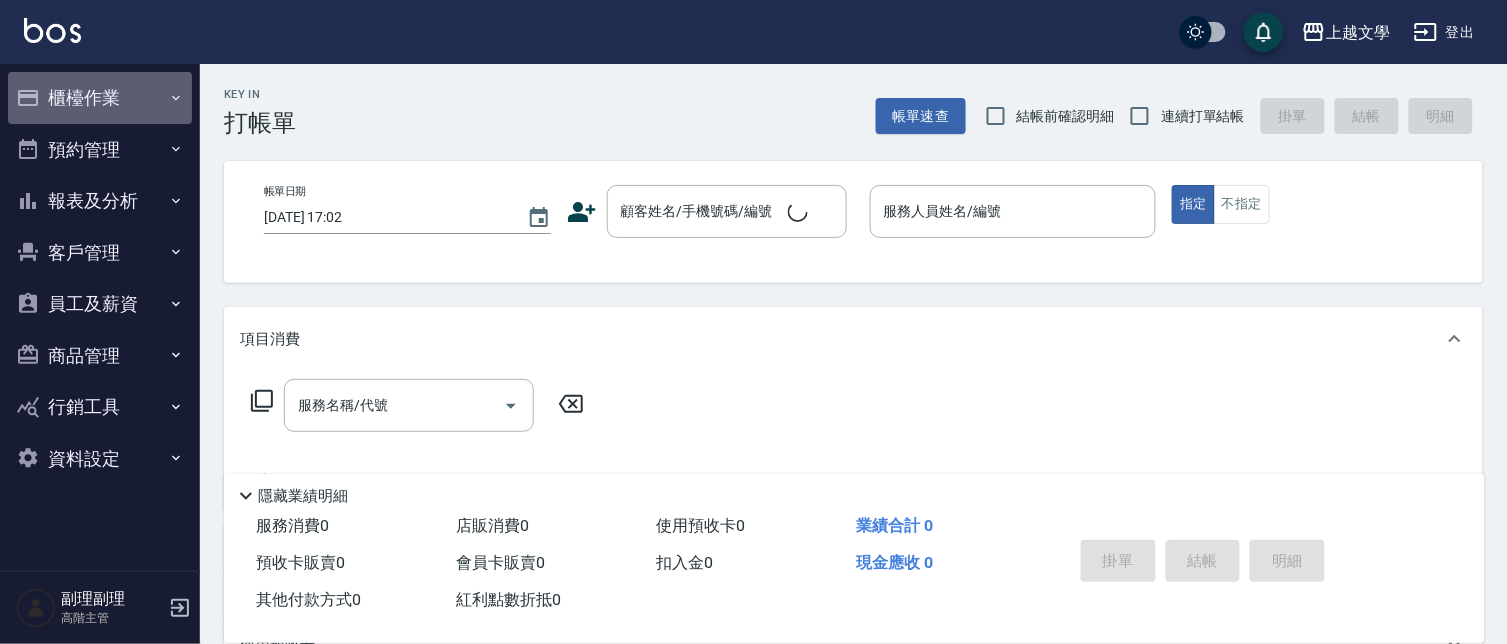 click on "櫃檯作業" at bounding box center (100, 98) 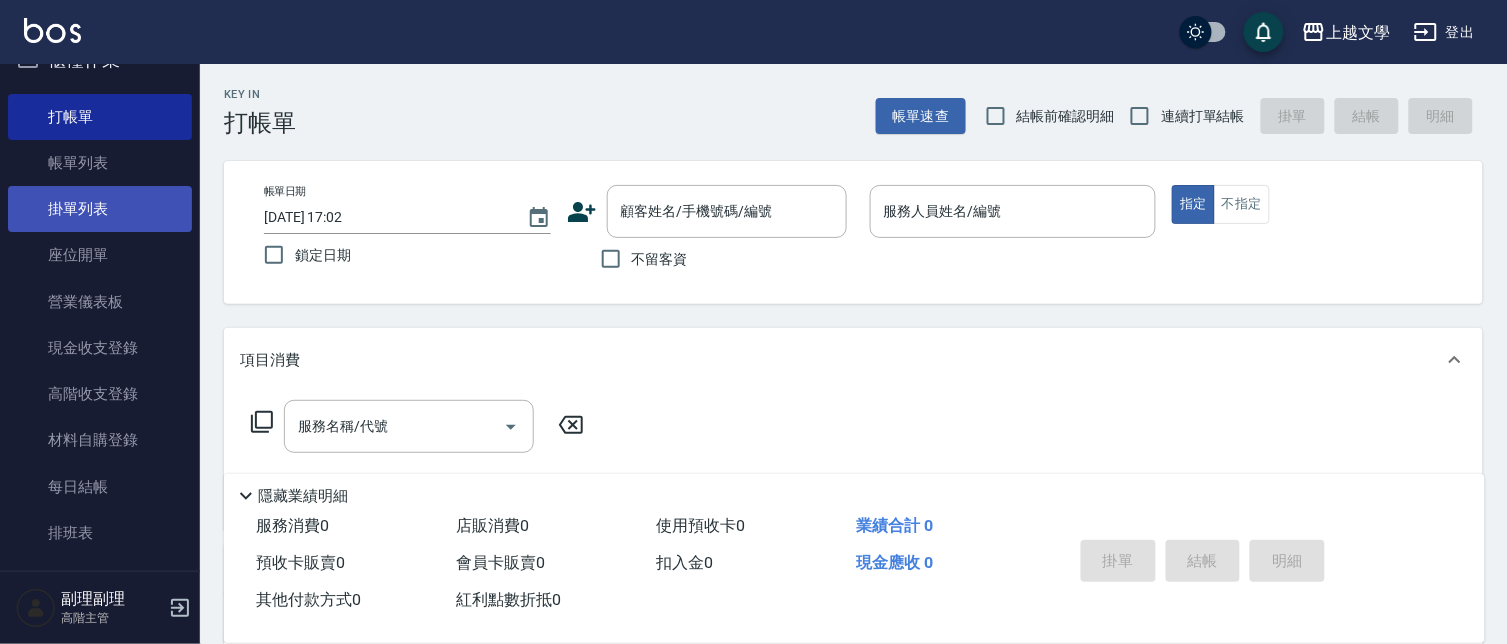 scroll, scrollTop: 0, scrollLeft: 0, axis: both 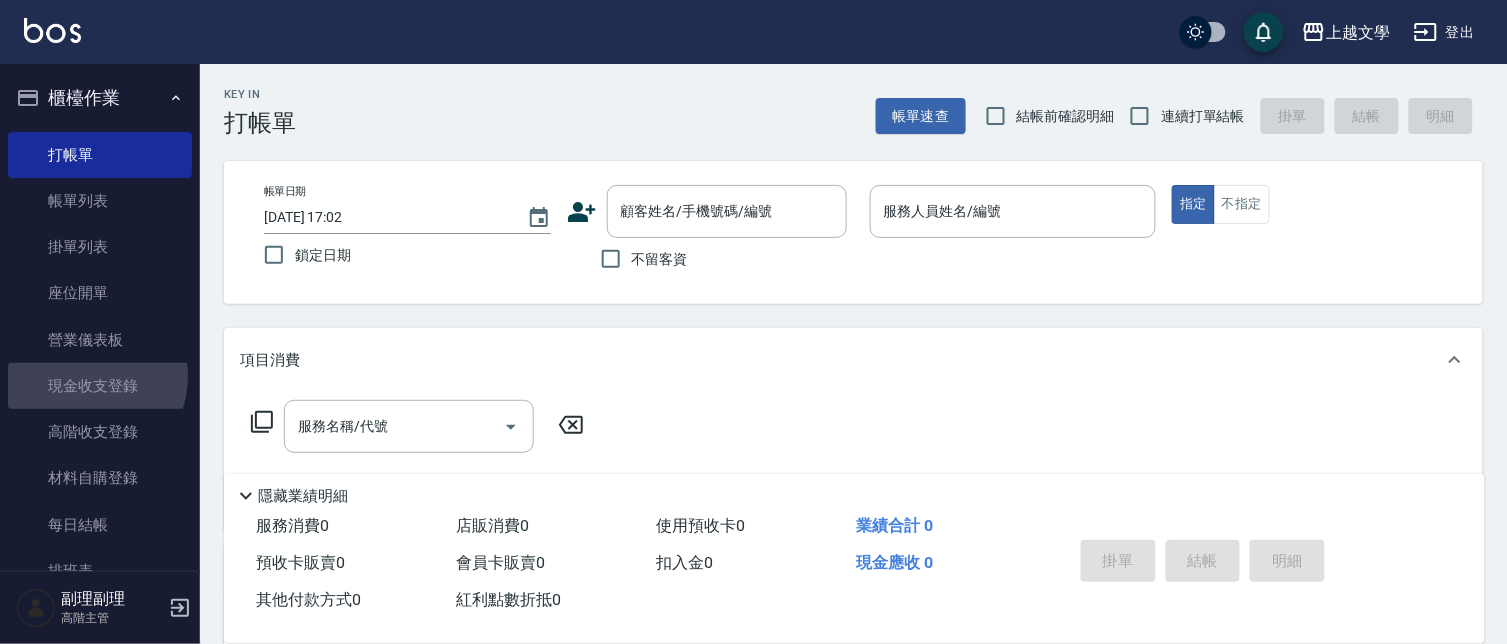 drag, startPoint x: 78, startPoint y: 376, endPoint x: 483, endPoint y: 382, distance: 405.04443 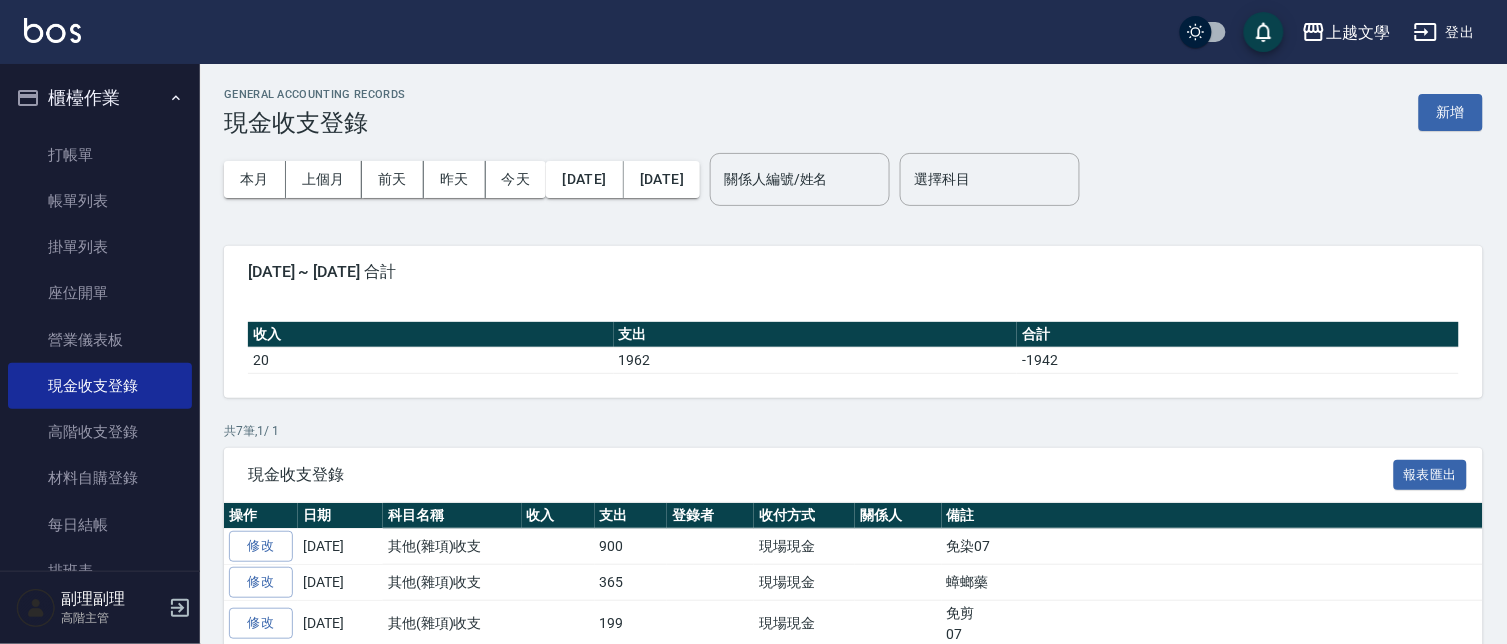 click on "GENERAL ACCOUNTING RECORDS 現金收支登錄 新增" at bounding box center [853, 112] 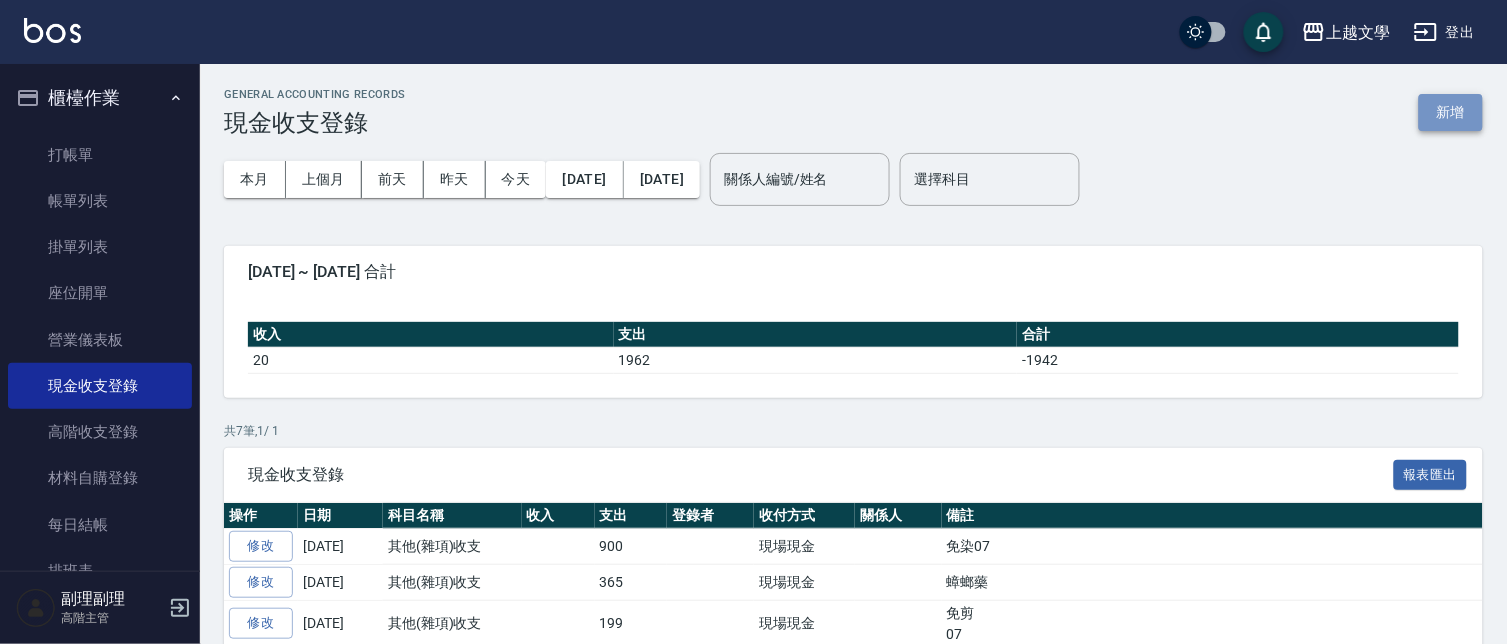 click on "新增" at bounding box center [1451, 112] 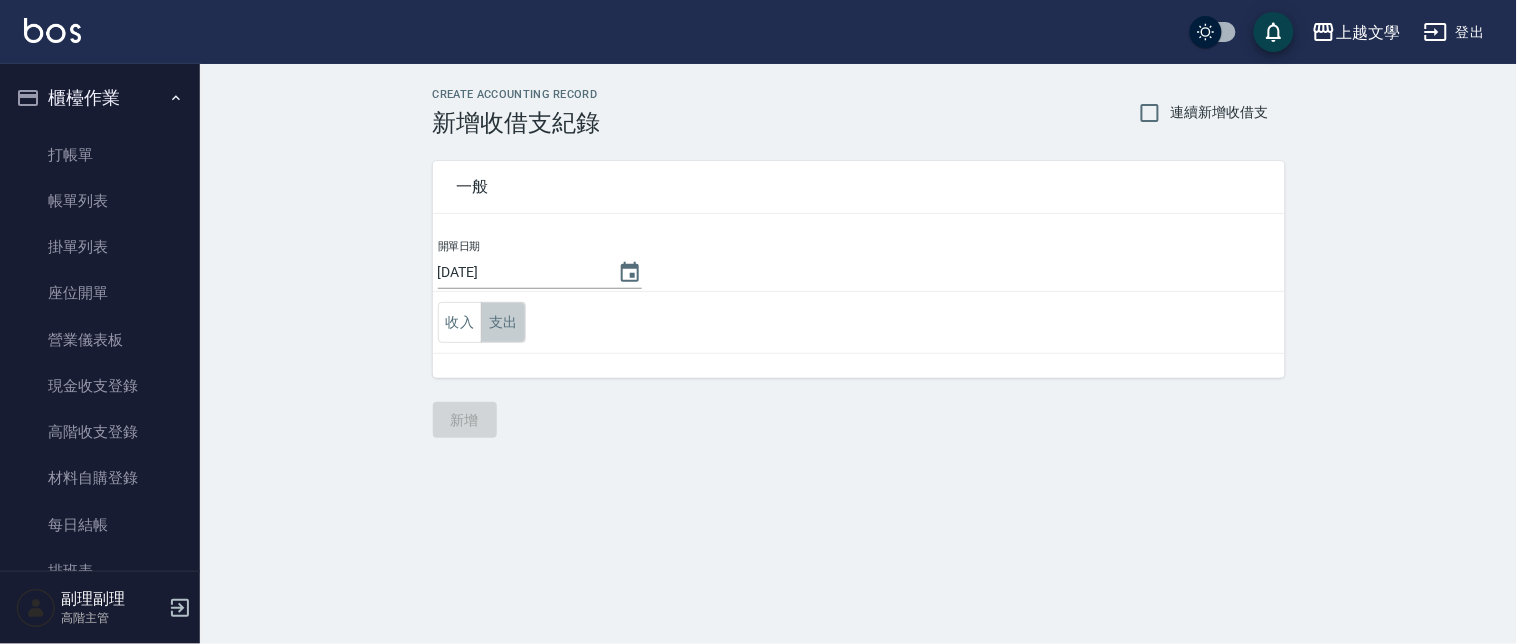 click on "支出" at bounding box center [503, 322] 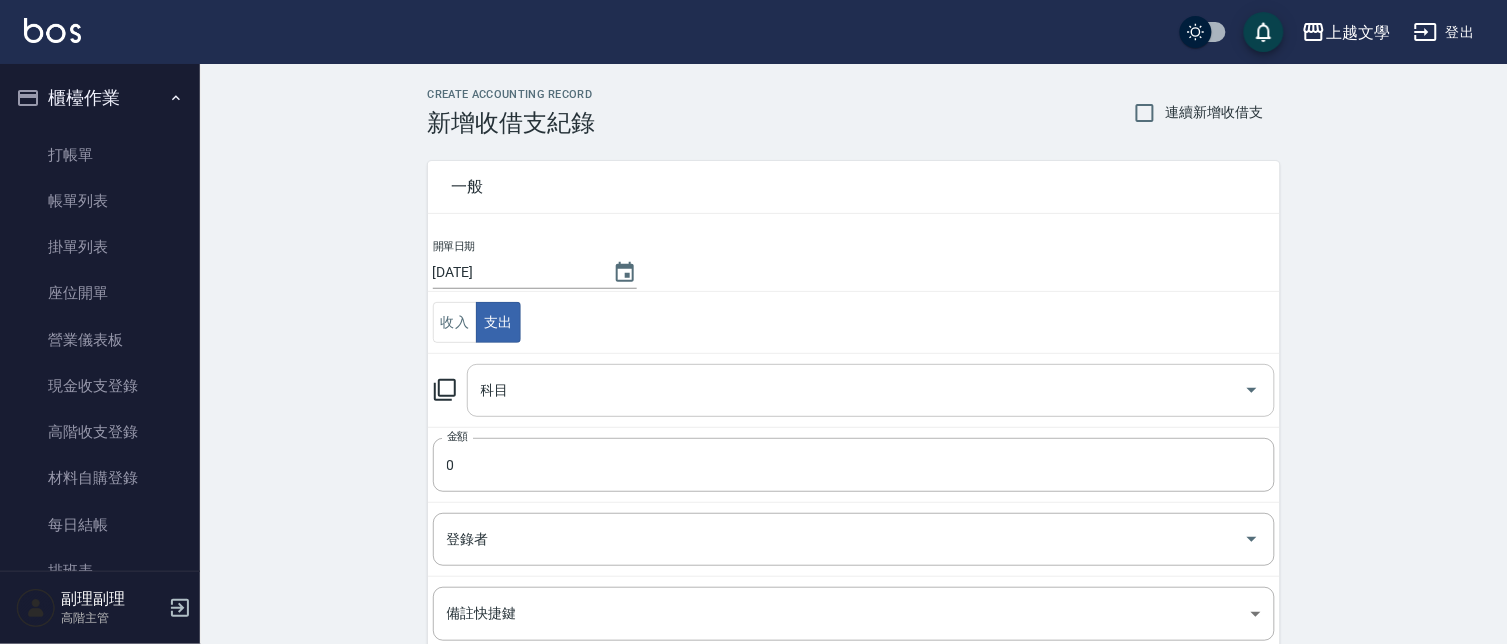 click on "科目" at bounding box center [856, 390] 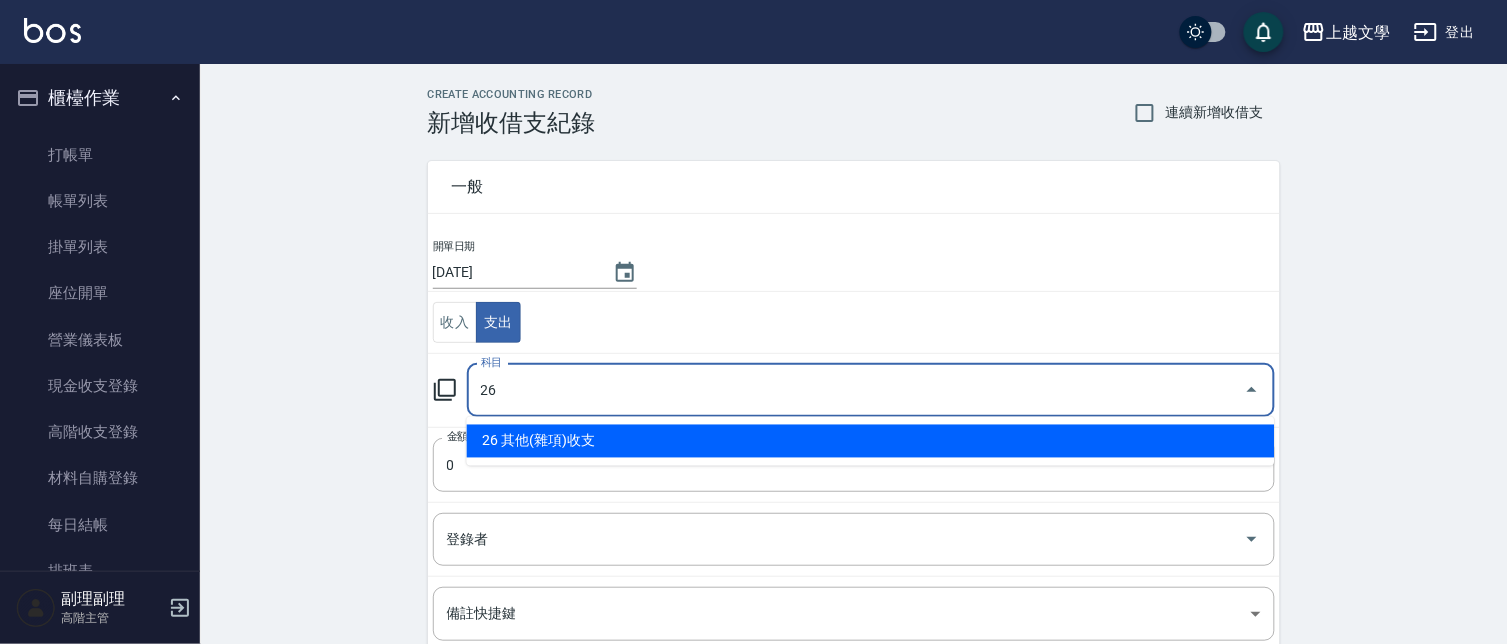 click on "26 其他(雜項)收支" at bounding box center [871, 441] 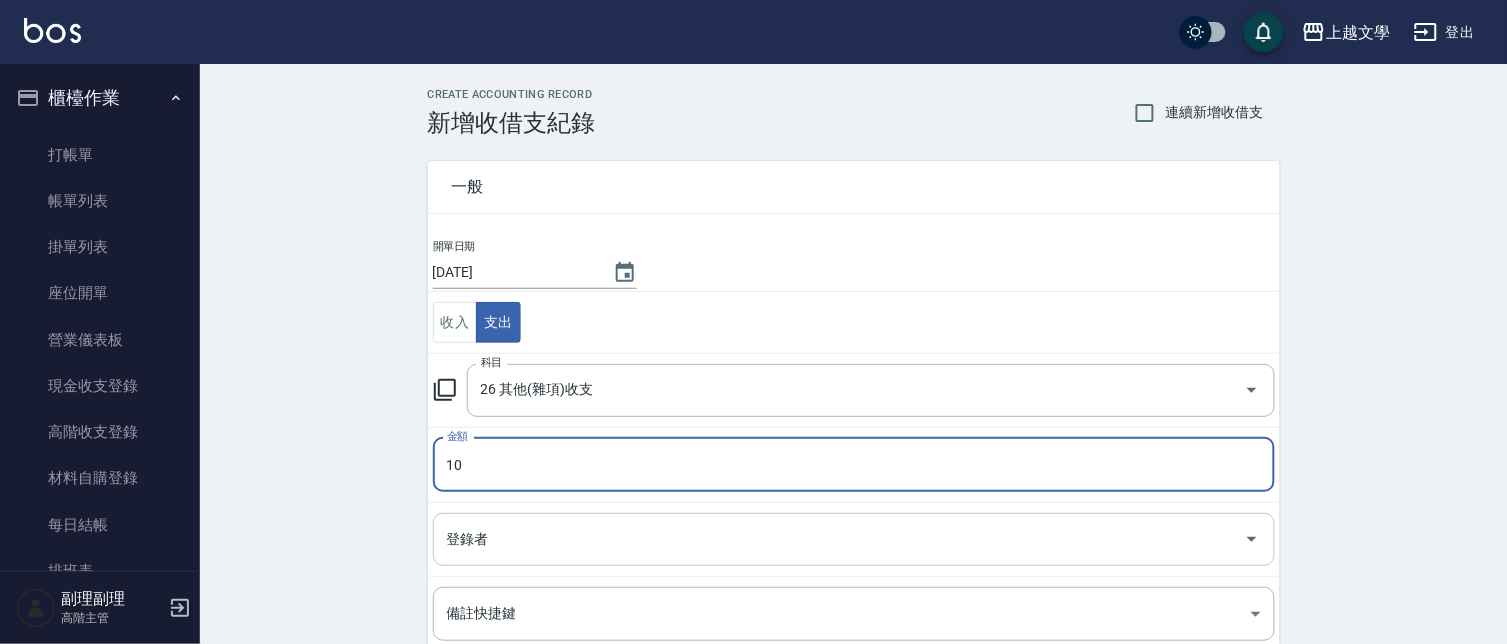 type on "10" 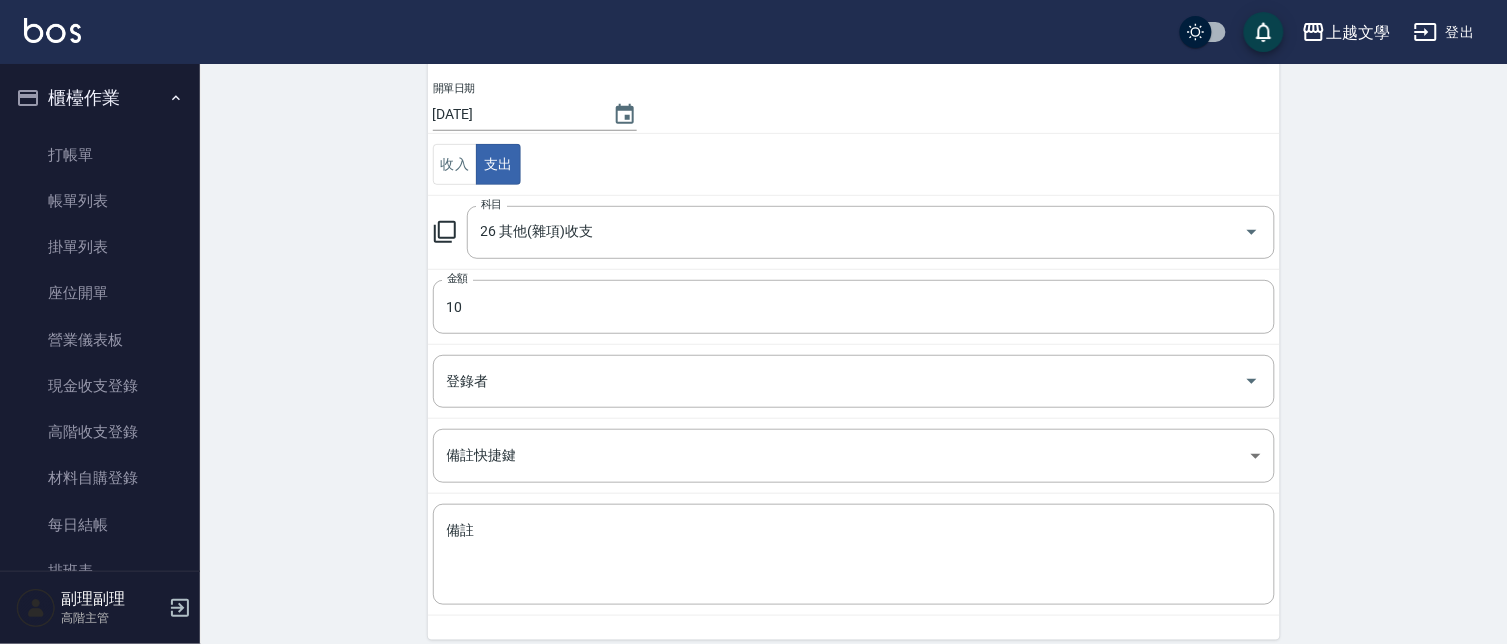 scroll, scrollTop: 238, scrollLeft: 0, axis: vertical 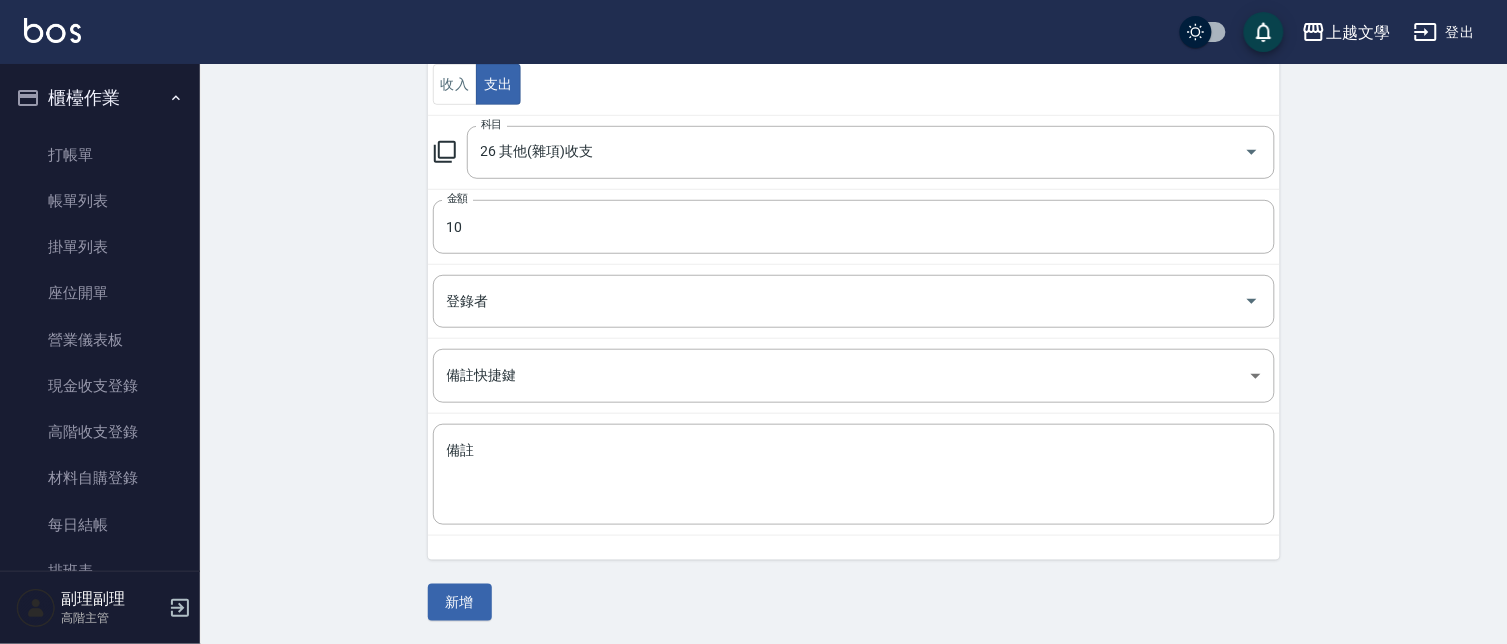click on "新增" at bounding box center (460, 602) 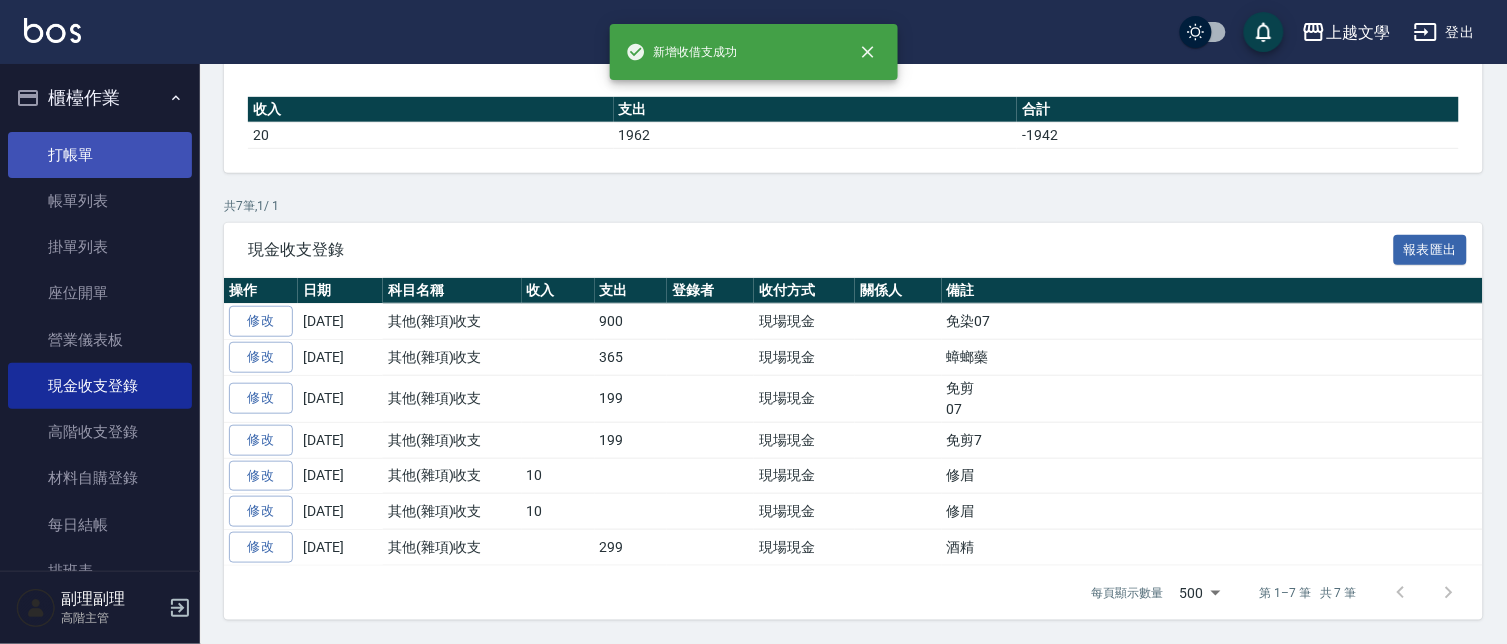 scroll, scrollTop: 0, scrollLeft: 0, axis: both 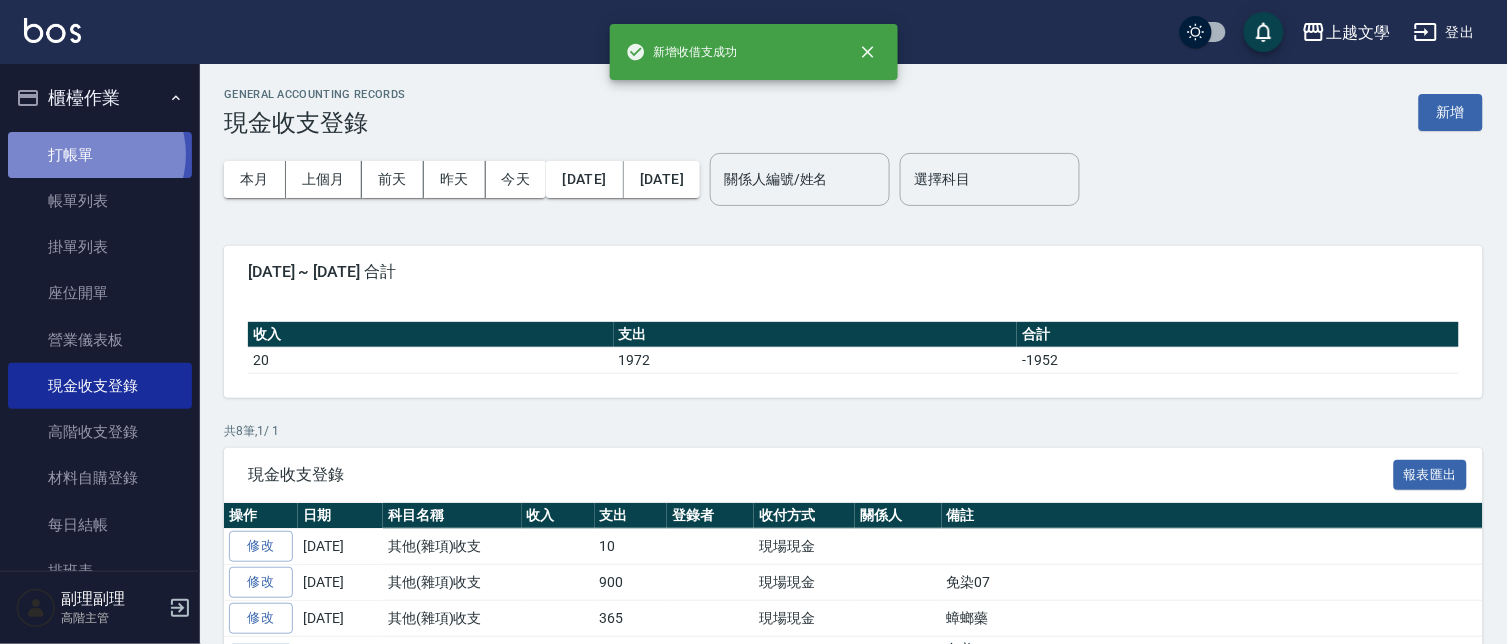 click on "打帳單" at bounding box center [100, 155] 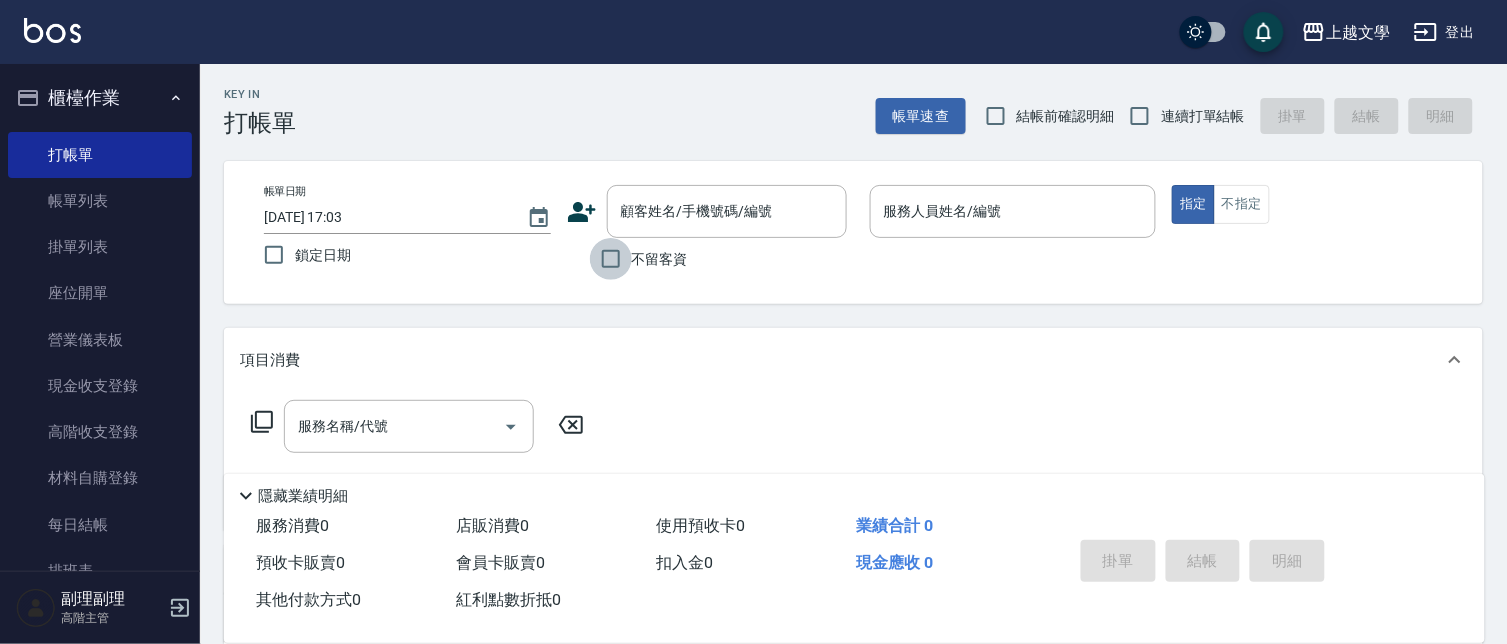 click on "不留客資" at bounding box center [611, 259] 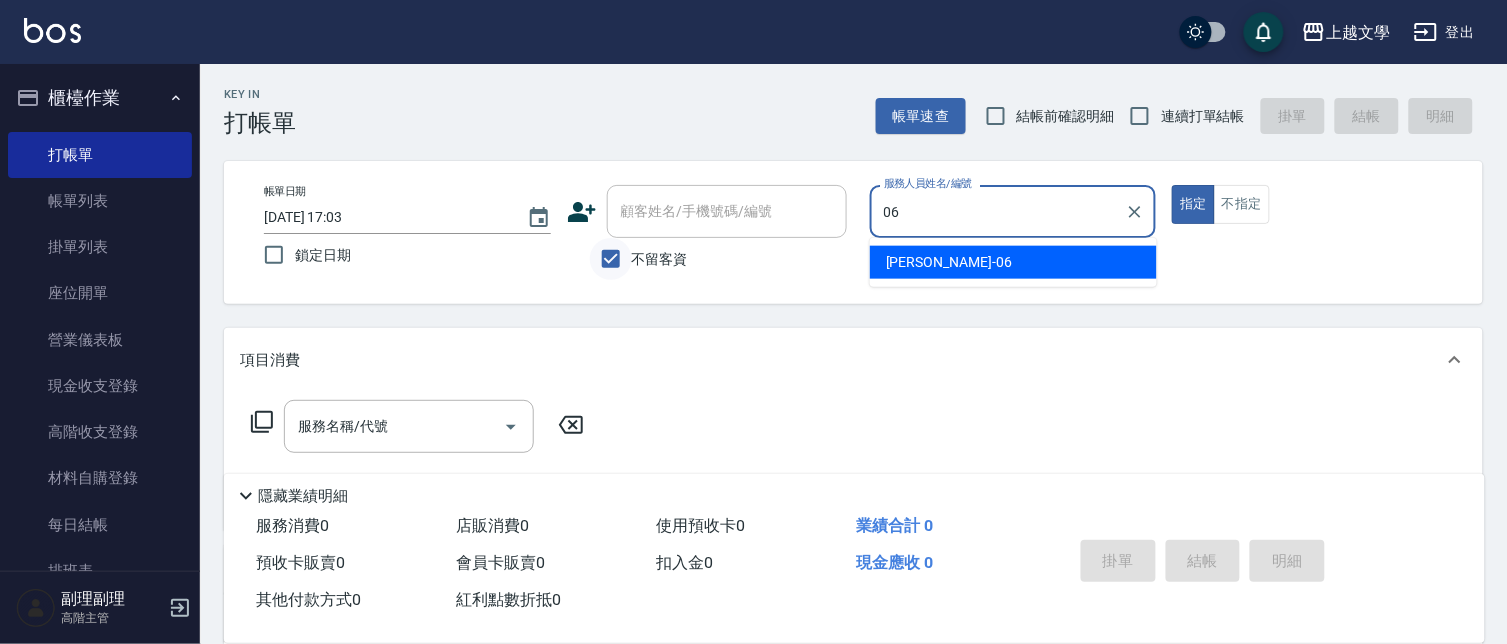 type on "佳珍-06" 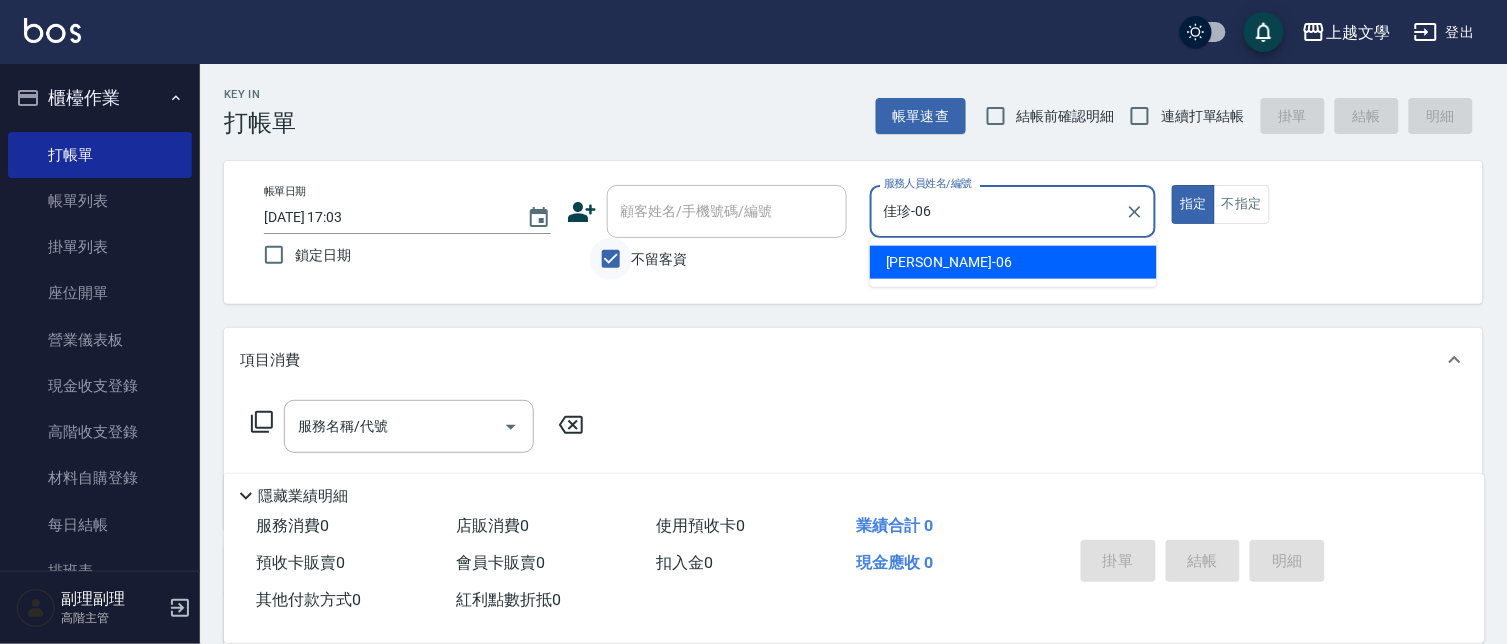 type on "true" 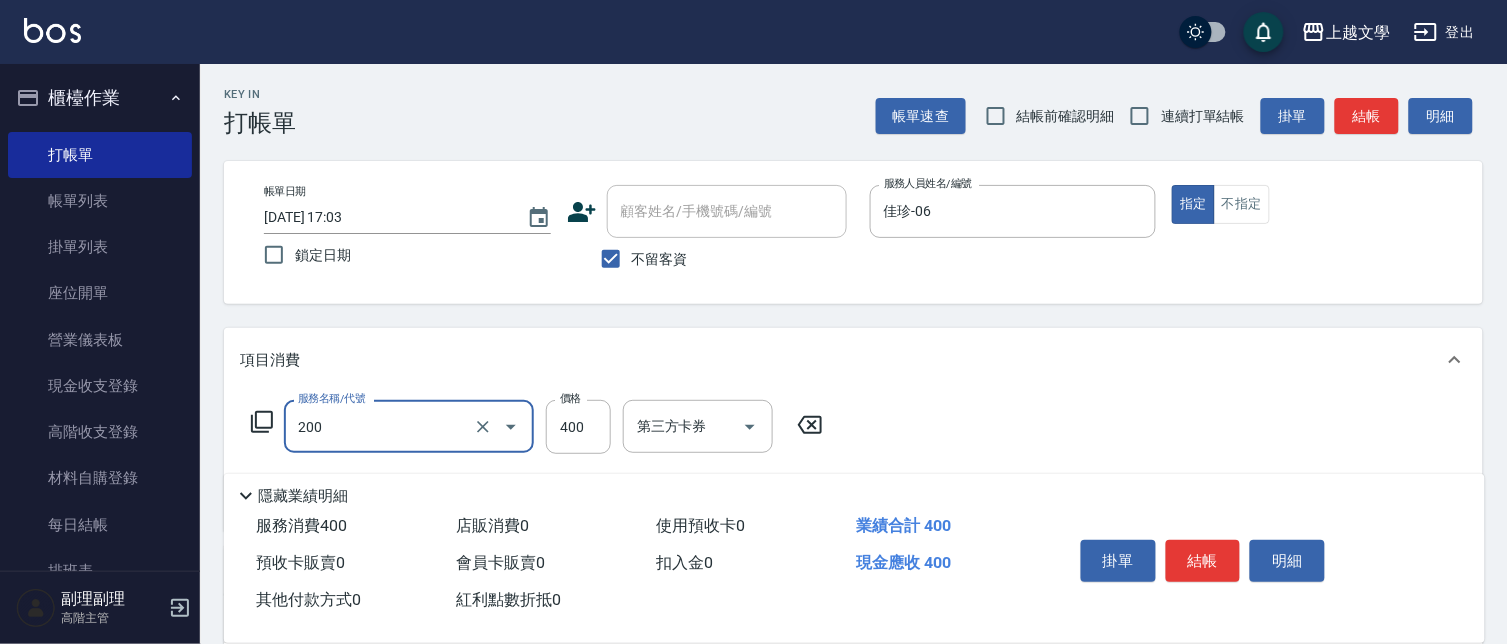 type on "剪髮(200)" 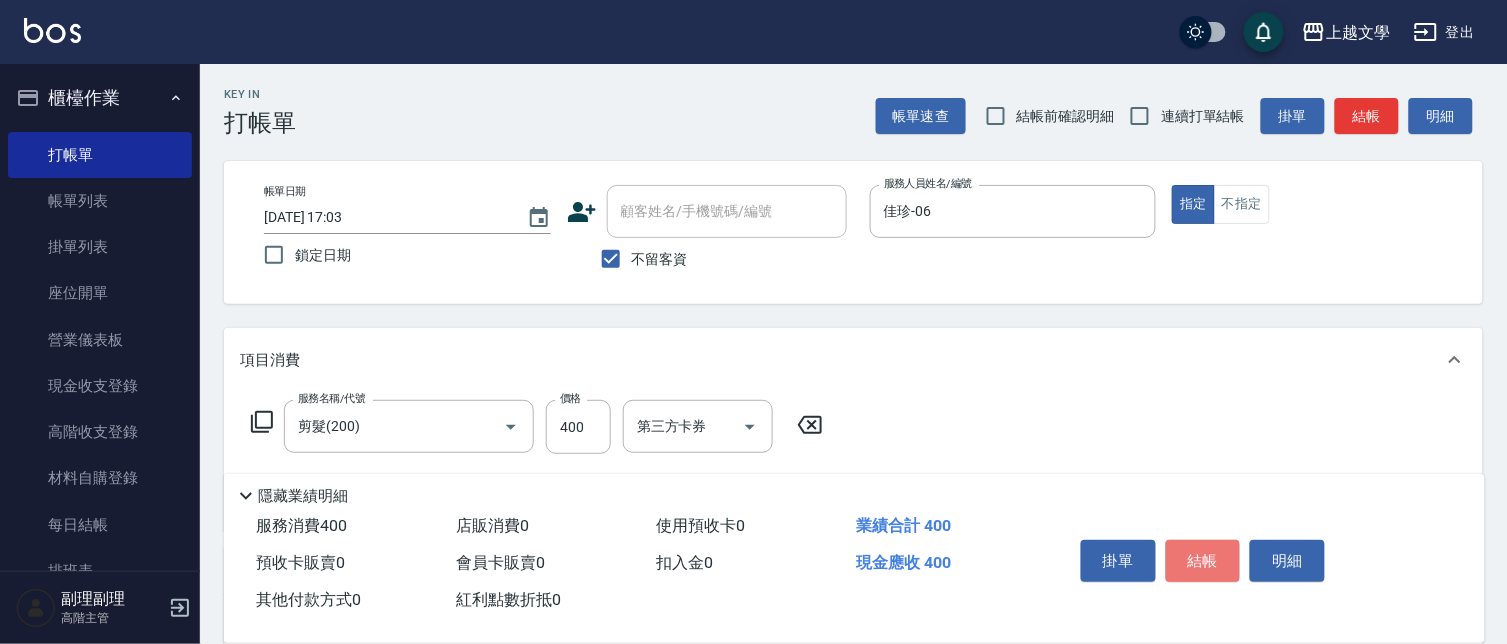 click on "結帳" at bounding box center [1203, 561] 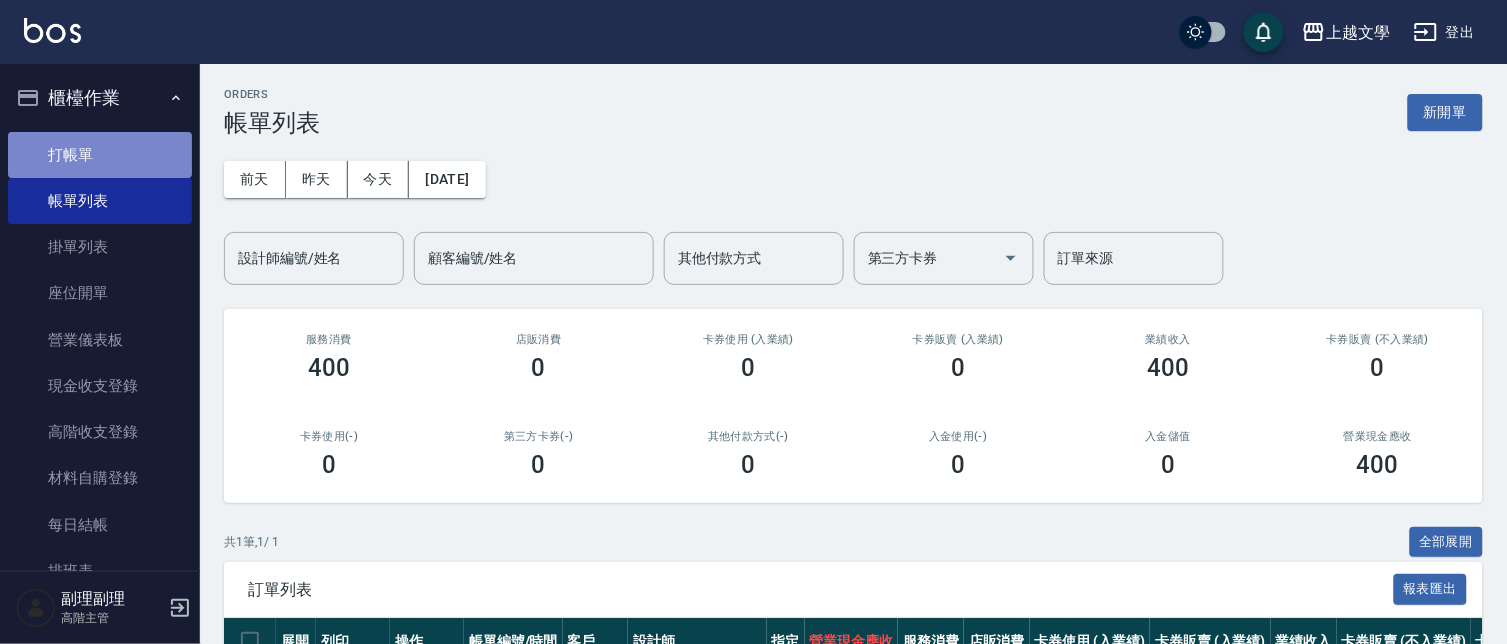 click on "打帳單" at bounding box center [100, 155] 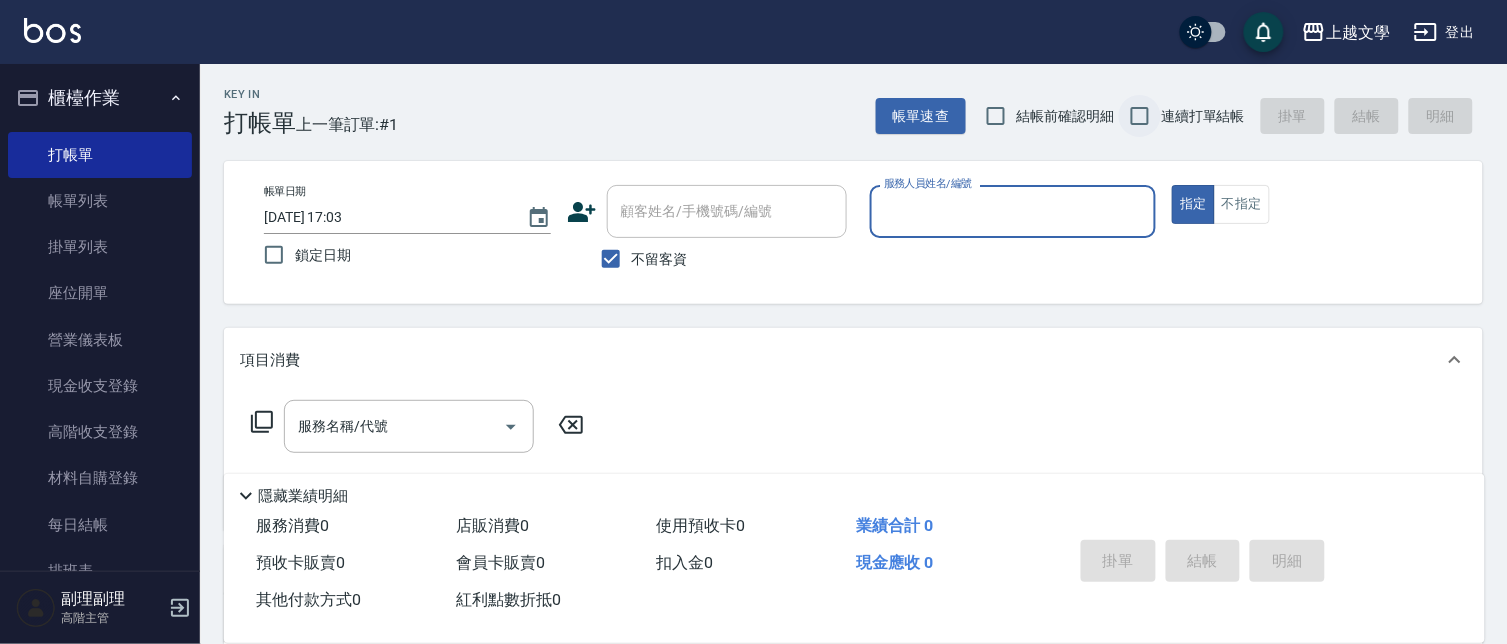 click on "連續打單結帳" at bounding box center [1140, 116] 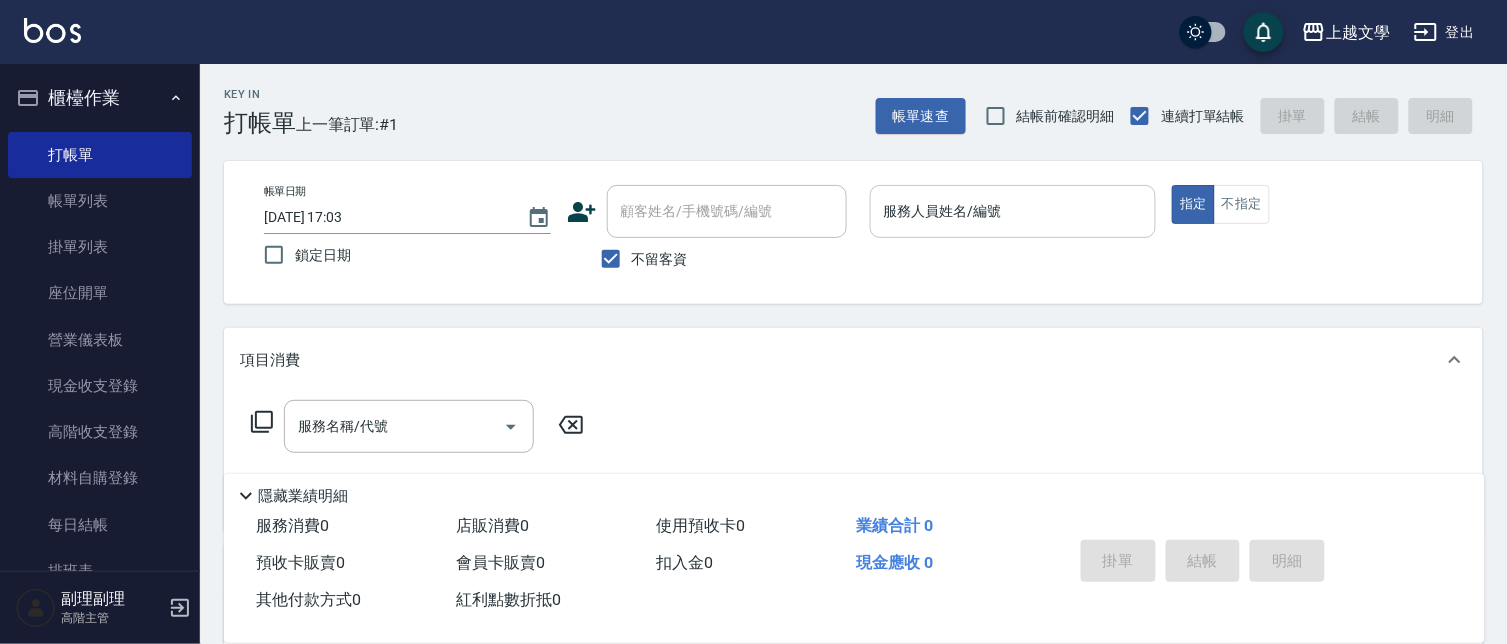 click on "服務人員姓名/編號" at bounding box center (1013, 211) 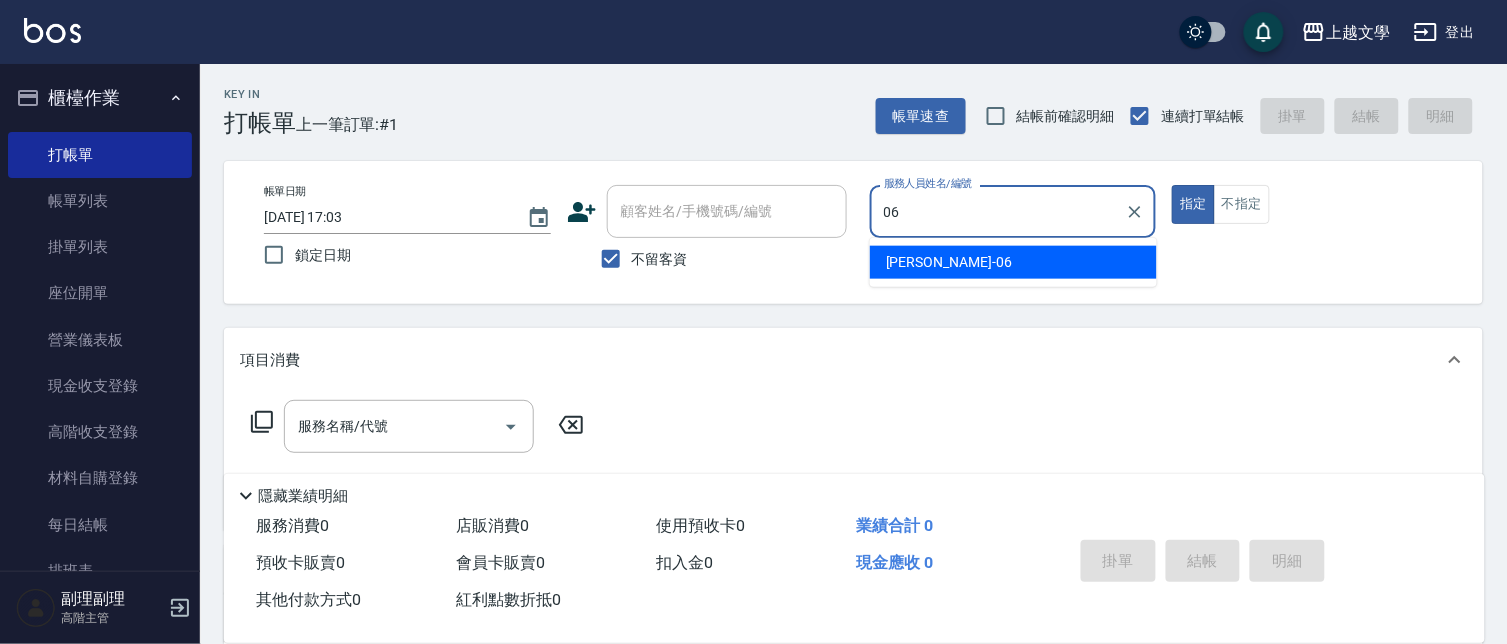 type on "佳珍-06" 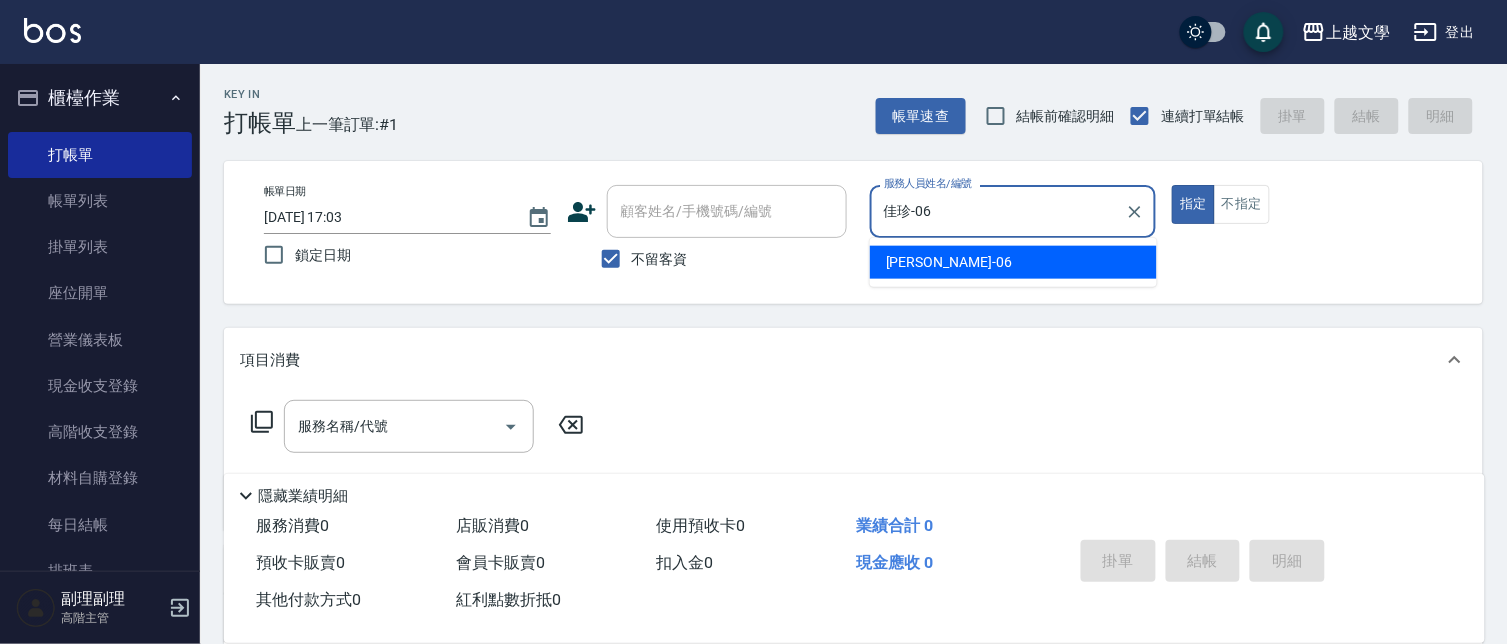 type on "true" 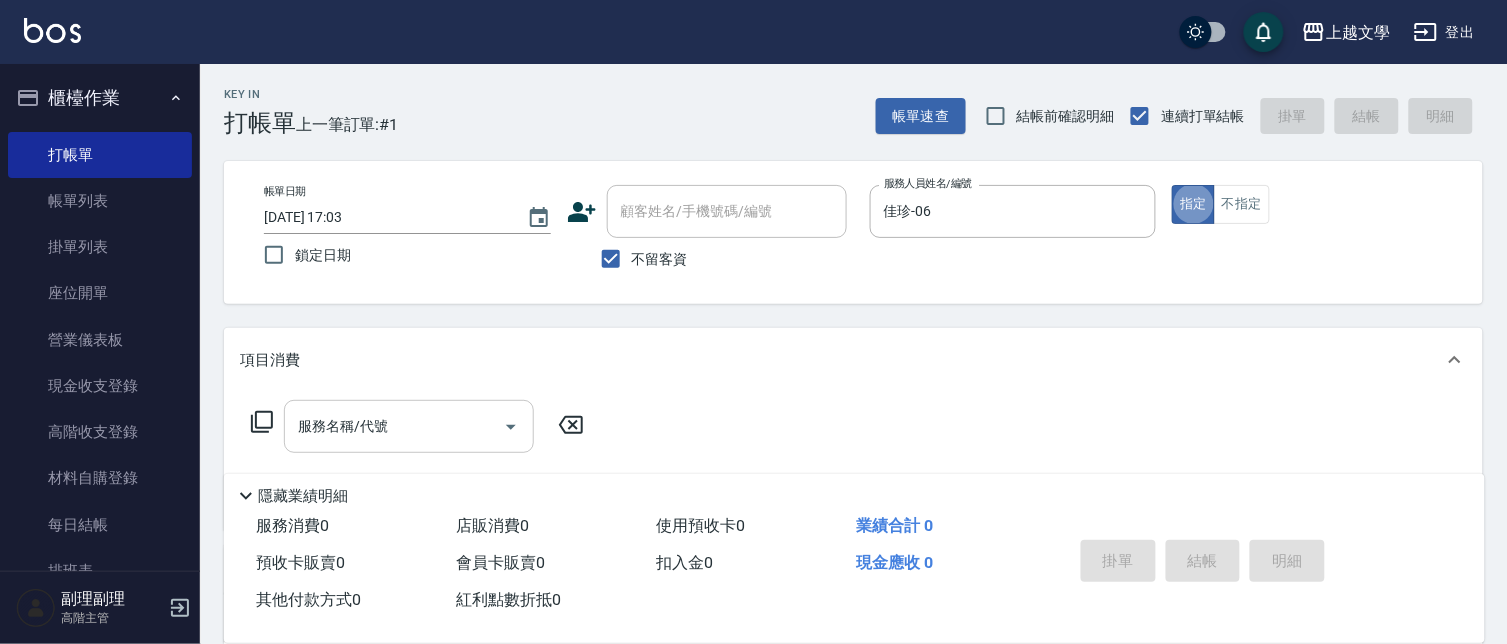 click on "服務名稱/代號" at bounding box center (394, 426) 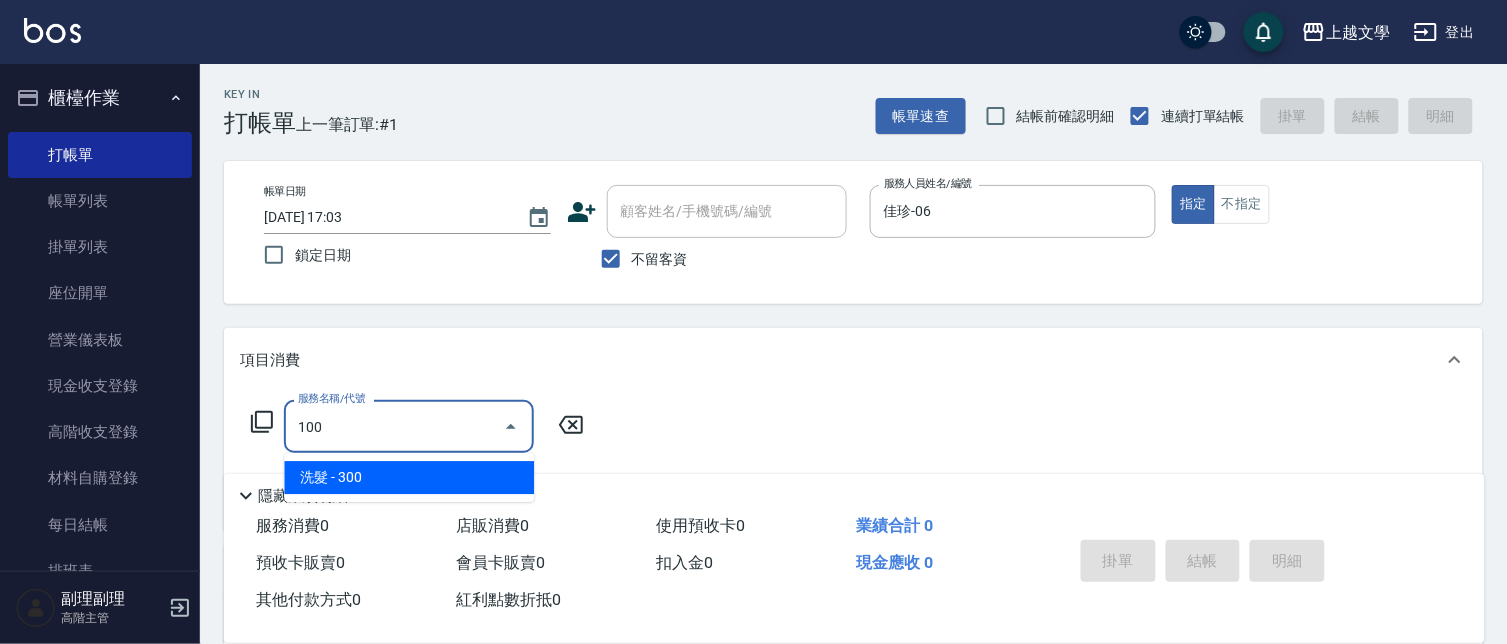 type on "洗髮(100)" 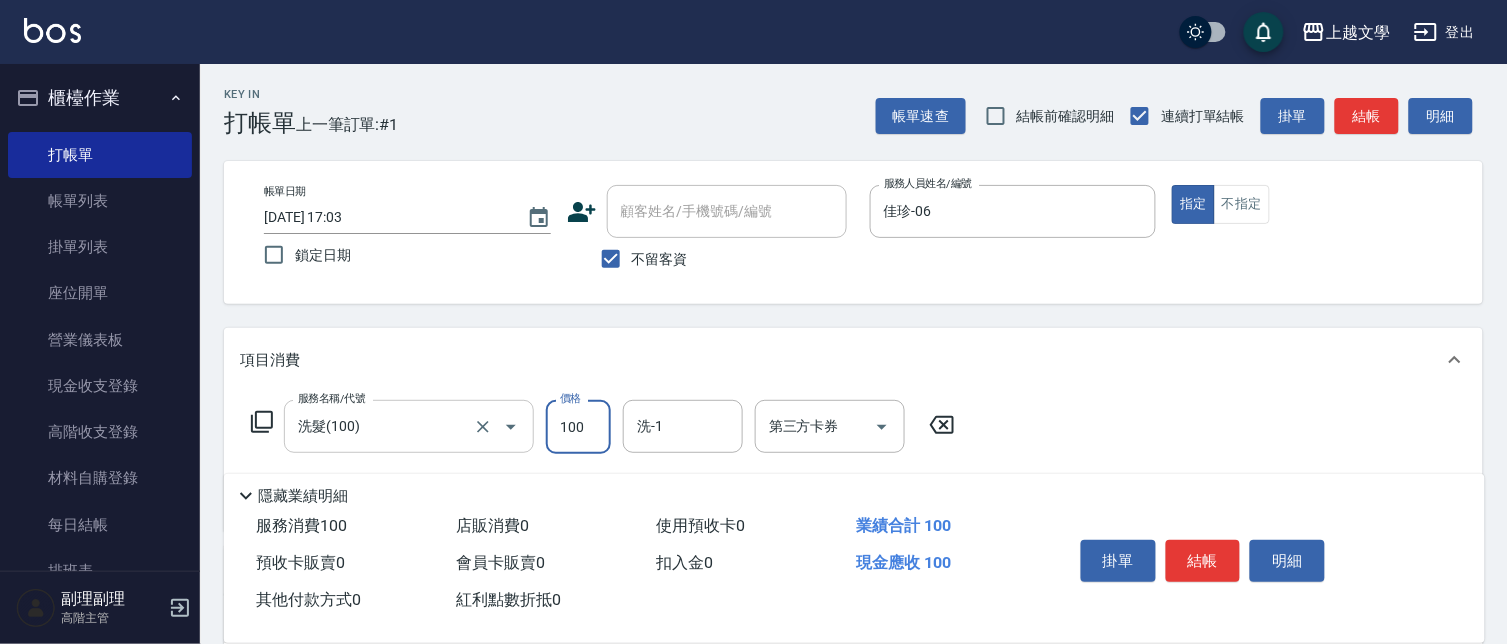 type on "100" 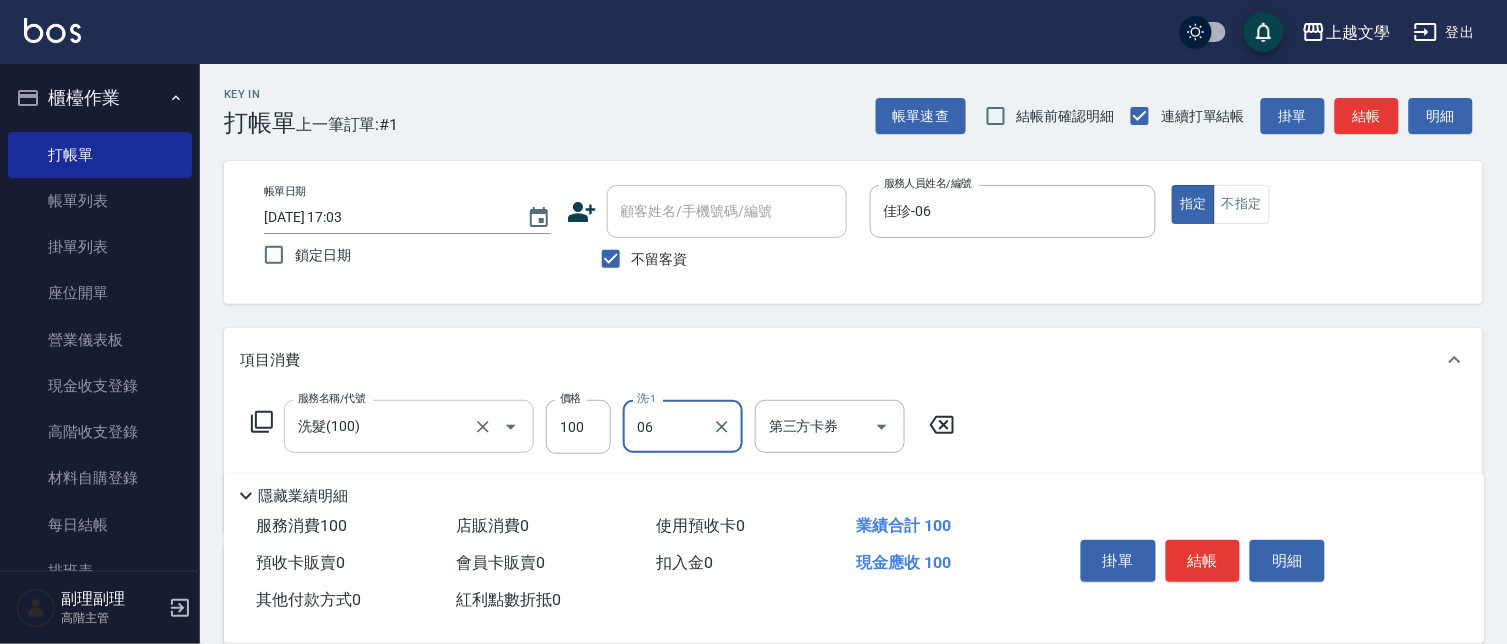 type on "佳珍-06" 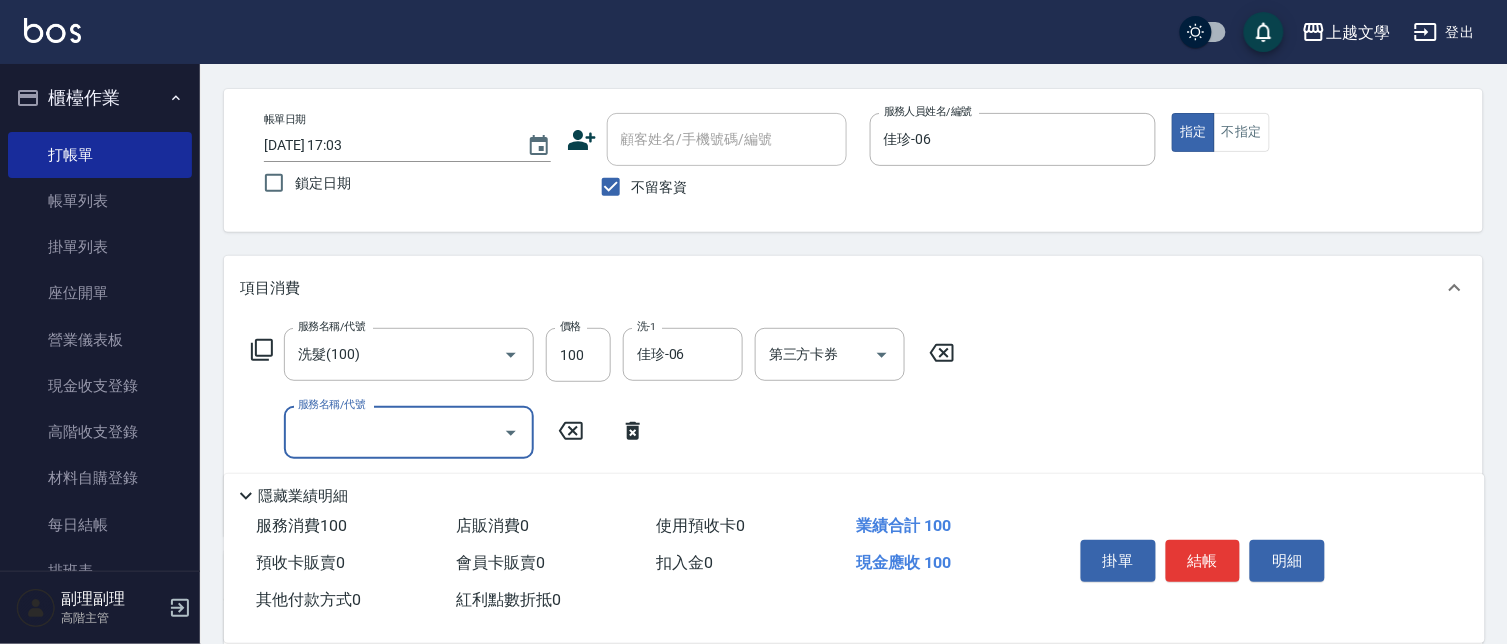 scroll, scrollTop: 111, scrollLeft: 0, axis: vertical 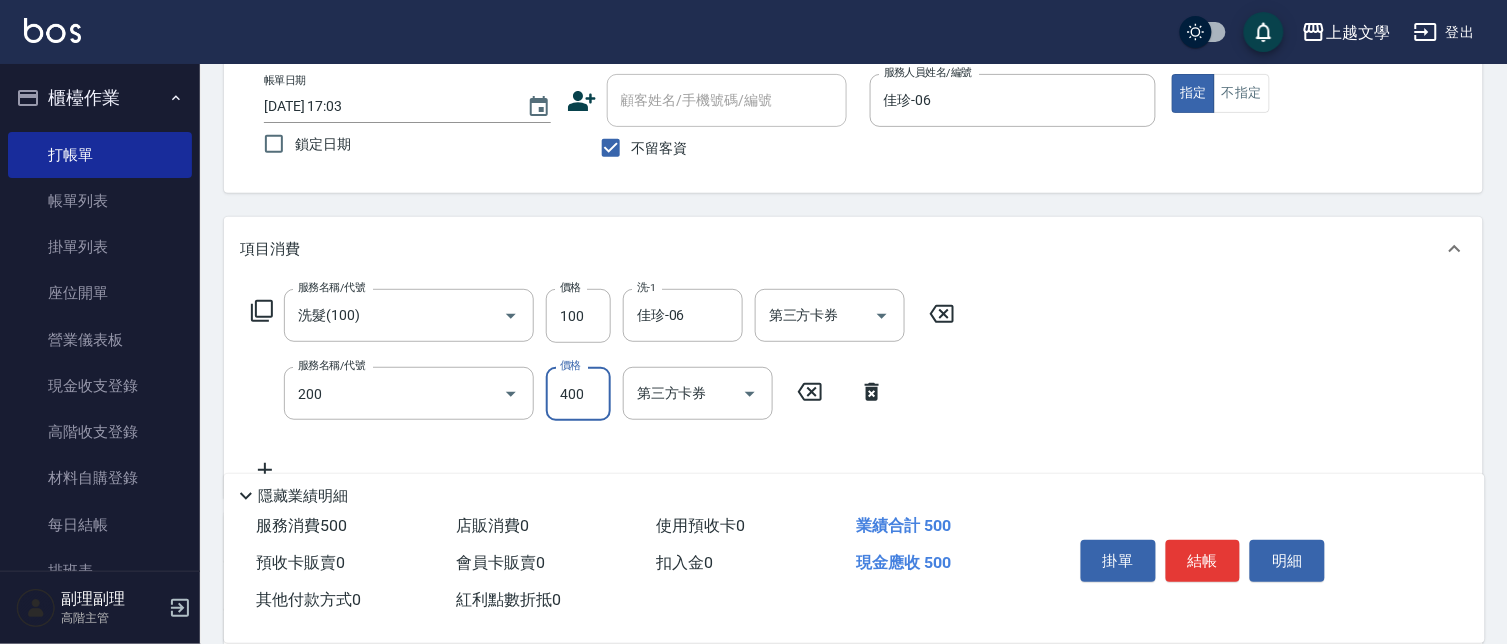 type on "剪髮(200)" 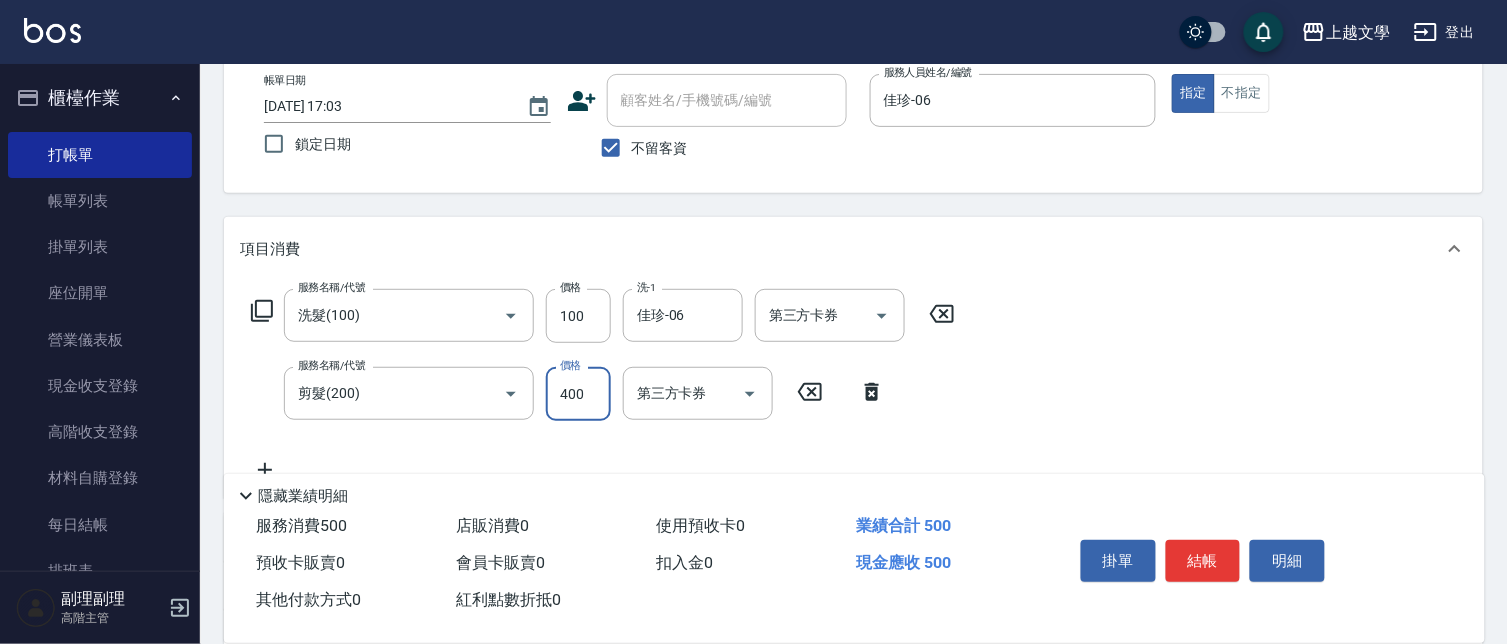 click on "結帳" at bounding box center (1203, 561) 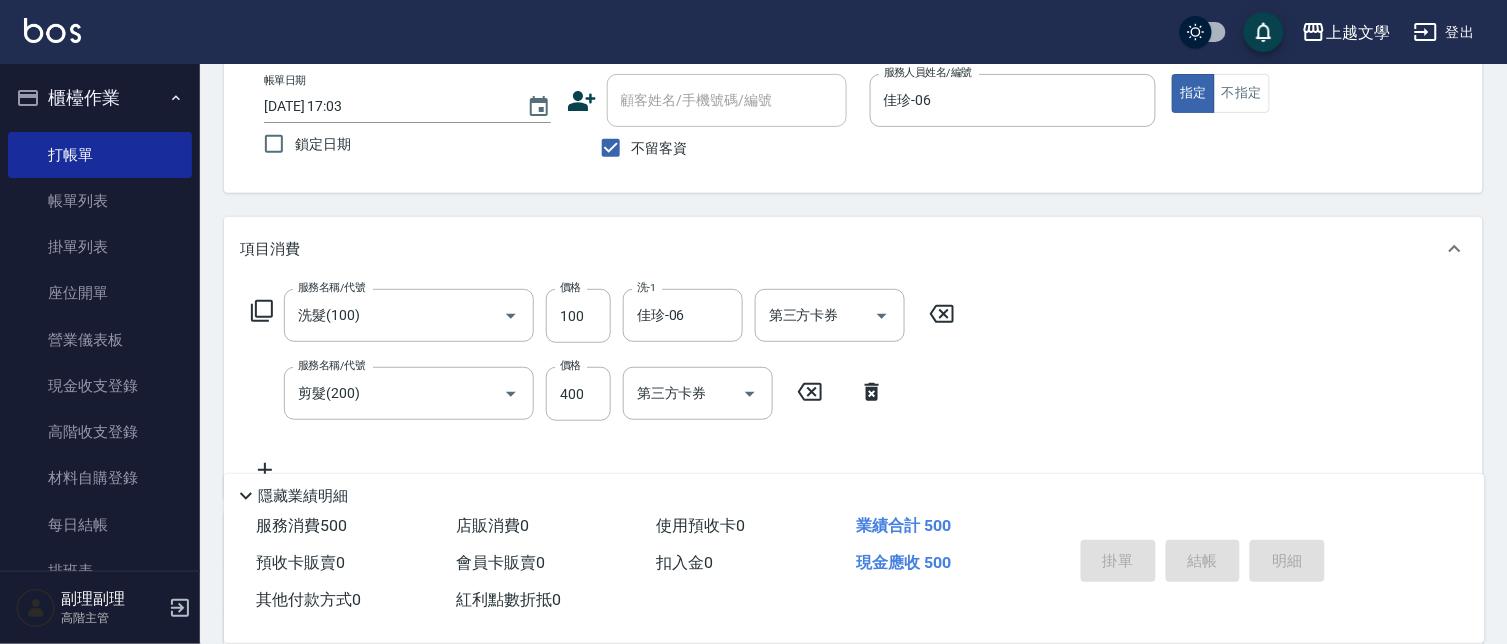 type 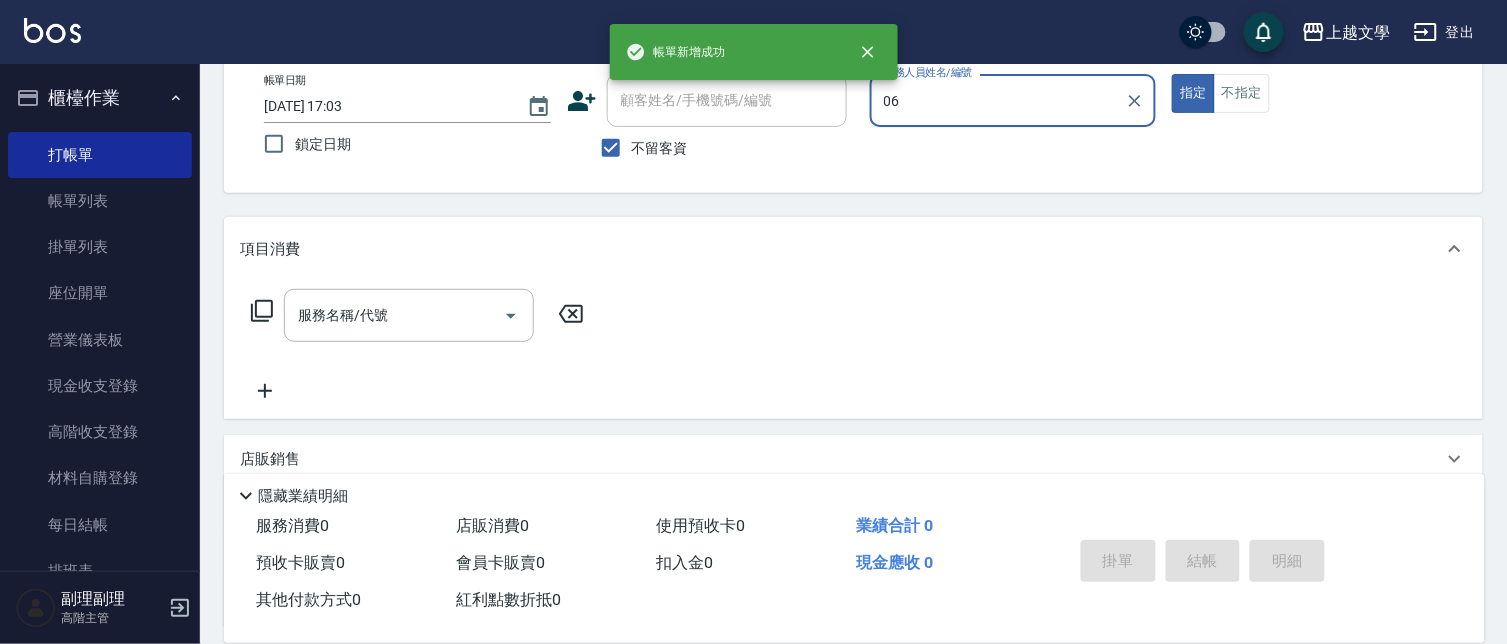 type on "佳珍-06" 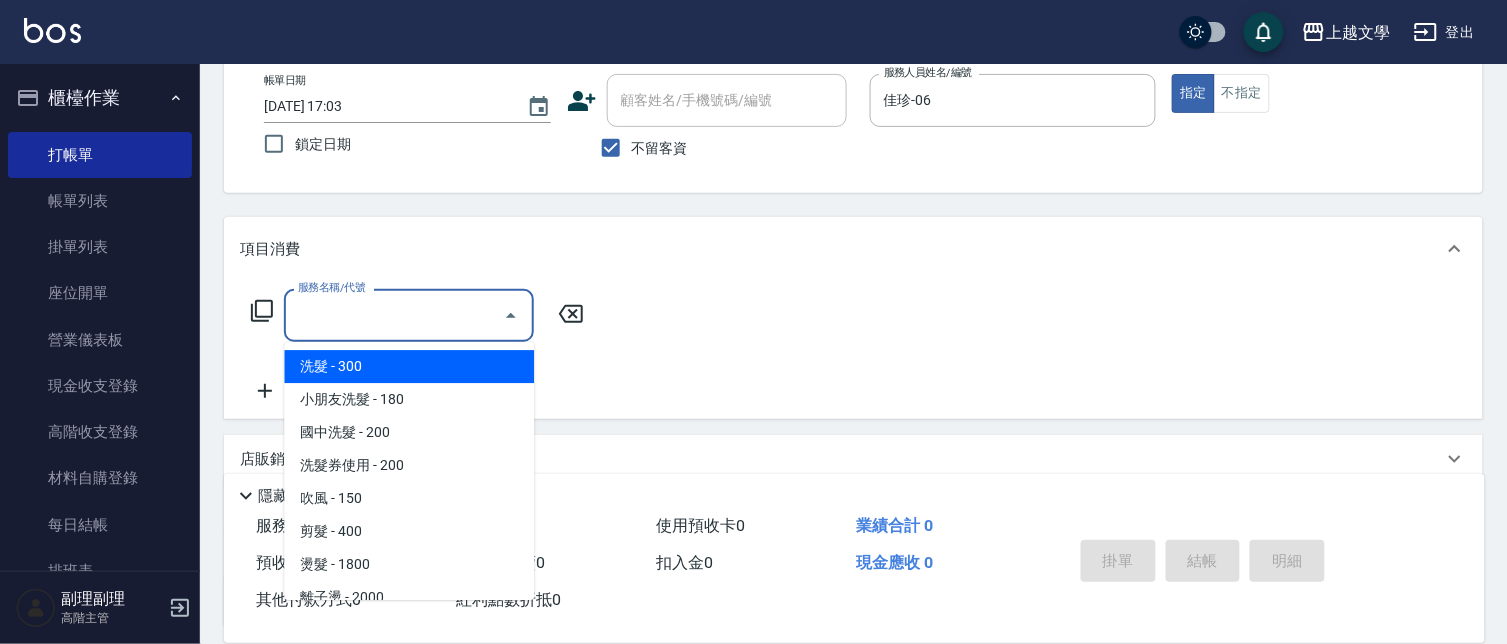 click on "服務名稱/代號" at bounding box center (394, 315) 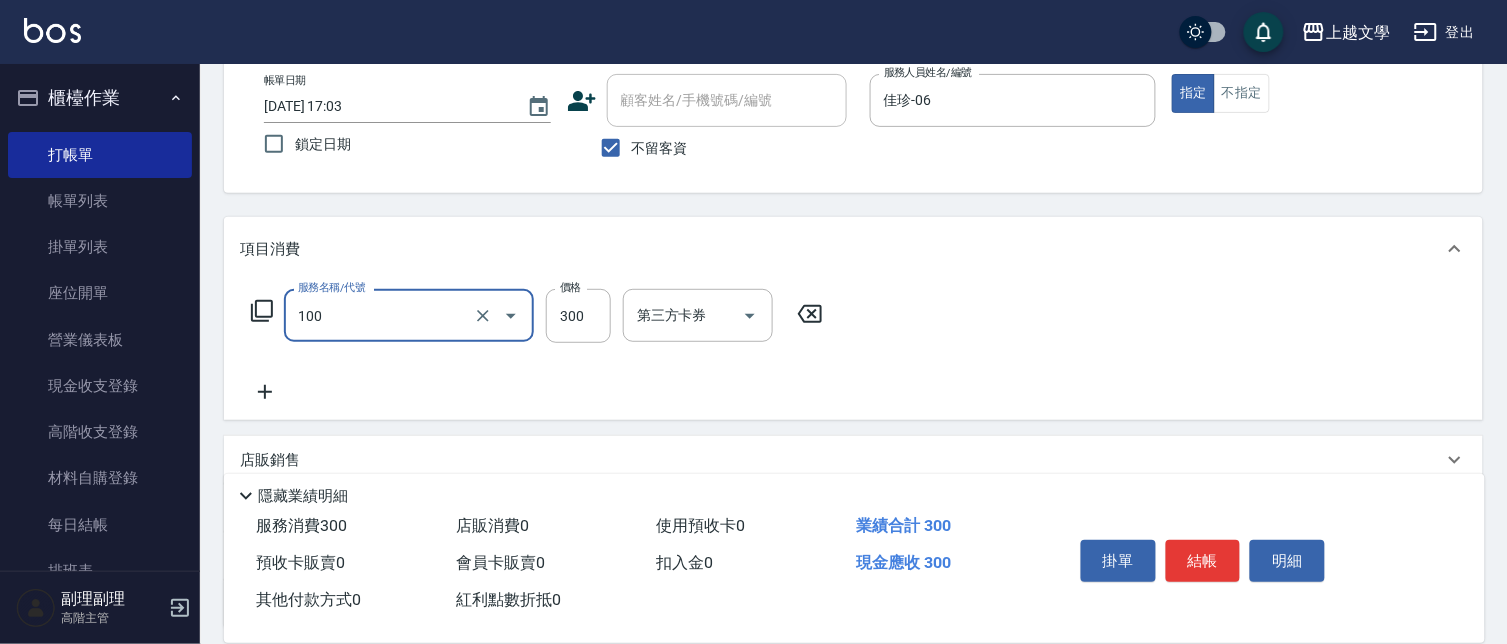 type on "洗髮(100)" 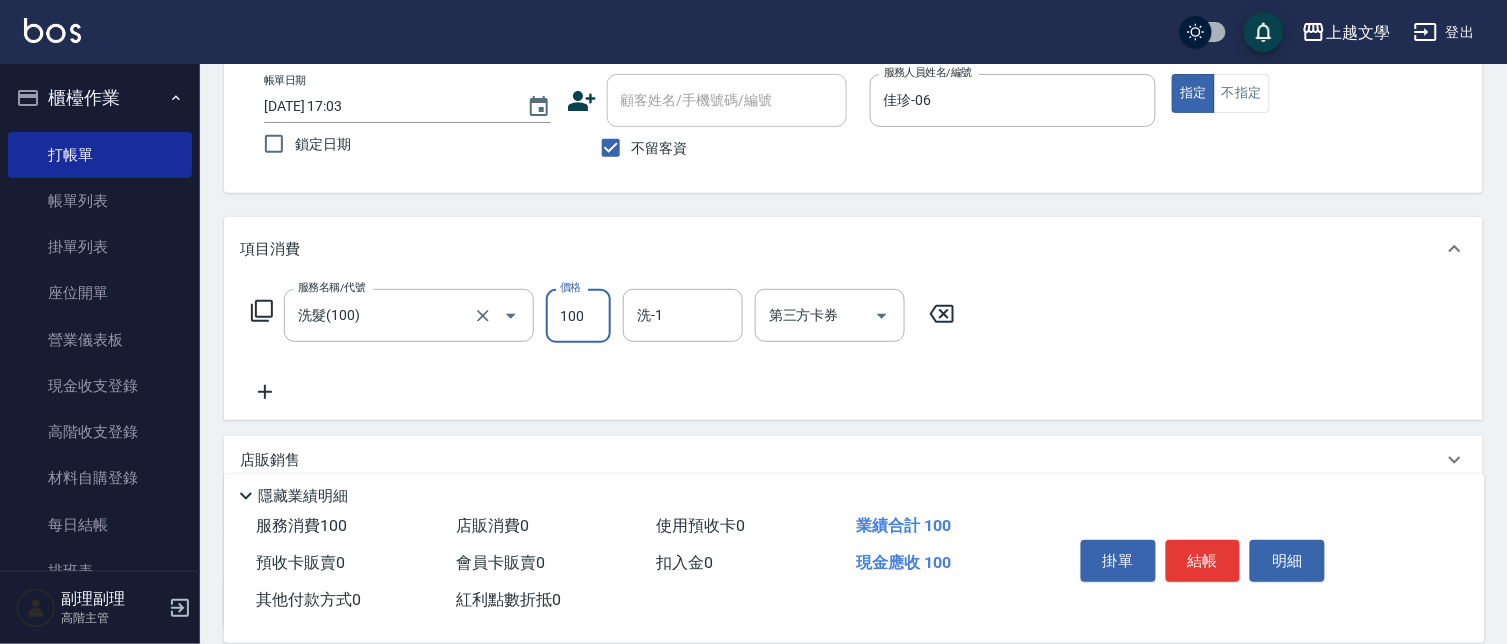 type on "100" 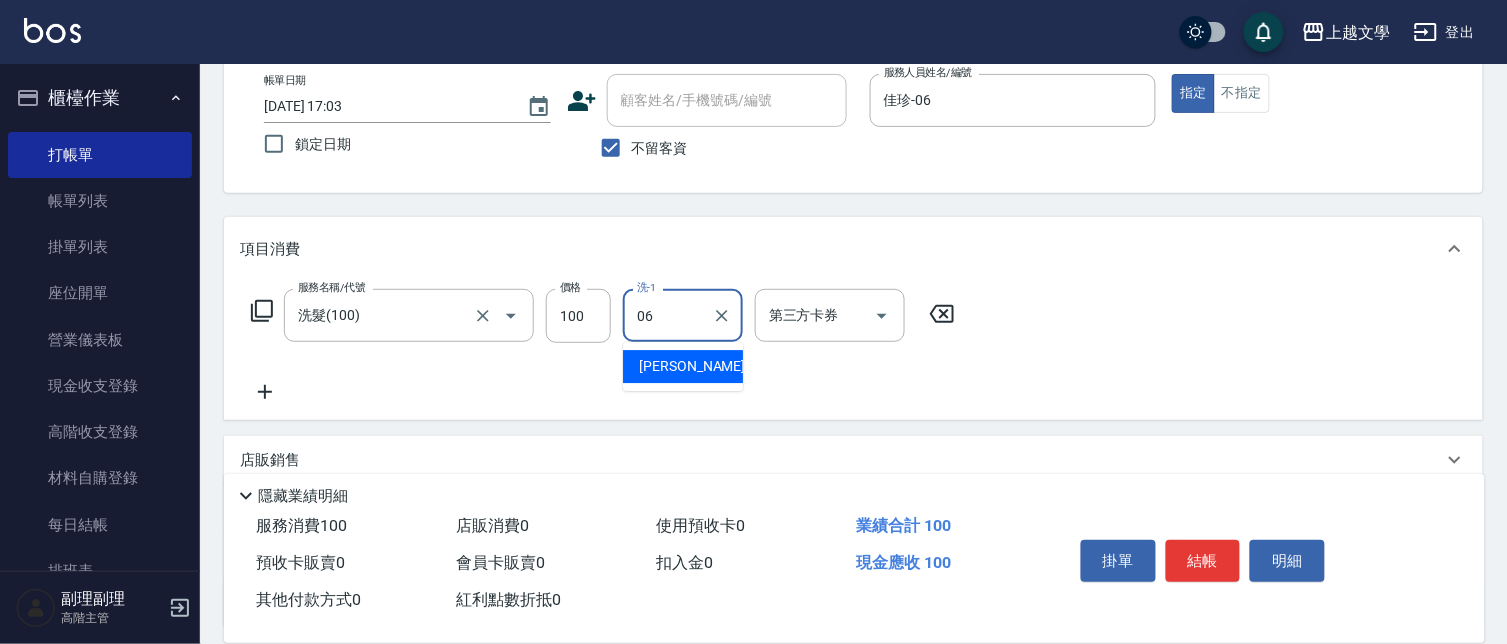 type on "佳珍-06" 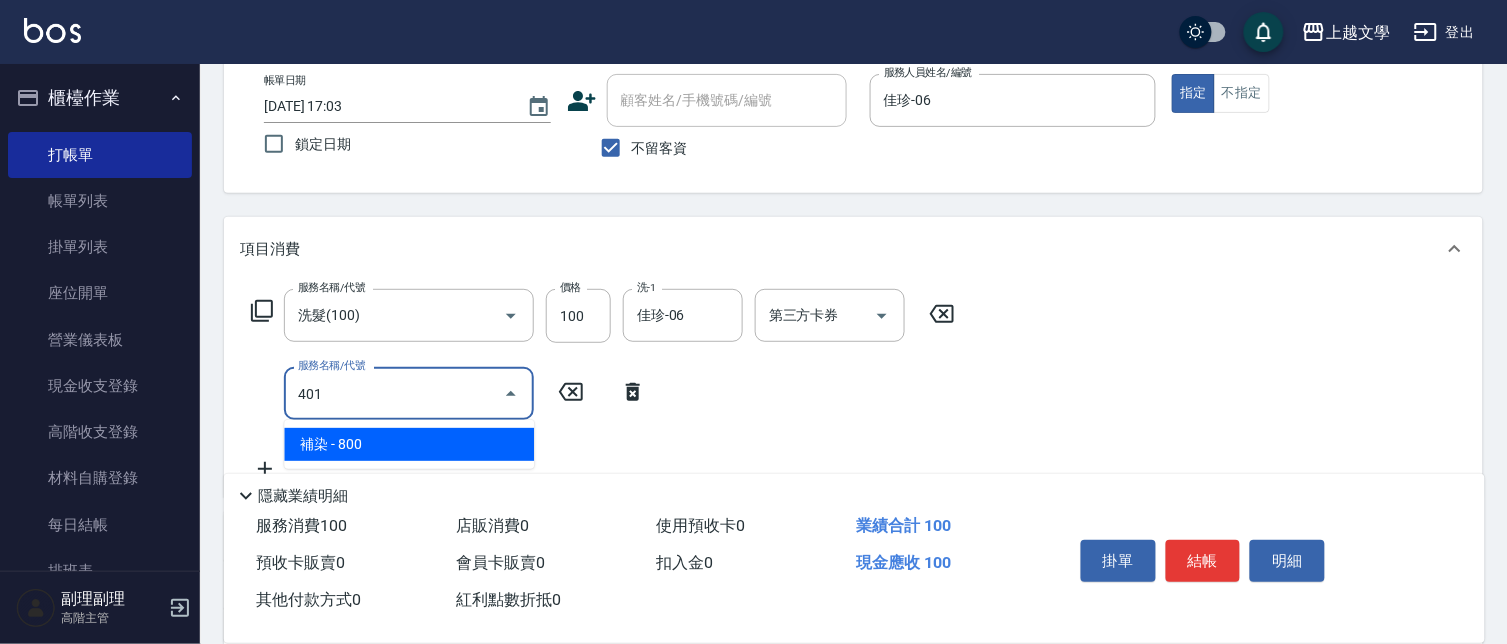 type on "補染(401)" 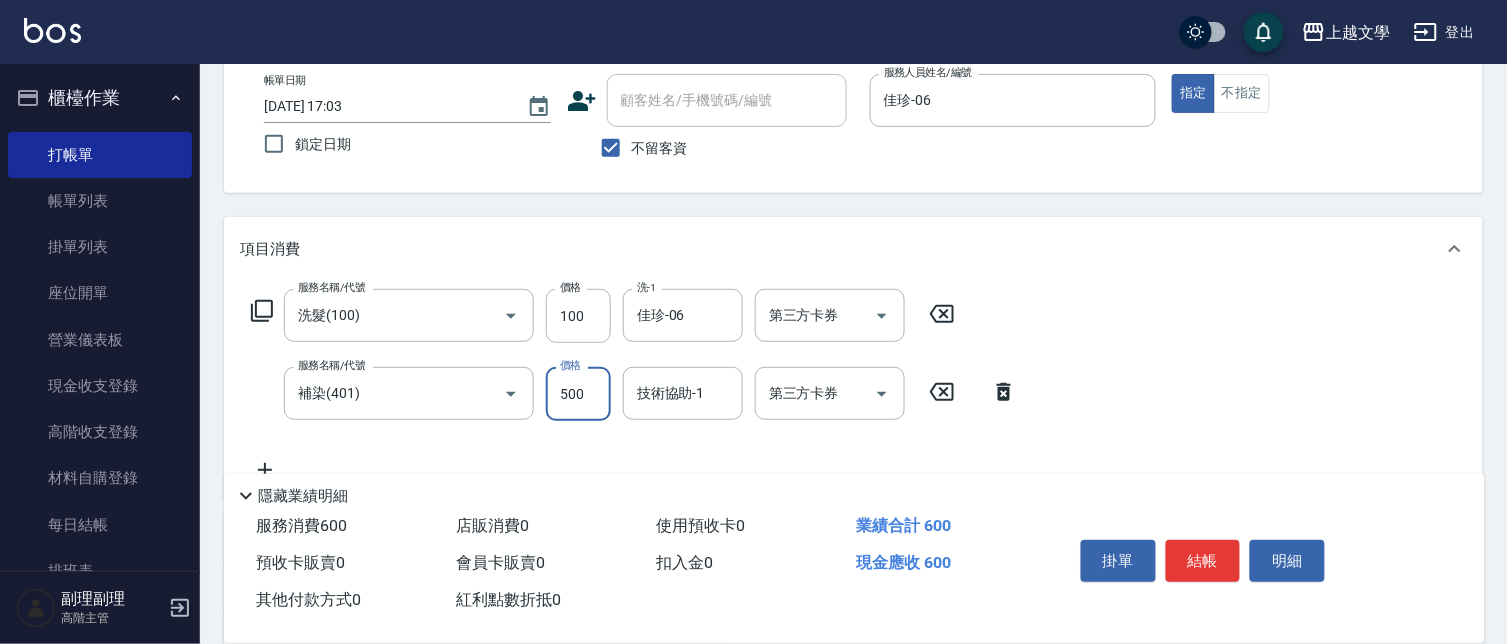 type on "500" 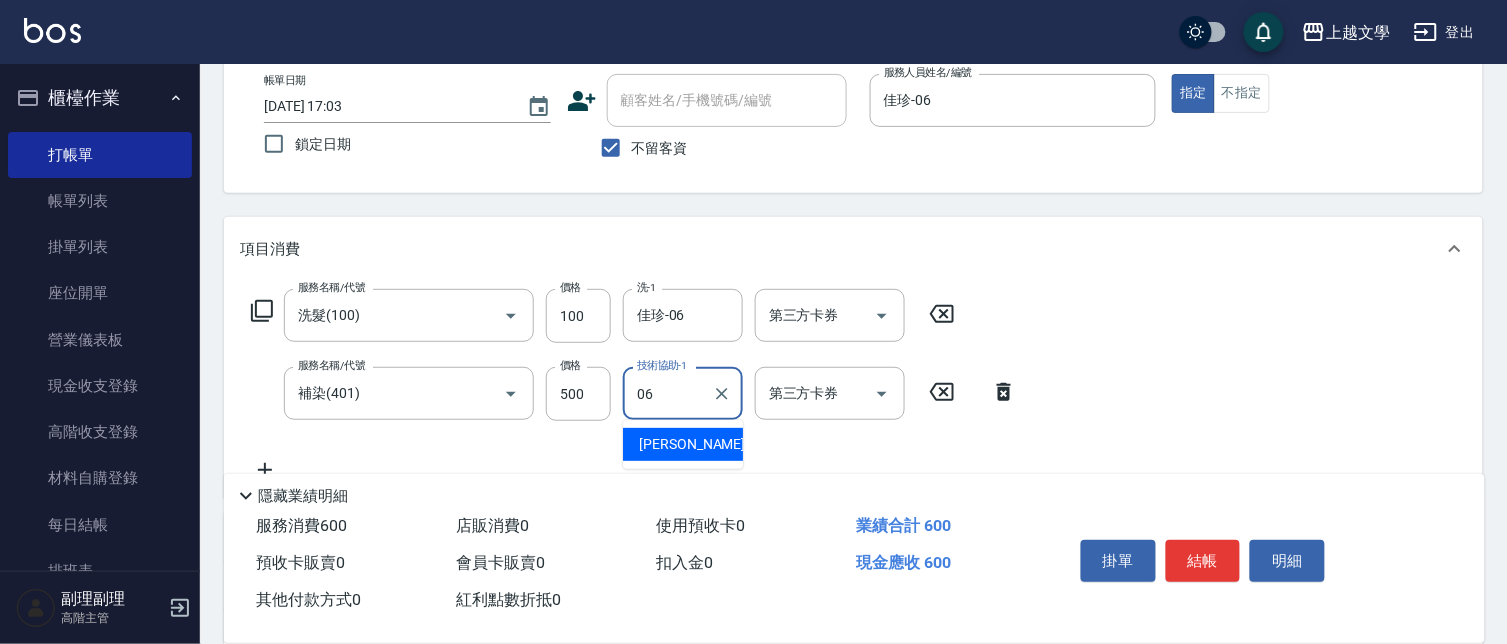 type on "佳珍-06" 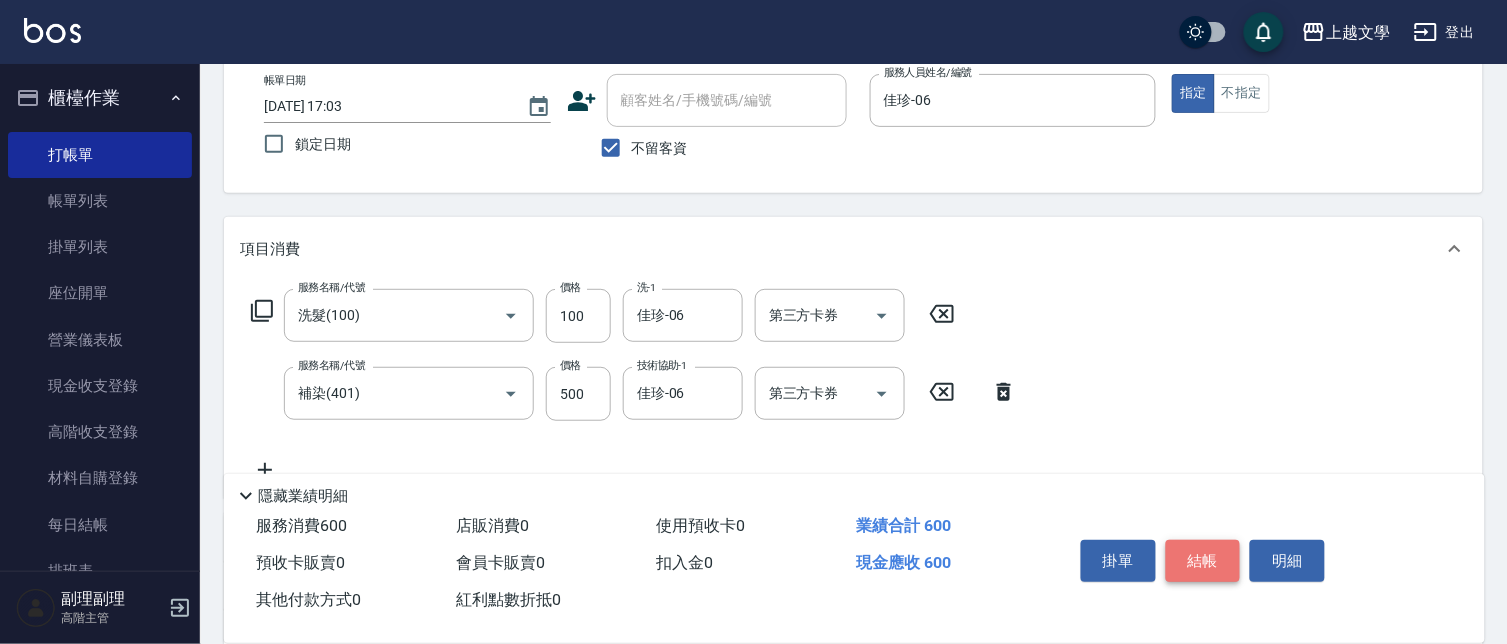 click on "結帳" at bounding box center (1203, 561) 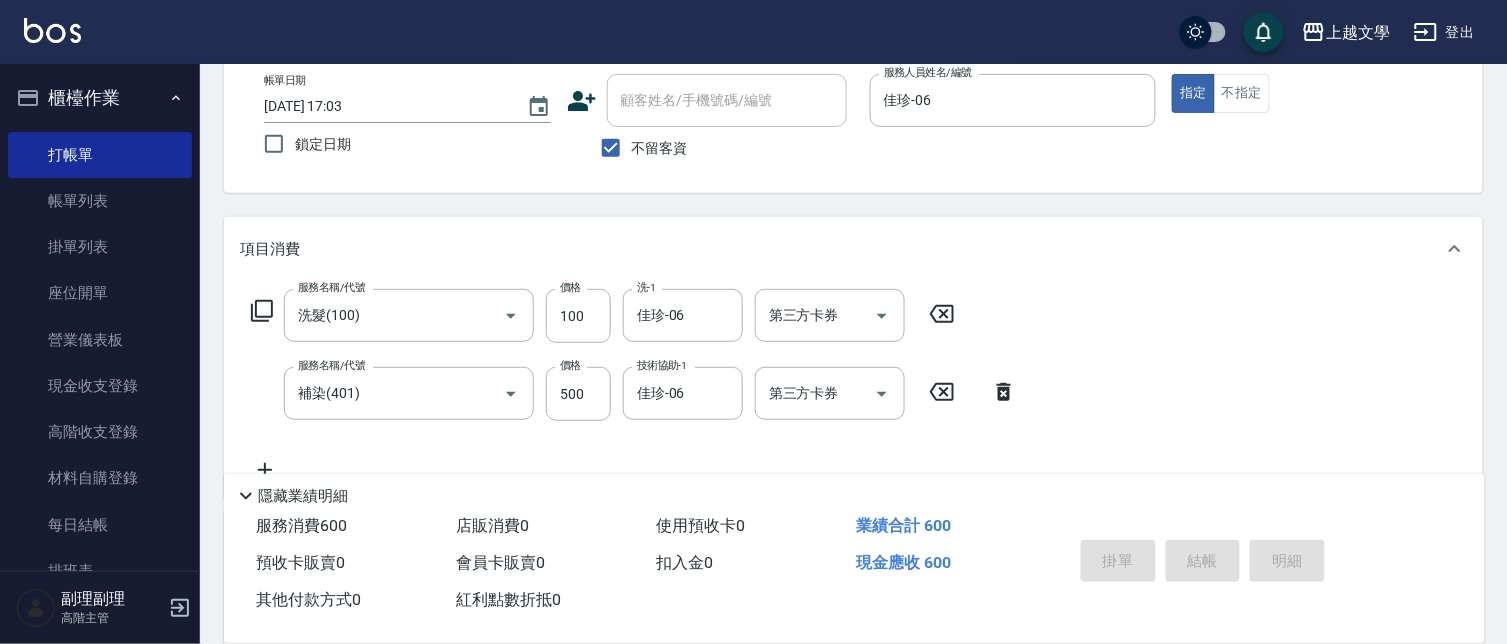 type on "[DATE] 17:04" 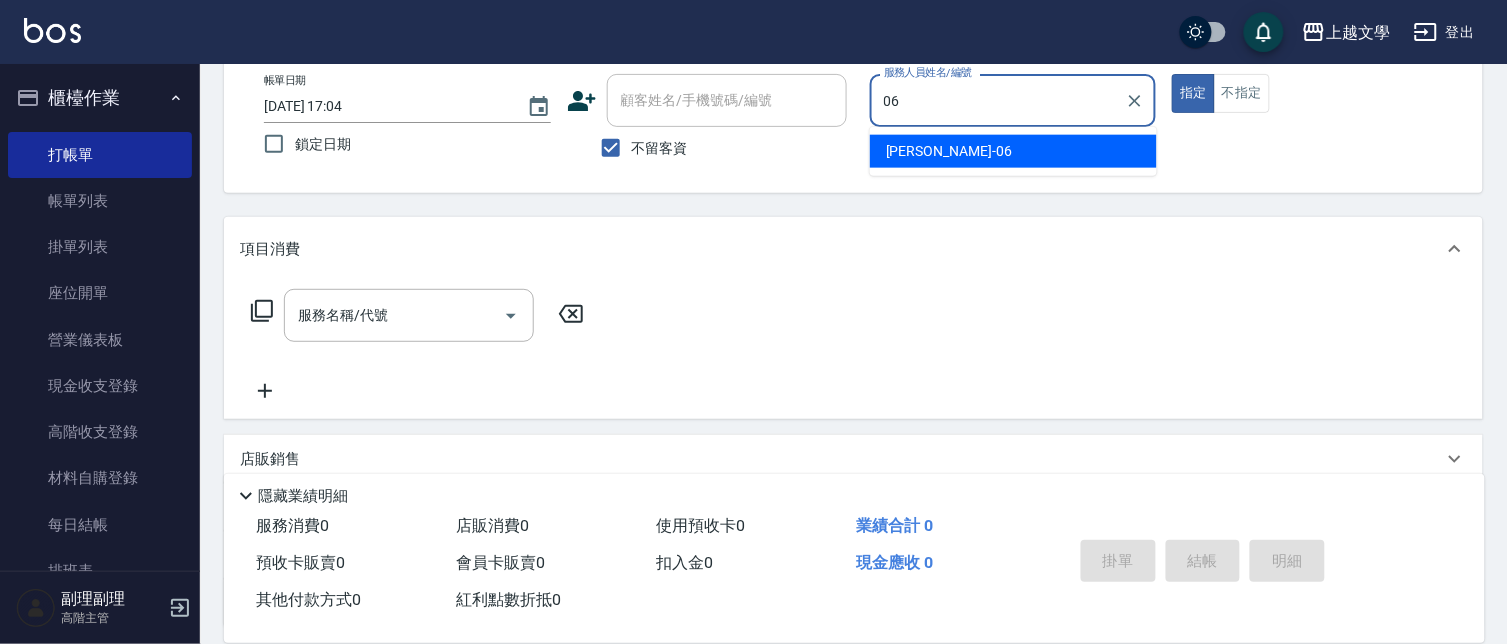 type on "佳珍-06" 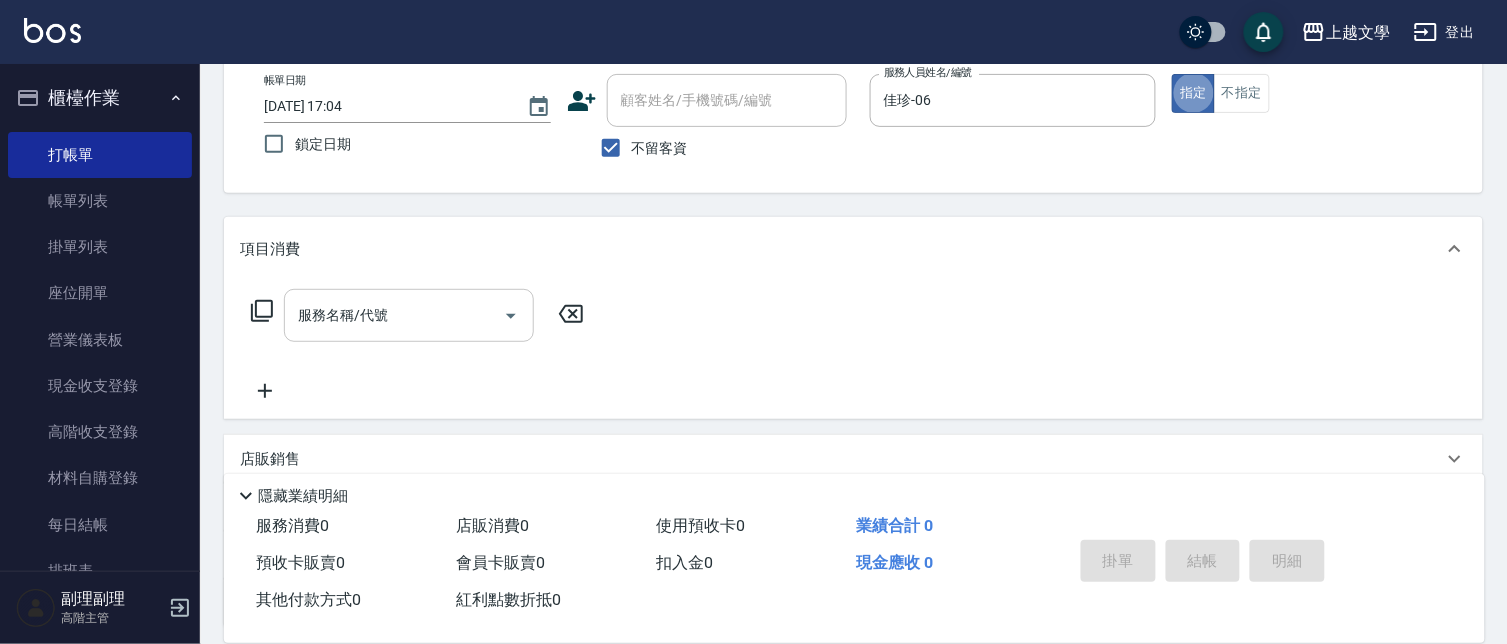 click on "服務名稱/代號" at bounding box center (394, 315) 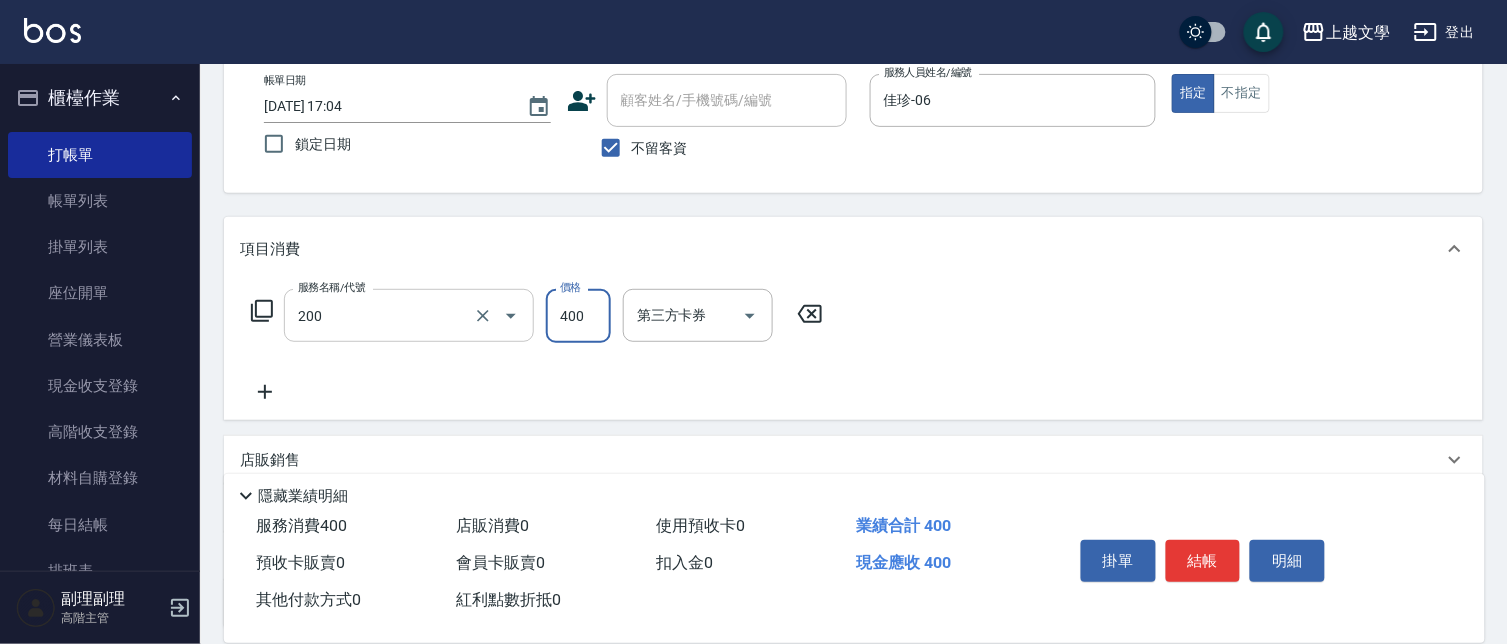 type on "剪髮(200)" 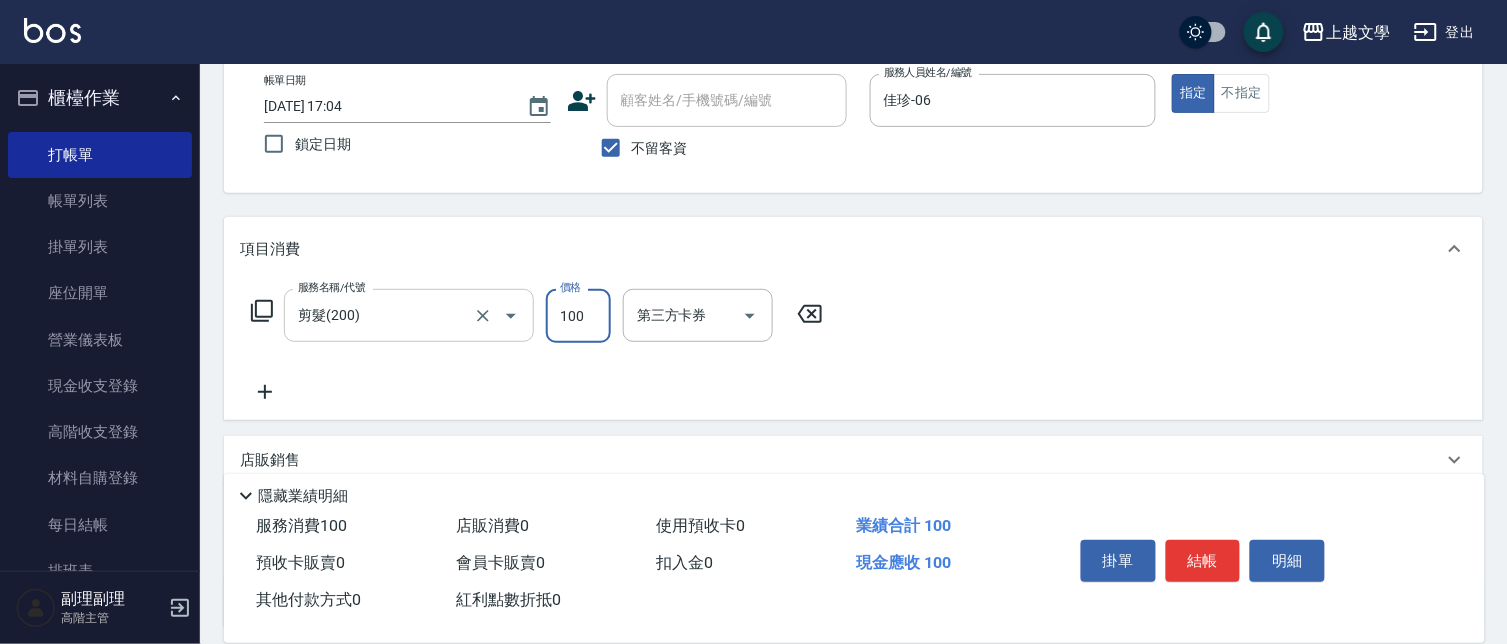 type on "100" 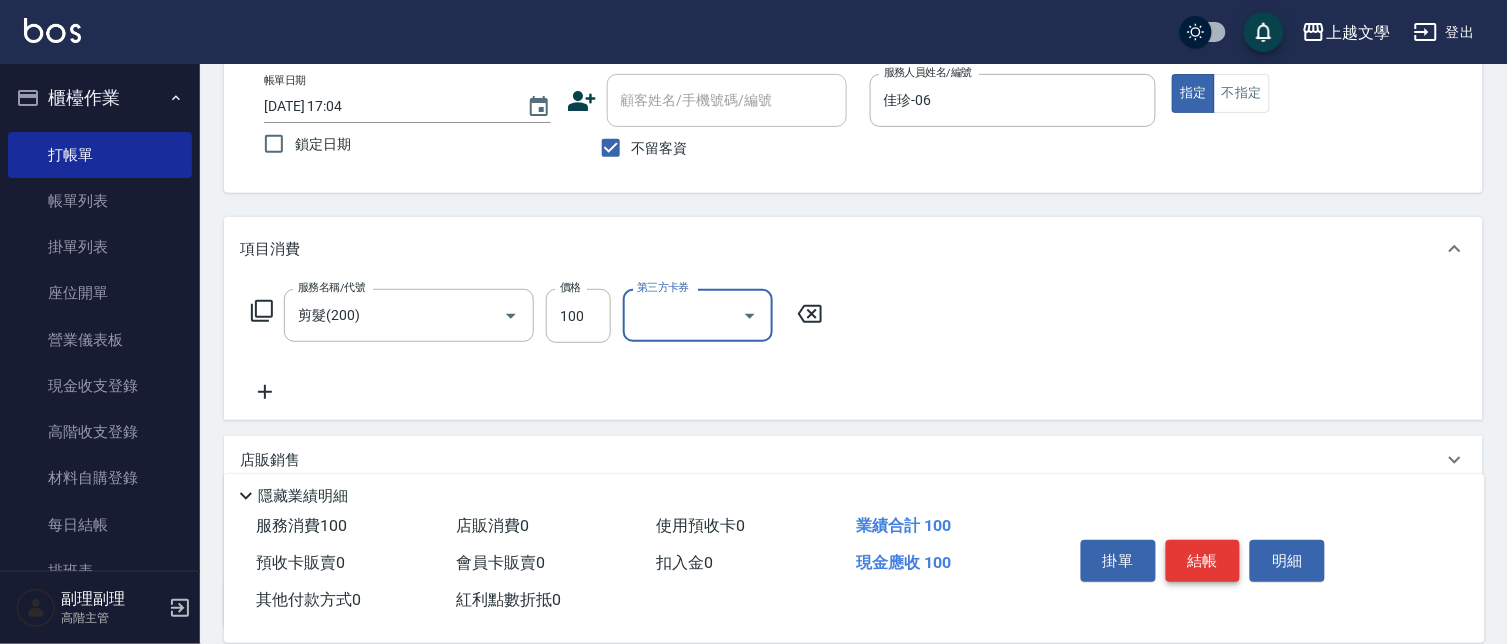 click on "結帳" at bounding box center [1203, 561] 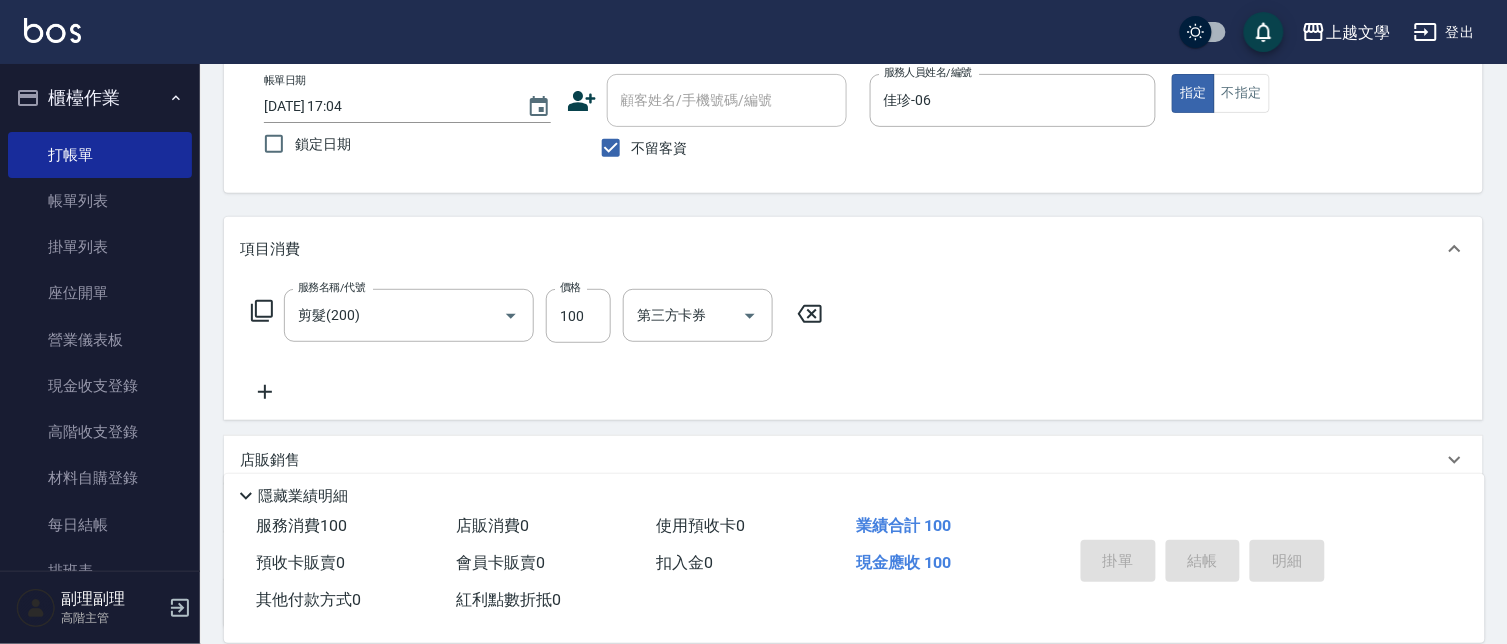 type 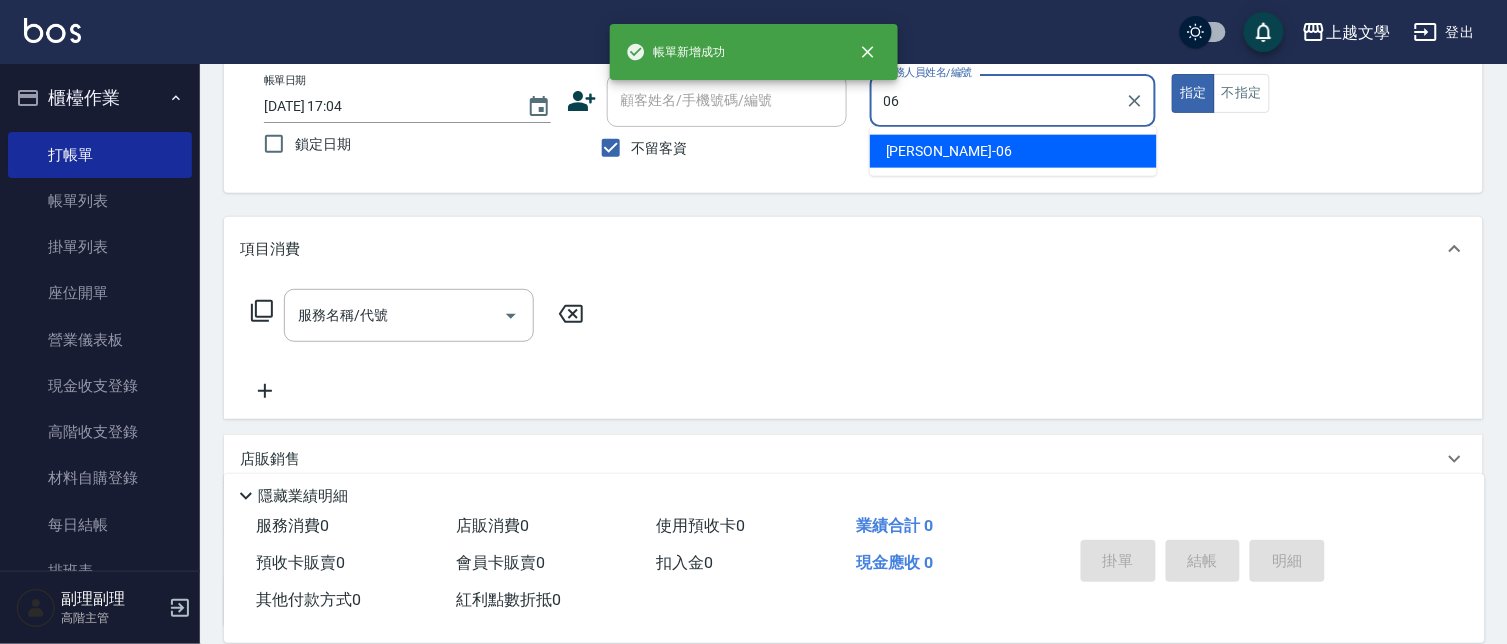 type on "佳珍-06" 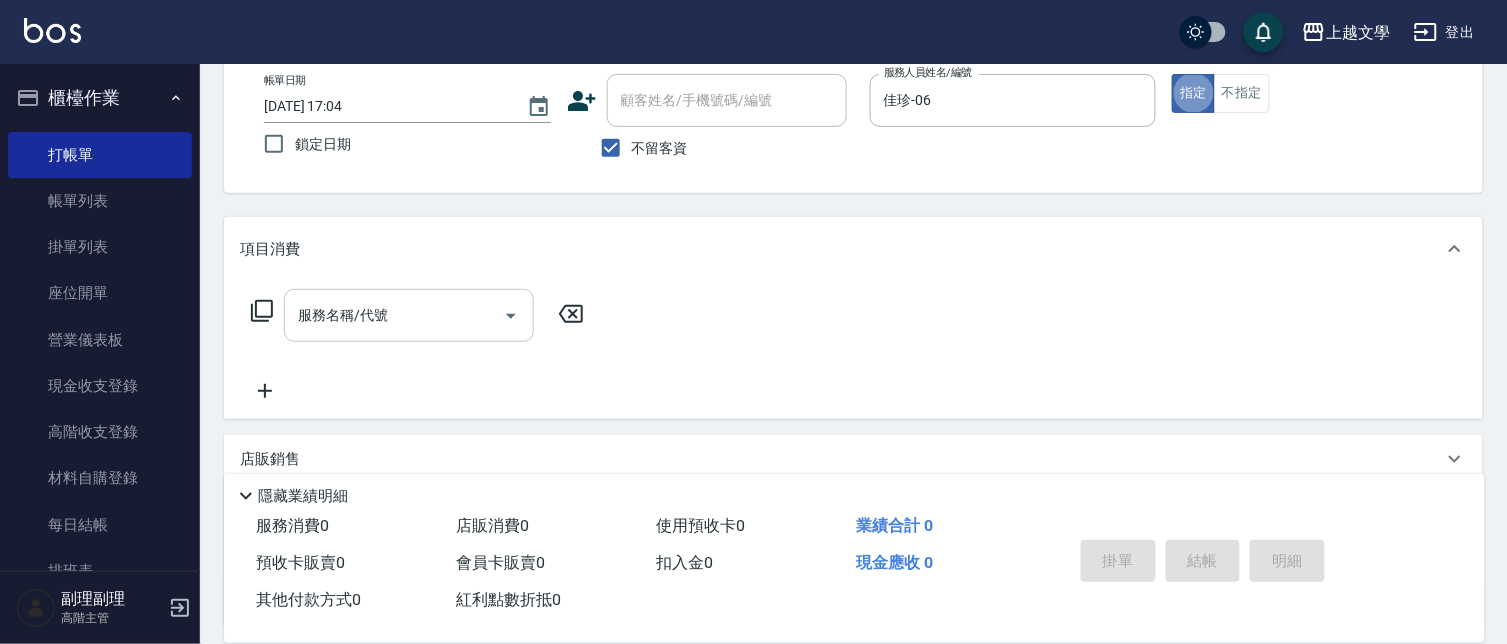 click on "服務名稱/代號" at bounding box center (394, 315) 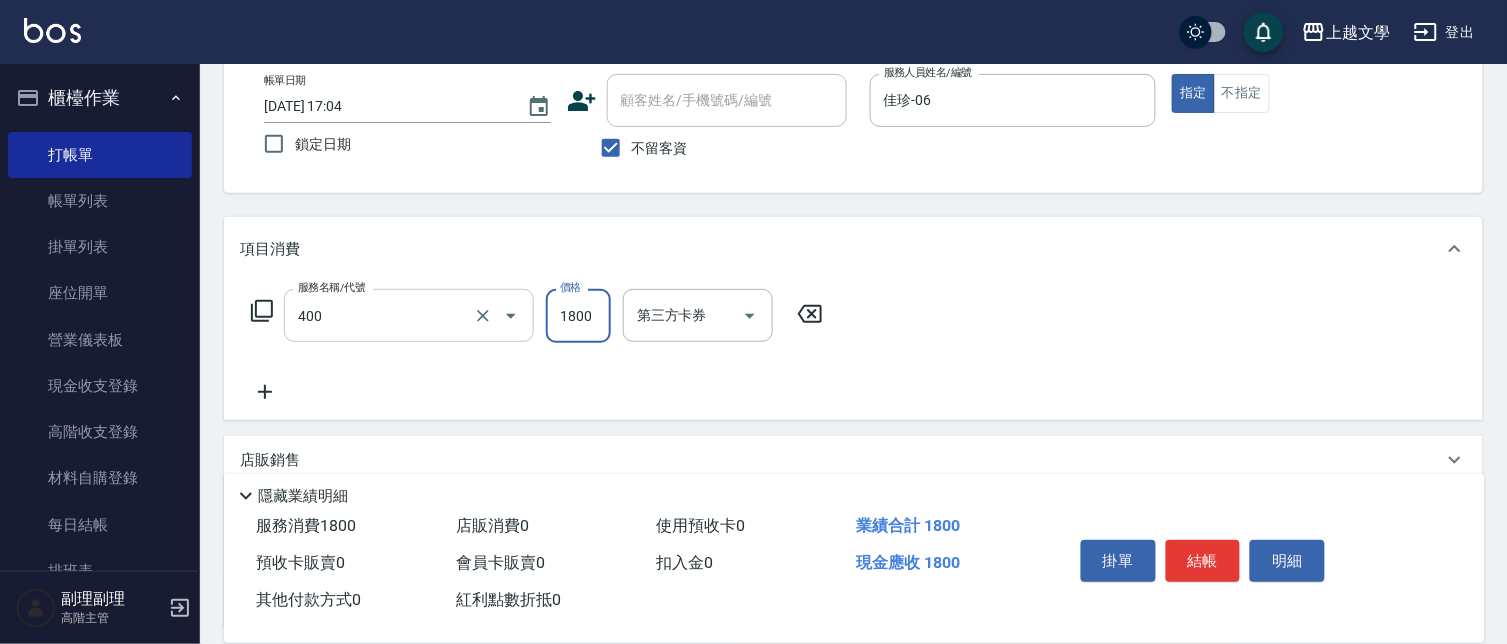 type on "染髮(400)" 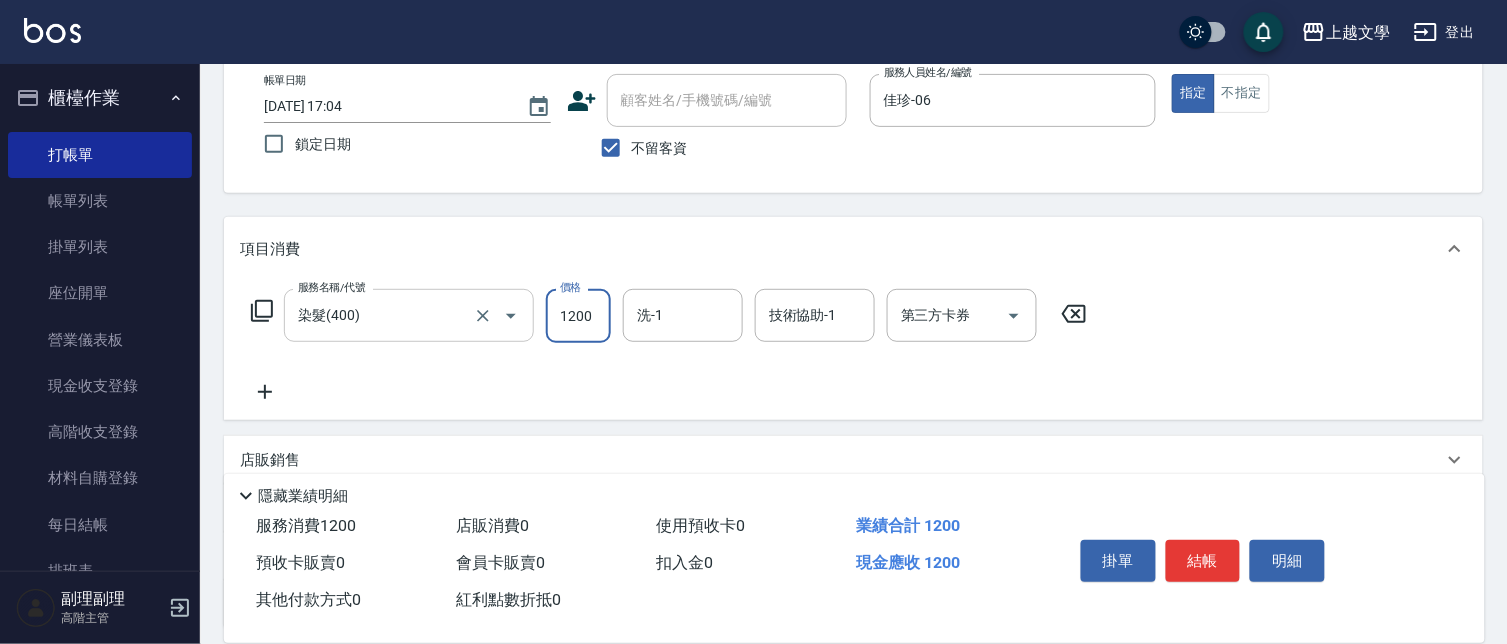 type on "1200" 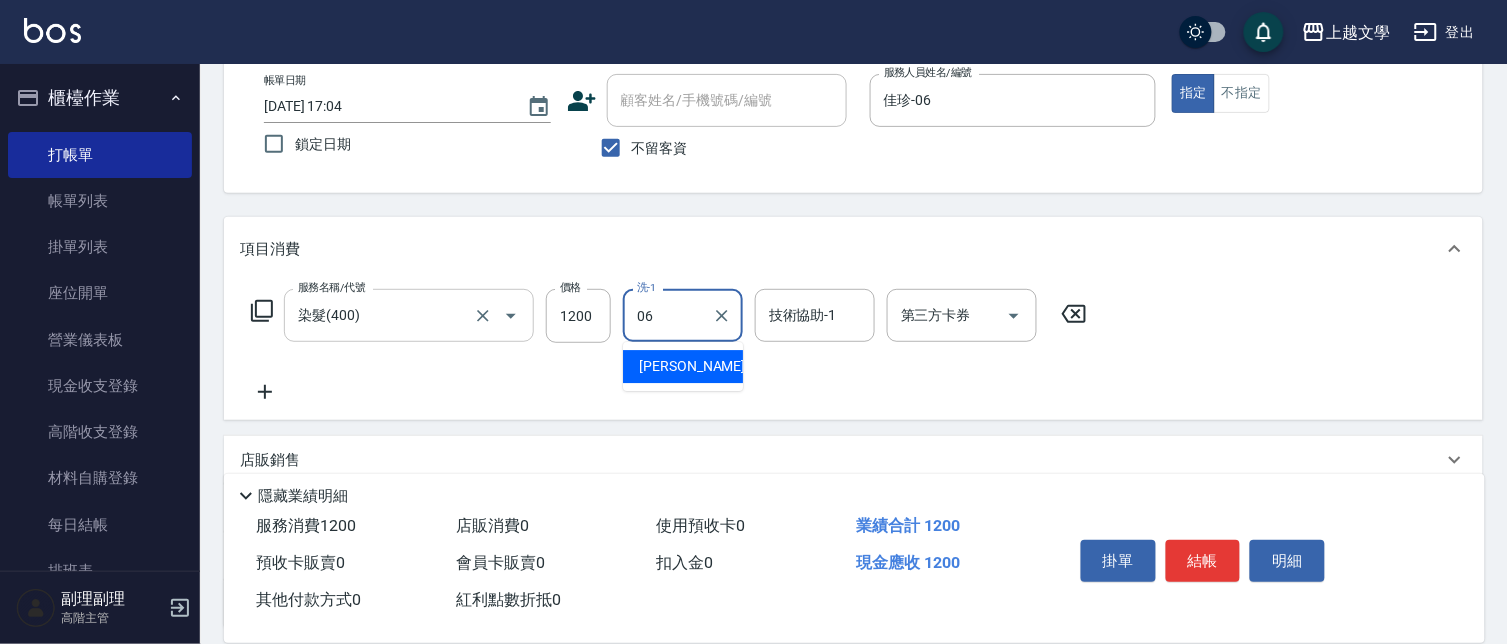 type on "佳珍-06" 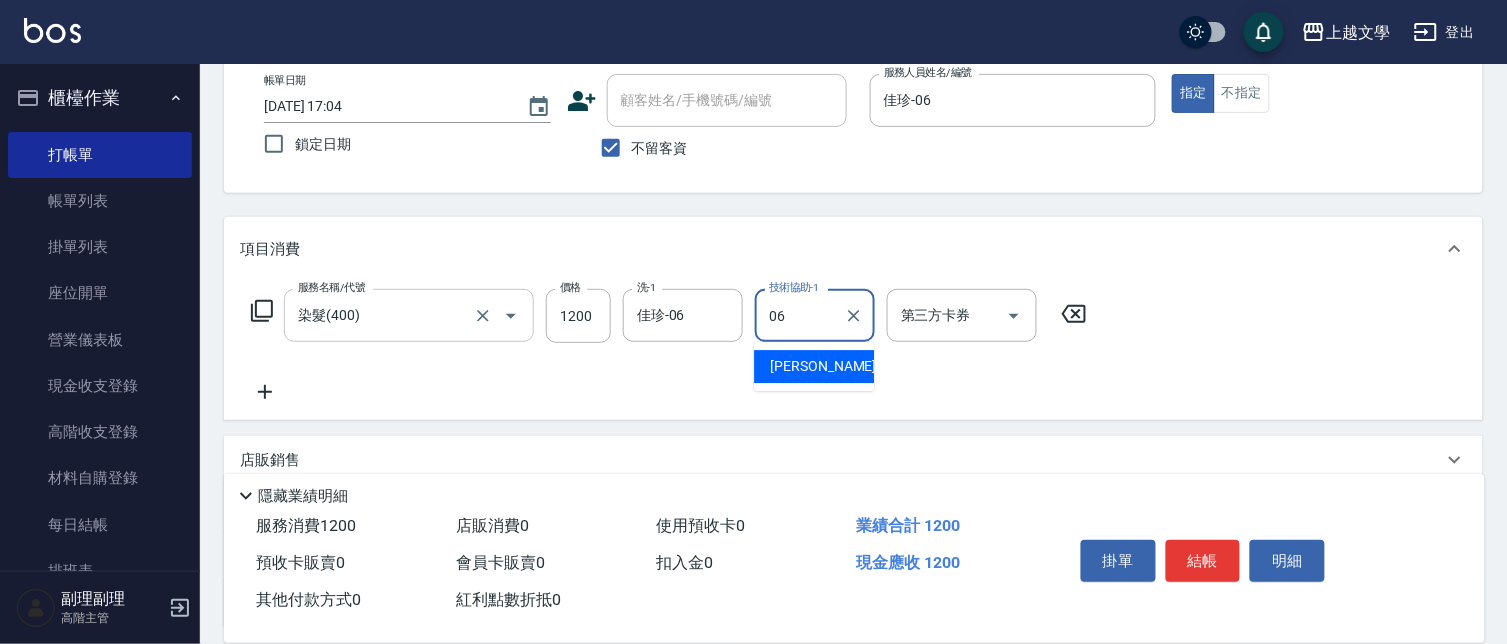 type on "佳珍-06" 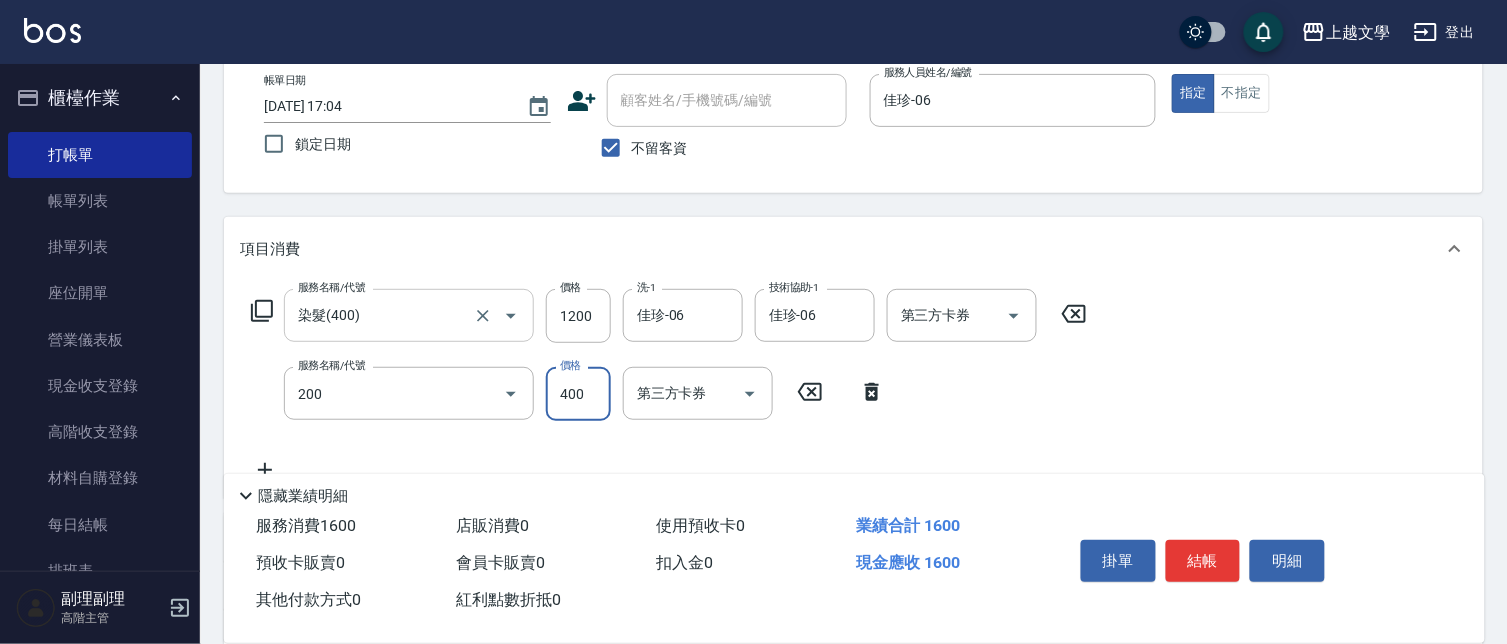 type on "剪髮(200)" 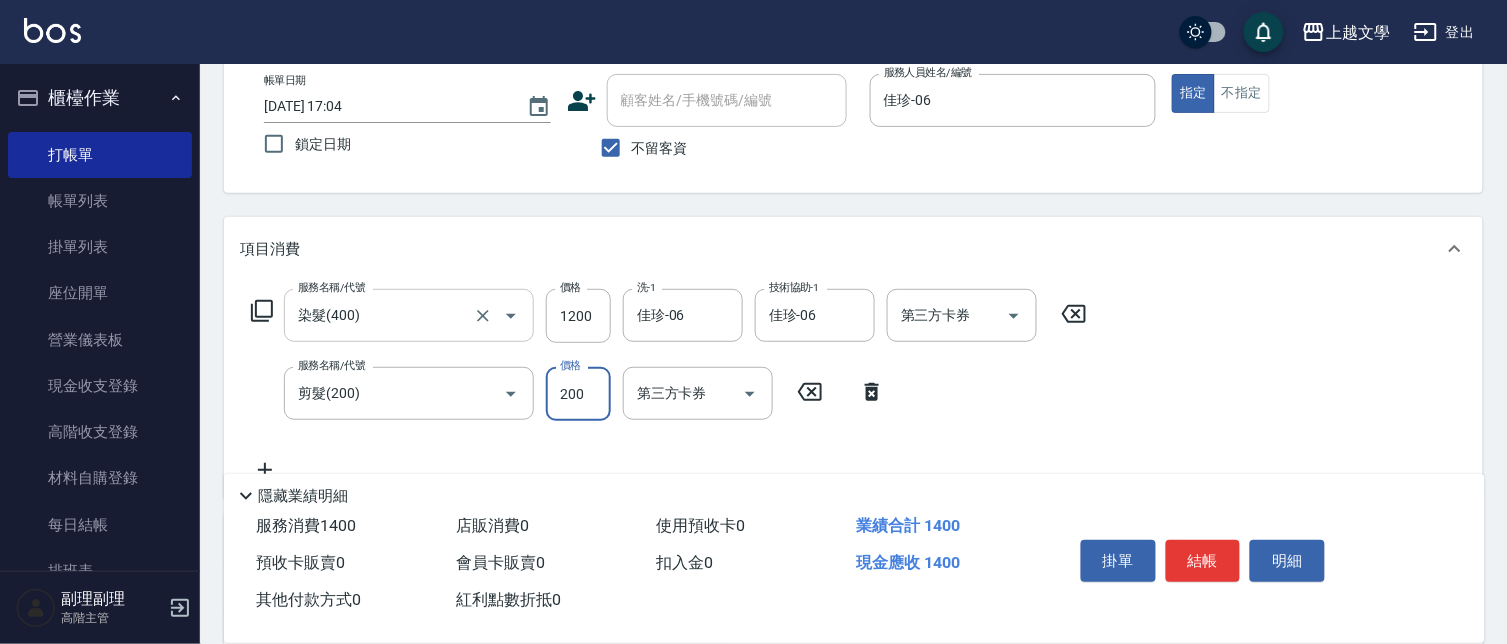type on "200" 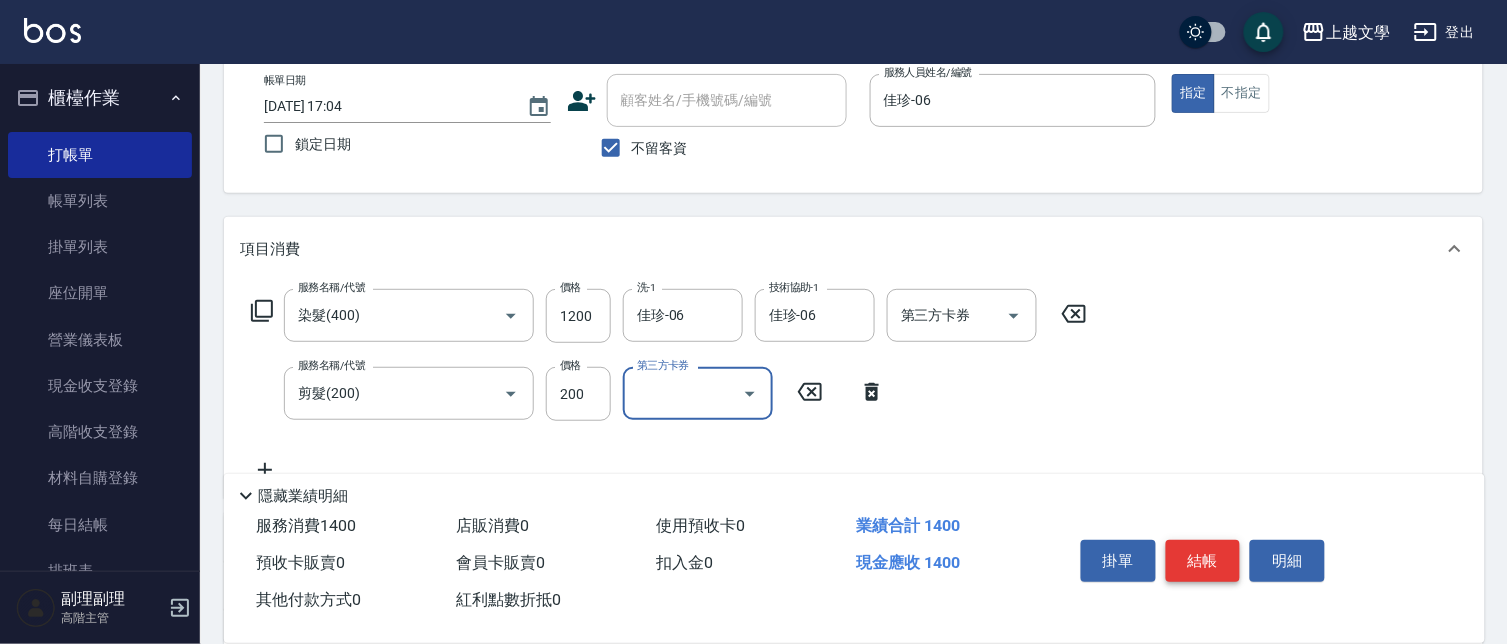 click on "結帳" at bounding box center [1203, 561] 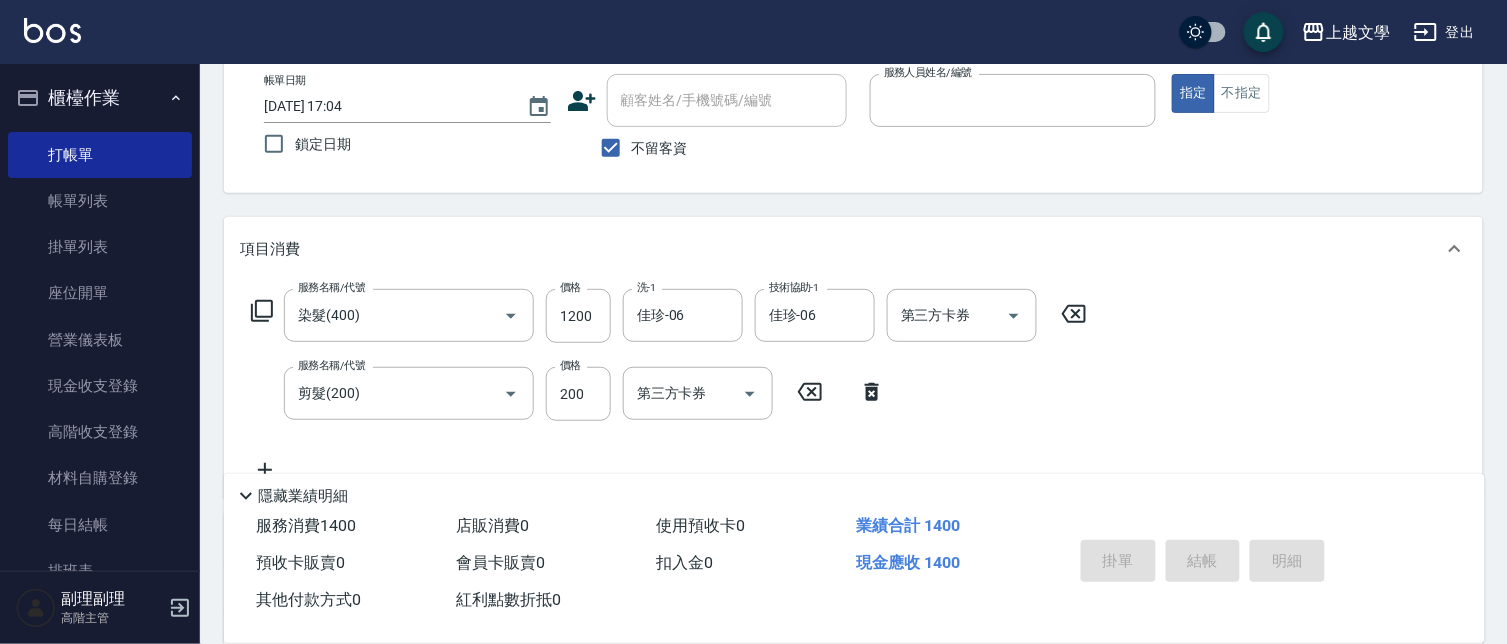 type on "0" 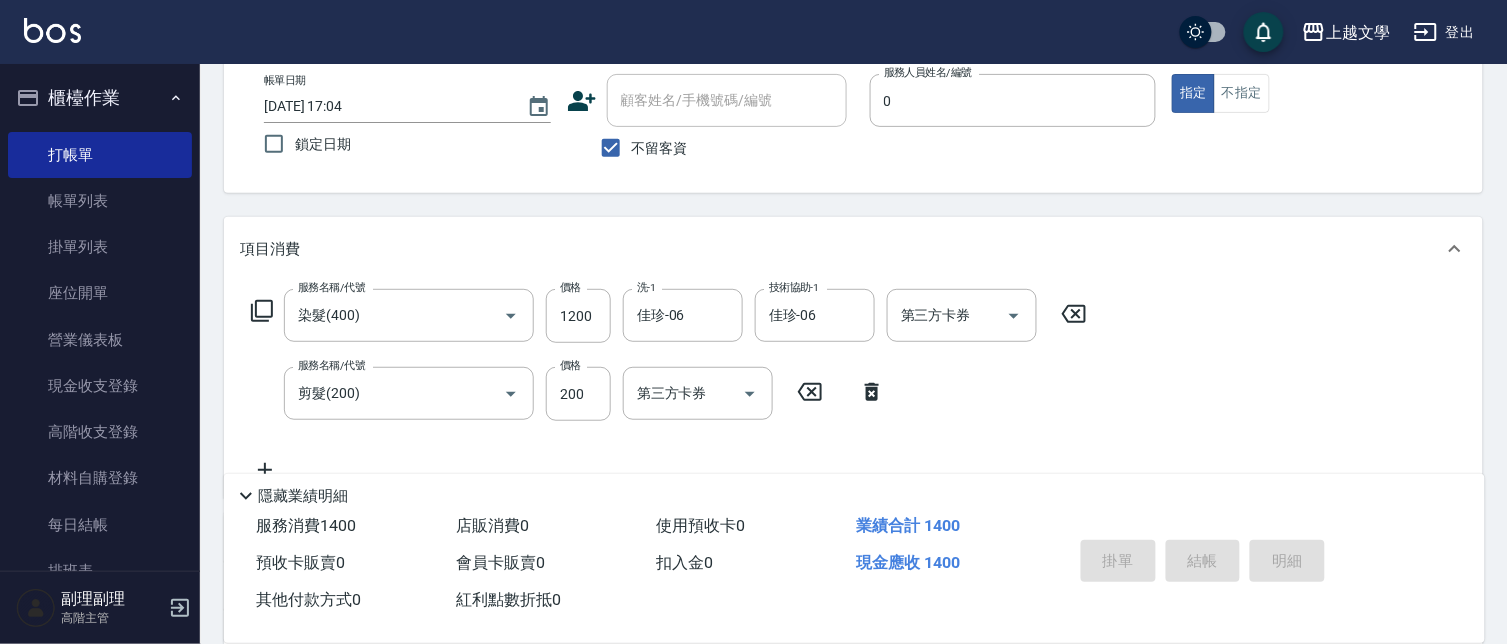 type 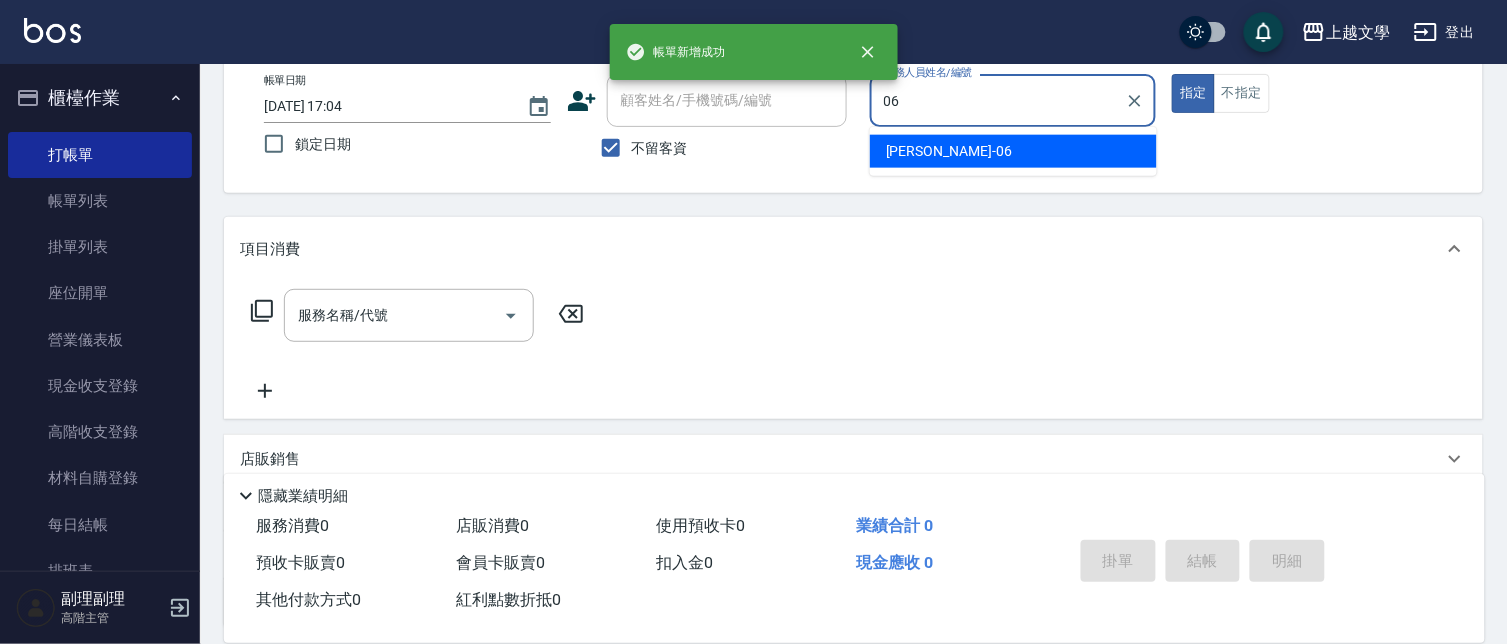 type on "佳珍-06" 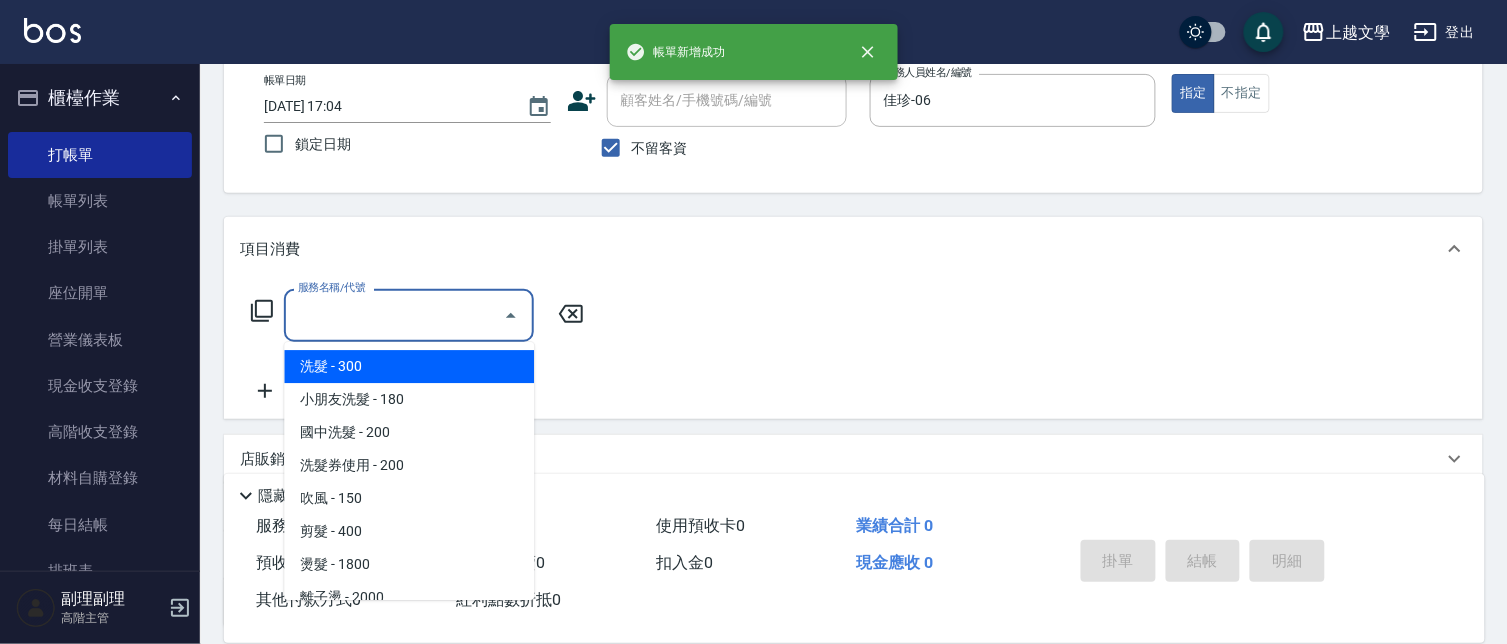 click on "服務名稱/代號" at bounding box center [394, 315] 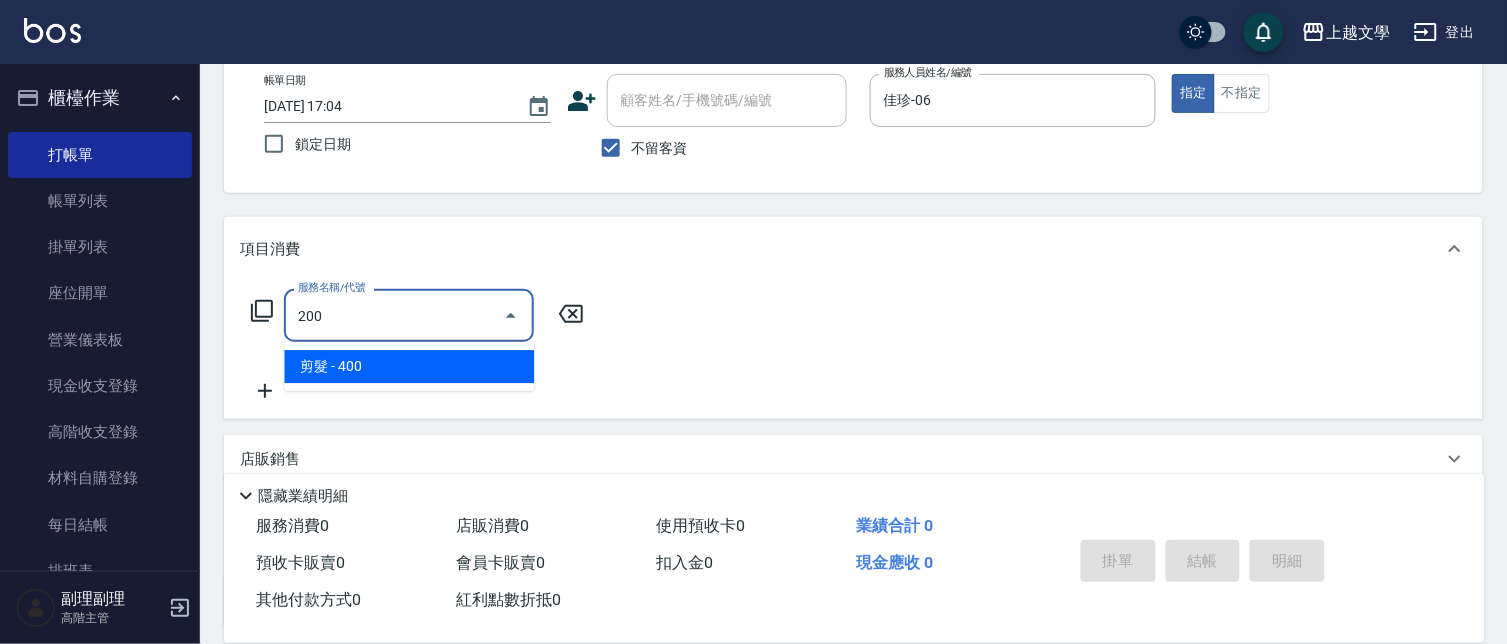 type on "剪髮(200)" 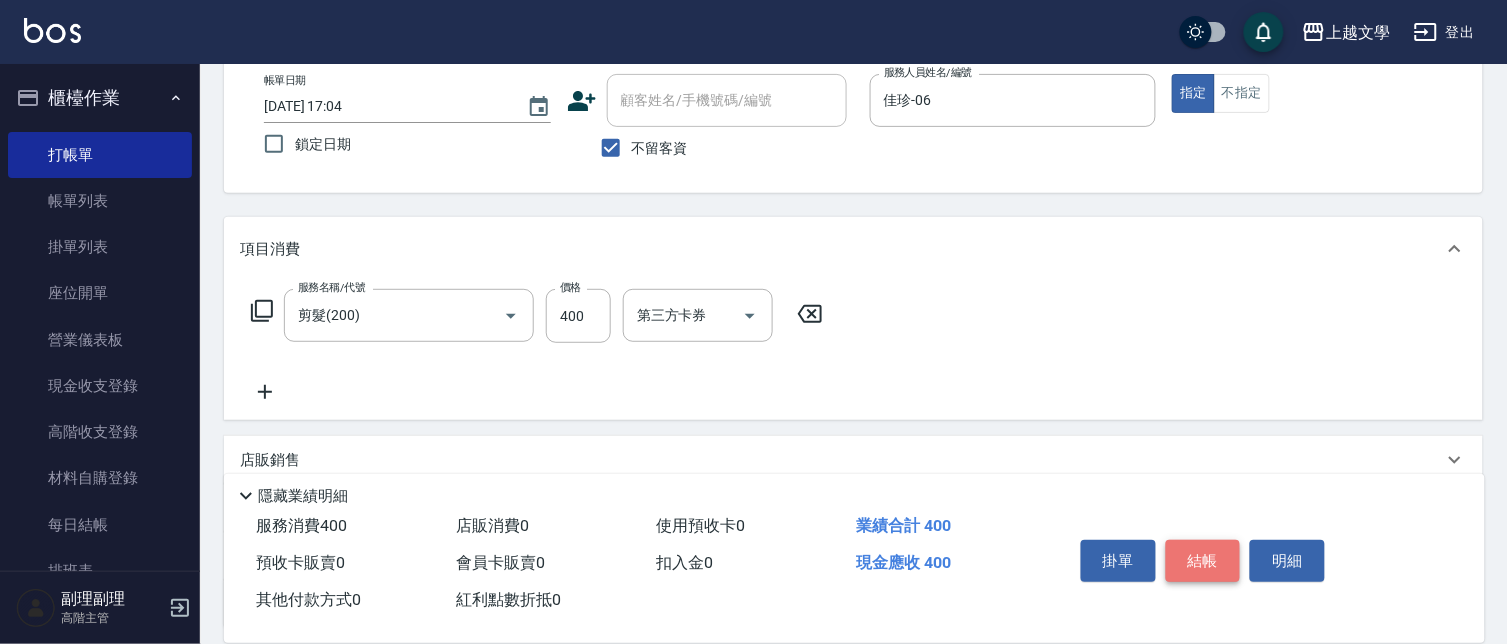 click on "結帳" at bounding box center [1203, 561] 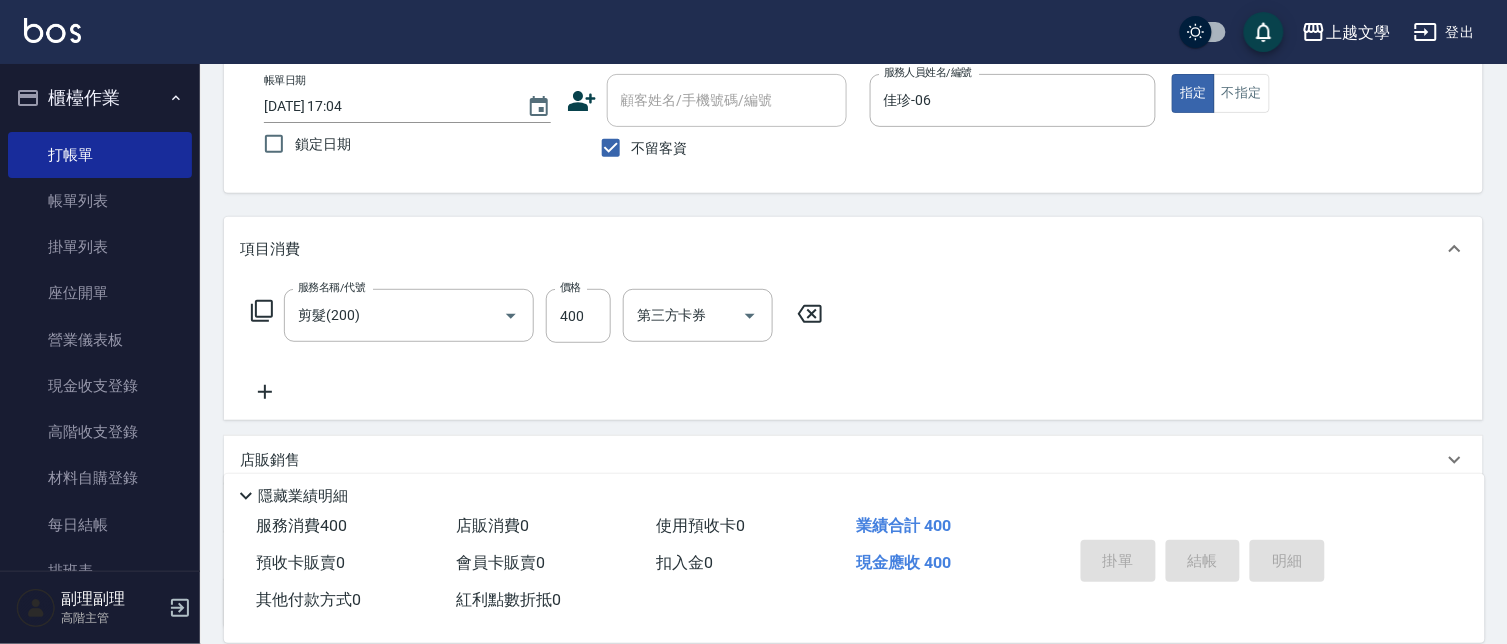 type 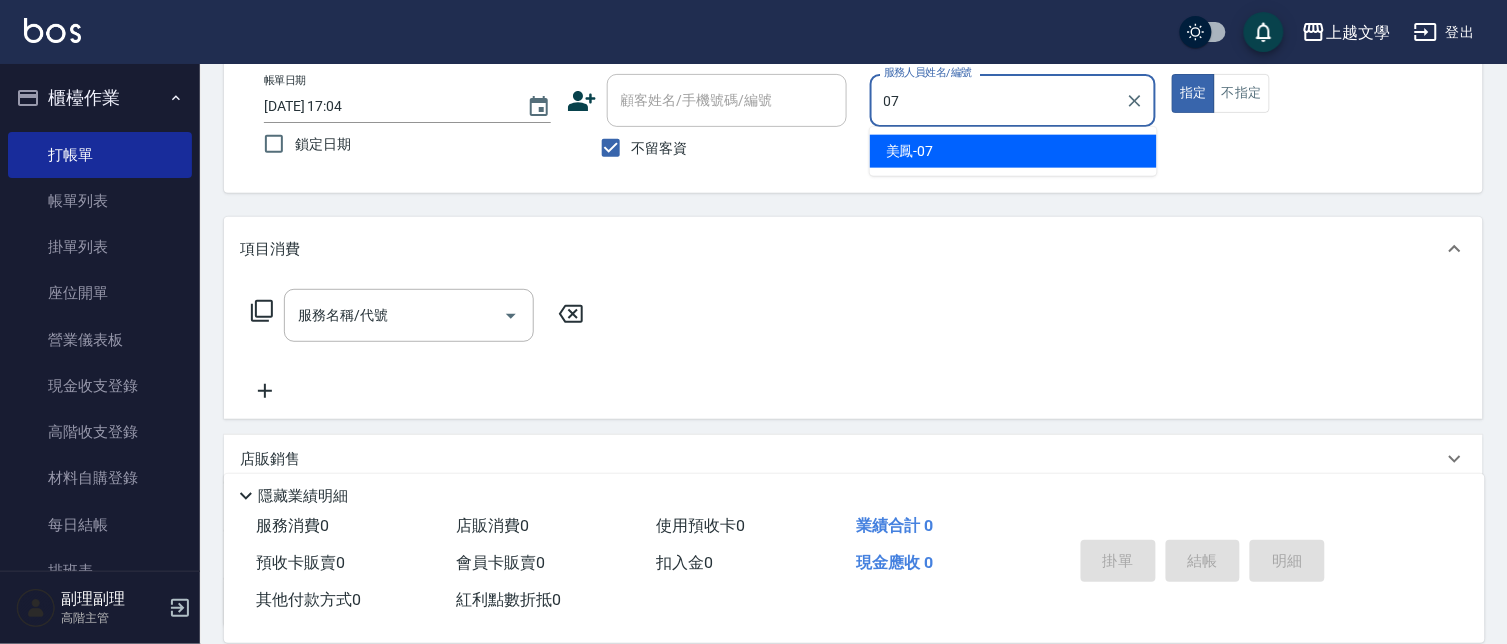 type on "美鳳-07" 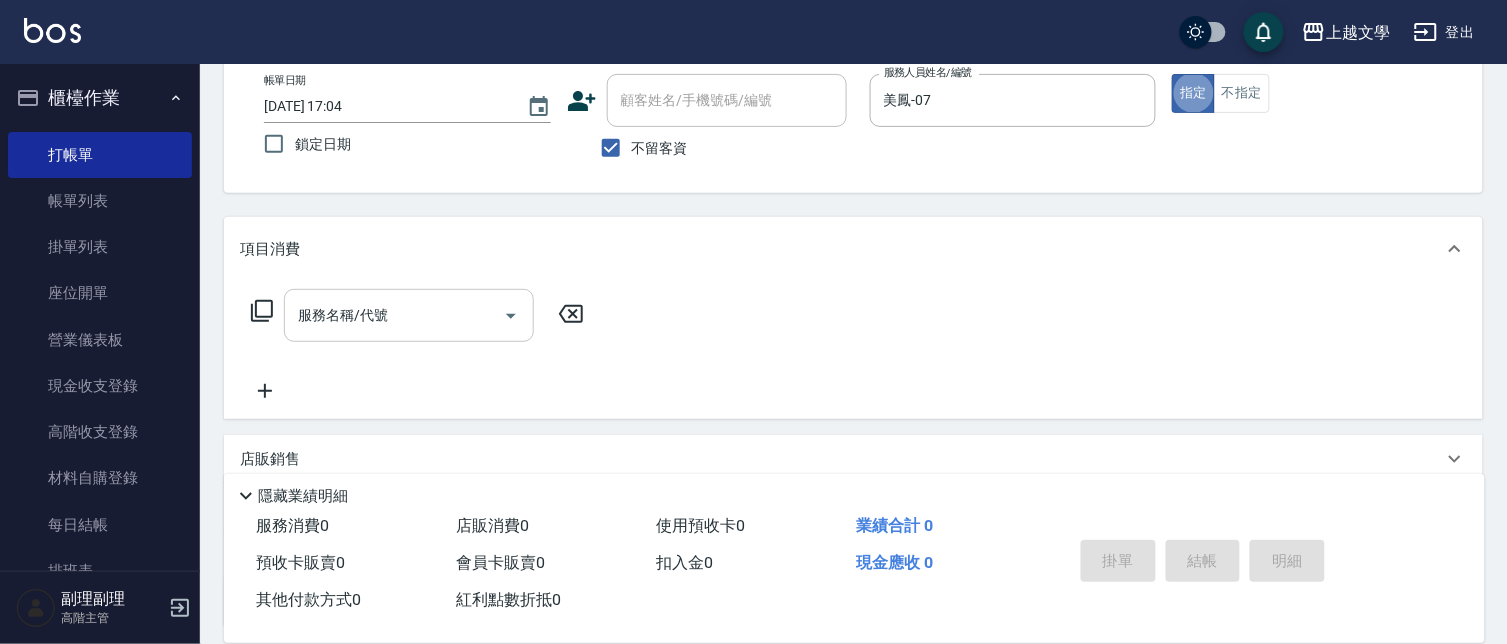 click on "服務名稱/代號 服務名稱/代號" at bounding box center [409, 315] 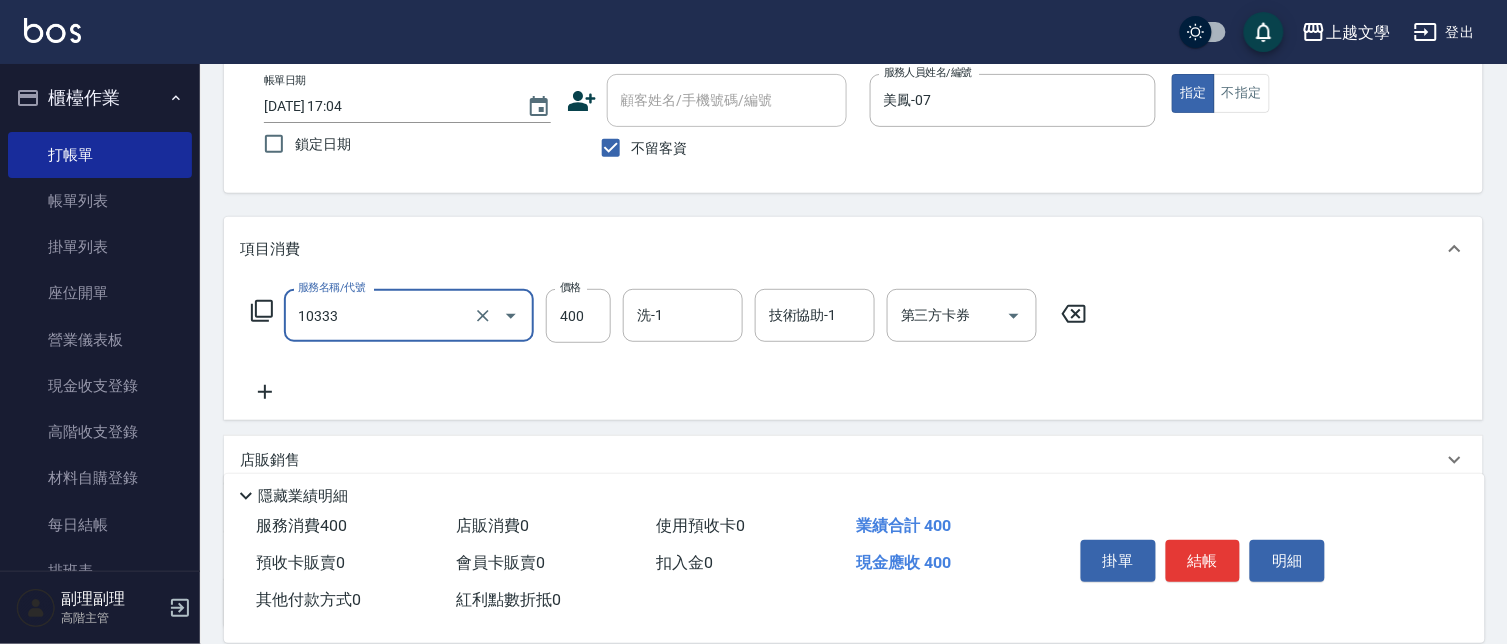 type on "舒暢洗髮(10333)" 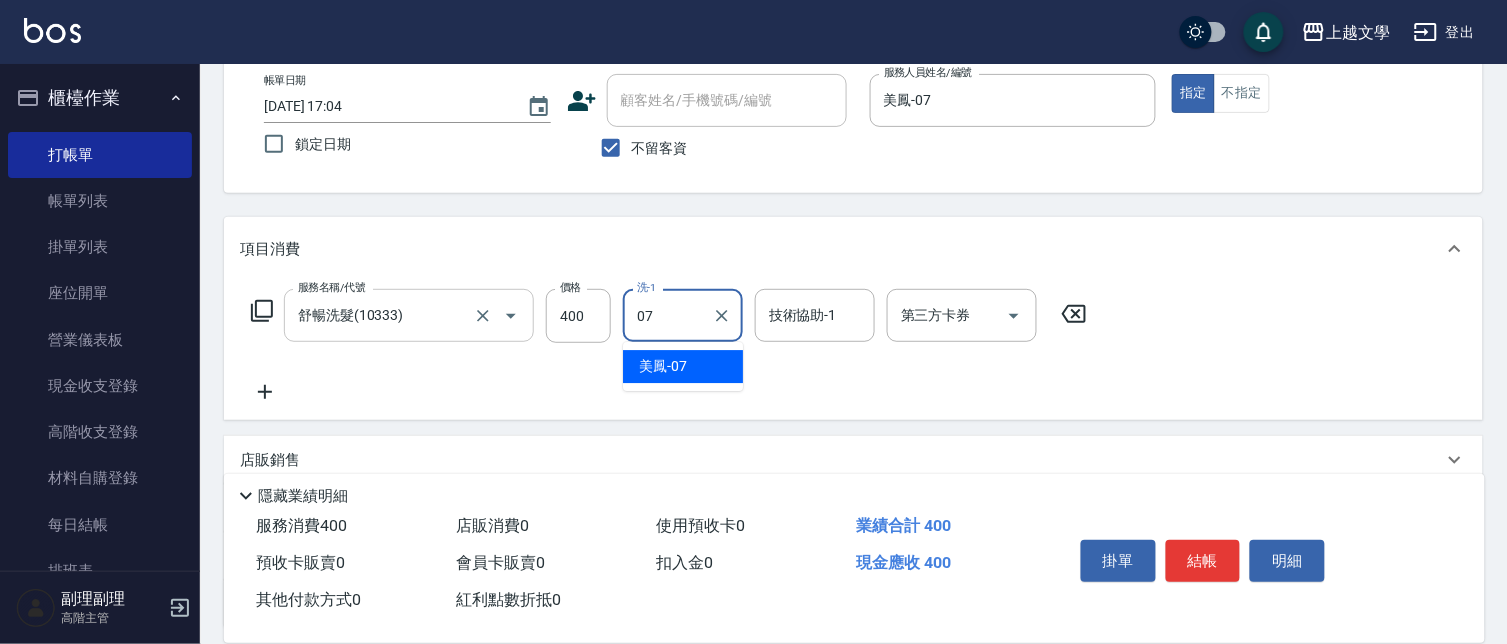 type on "美鳳-07" 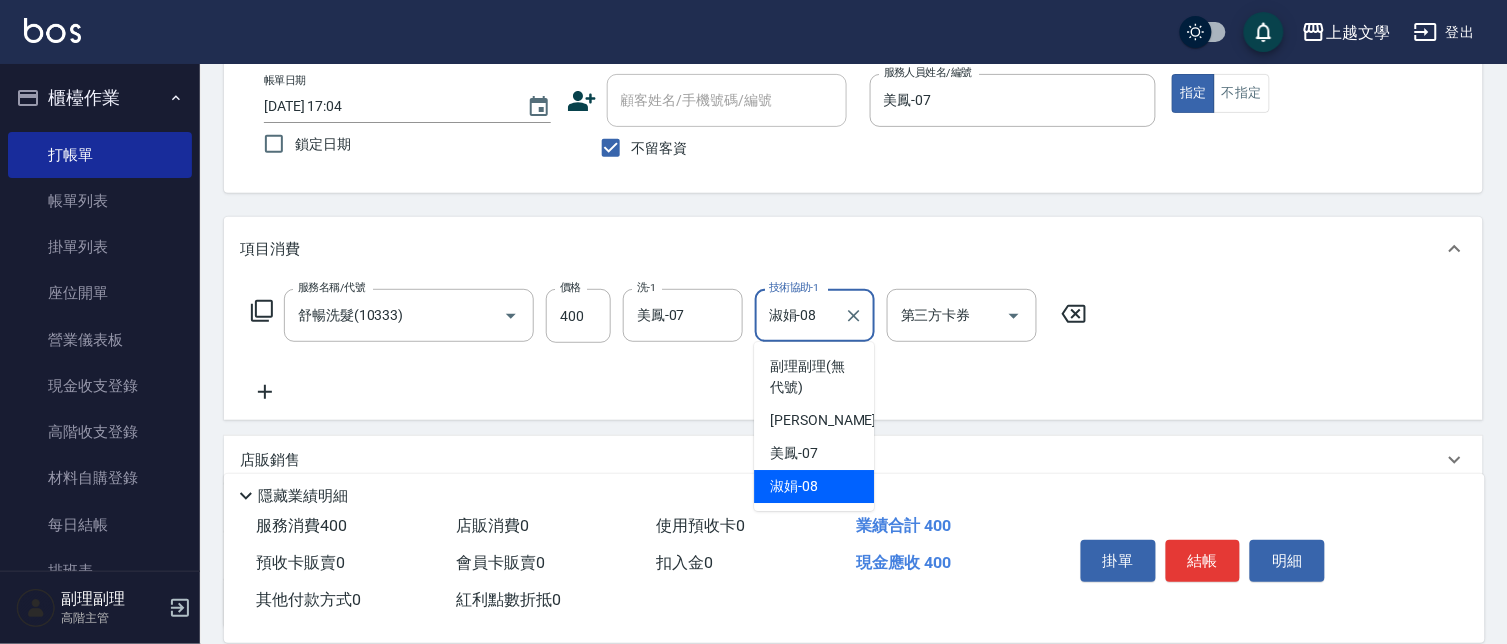 drag, startPoint x: 821, startPoint y: 332, endPoint x: 778, endPoint y: 381, distance: 65.192024 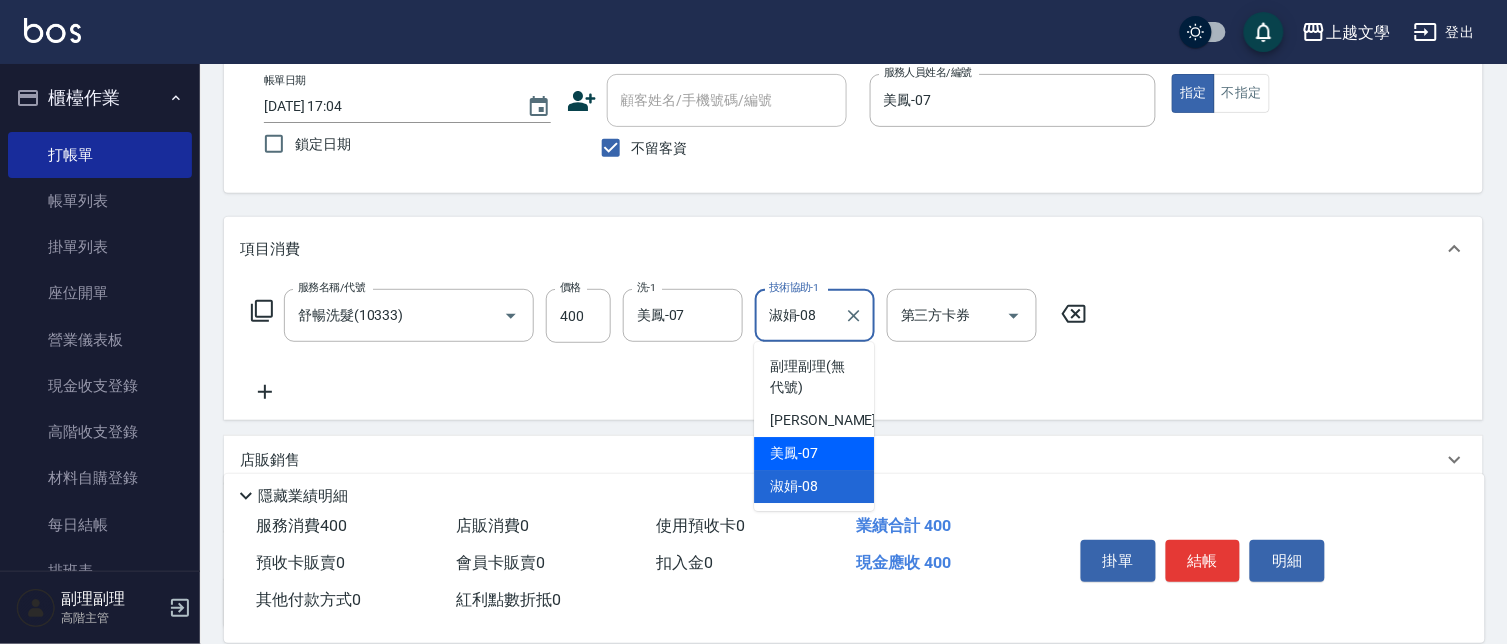 click on "美鳳 -07" at bounding box center (814, 453) 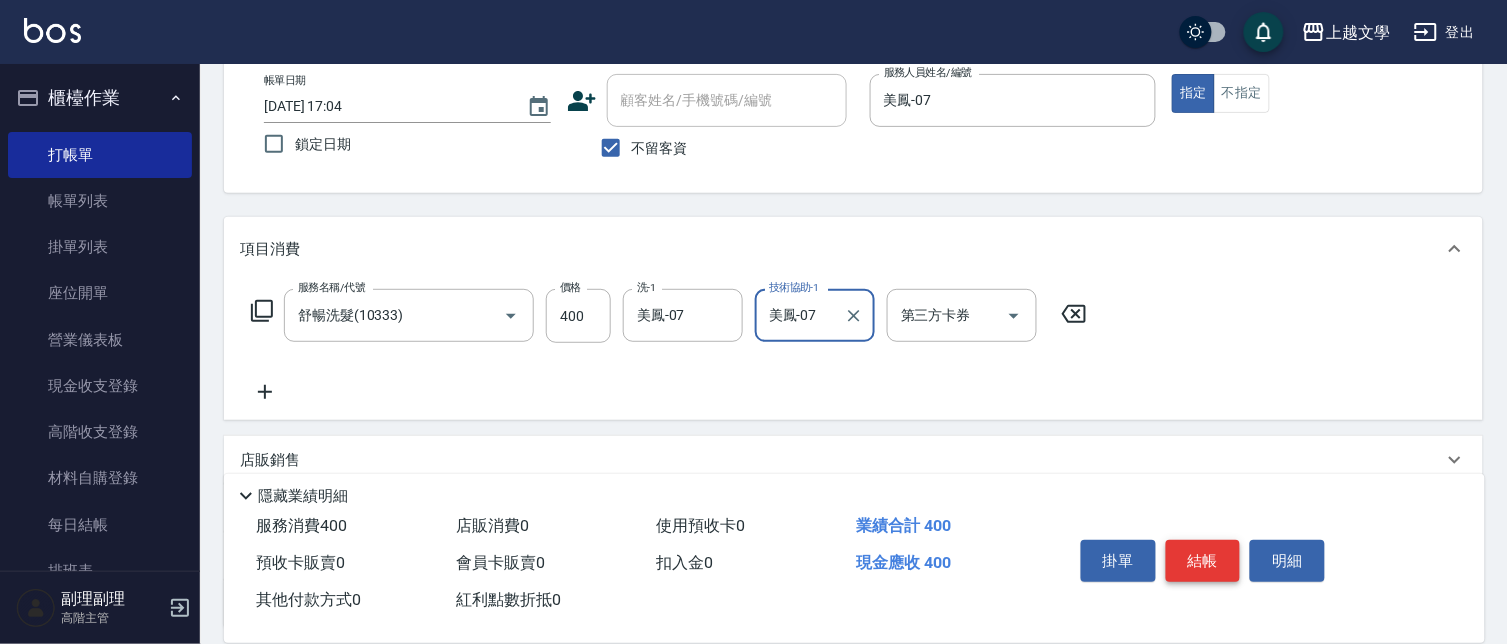 click on "結帳" at bounding box center (1203, 561) 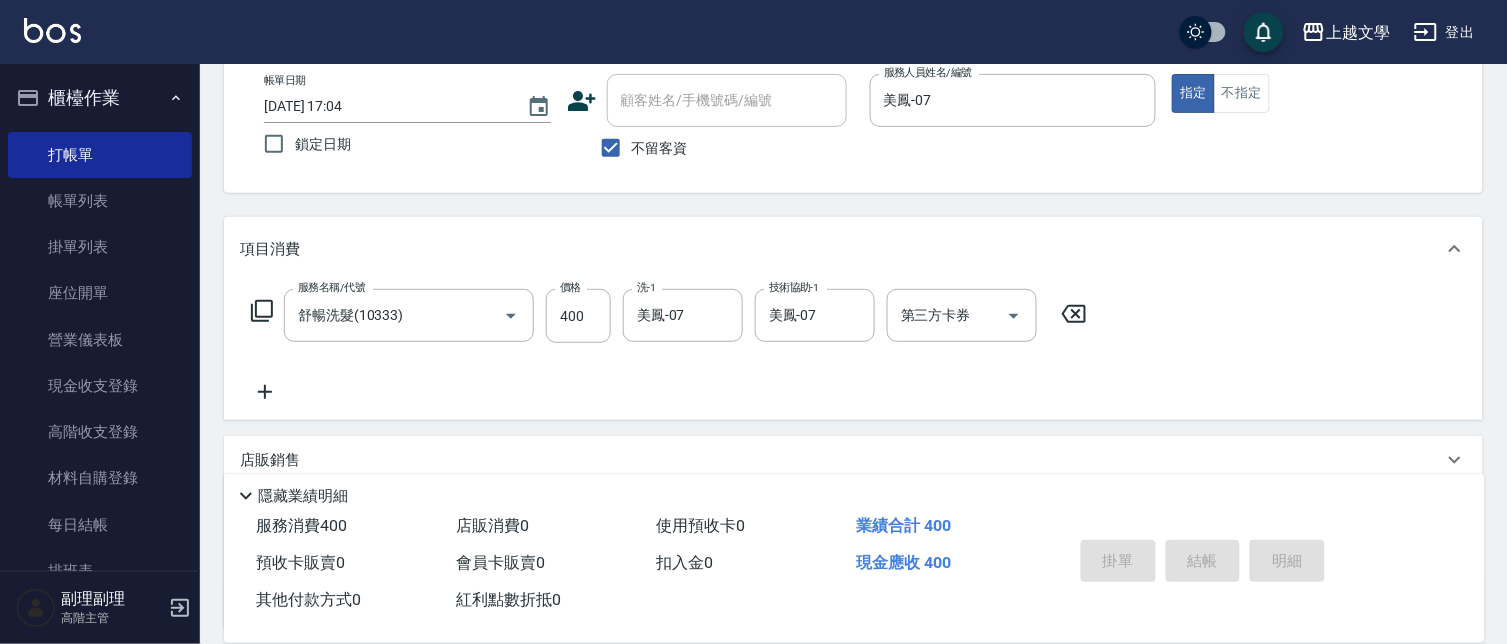 type on "[DATE] 17:05" 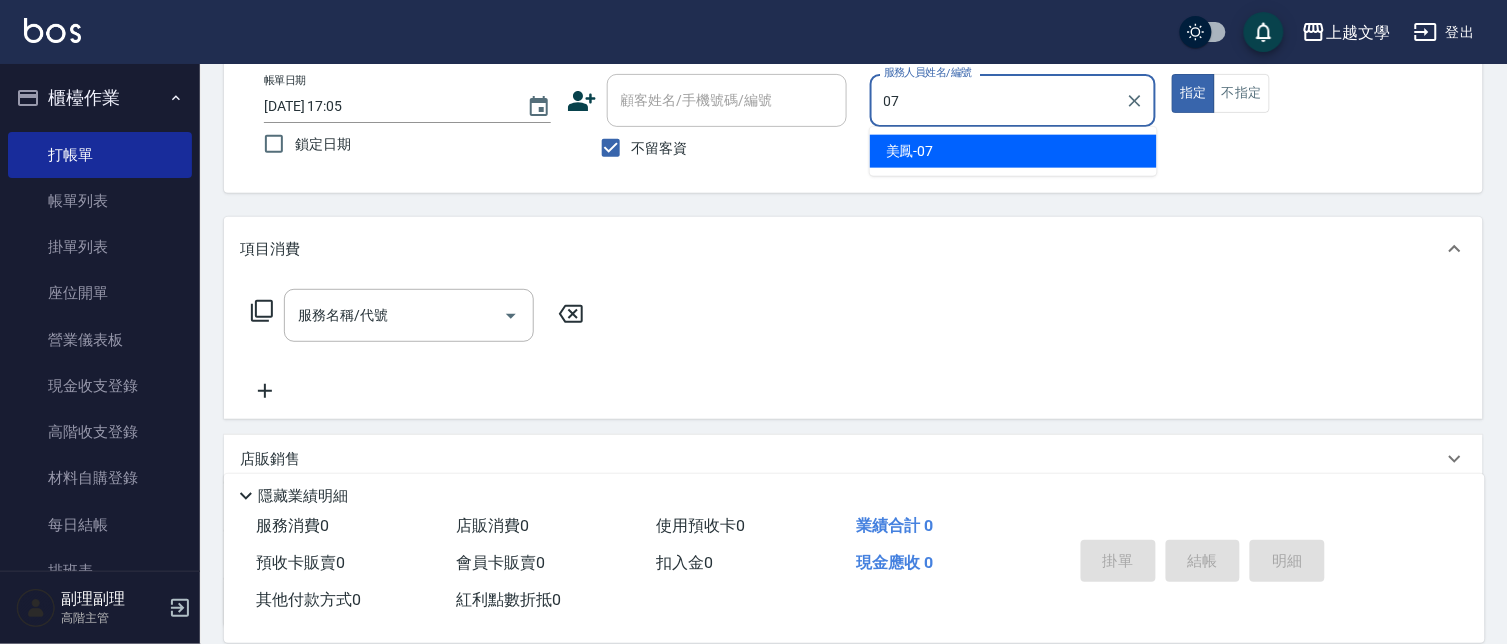 type on "美鳳-07" 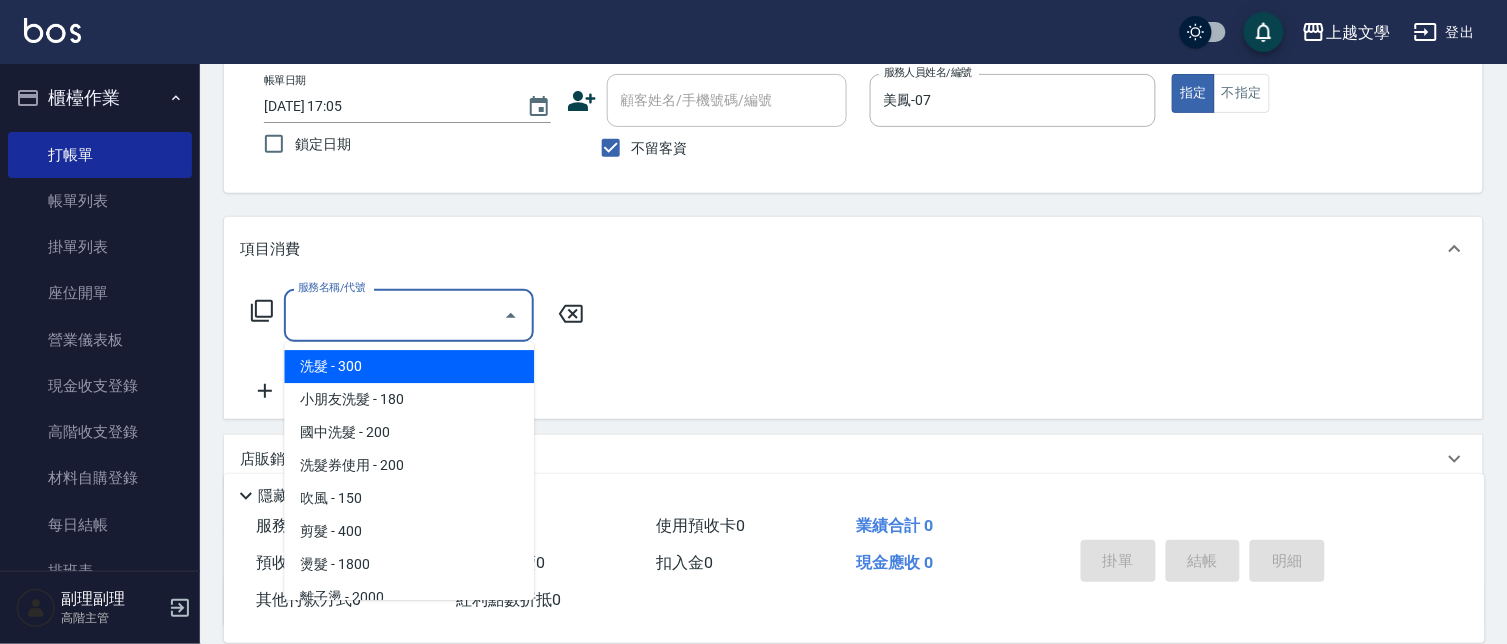 click on "服務名稱/代號" at bounding box center (394, 315) 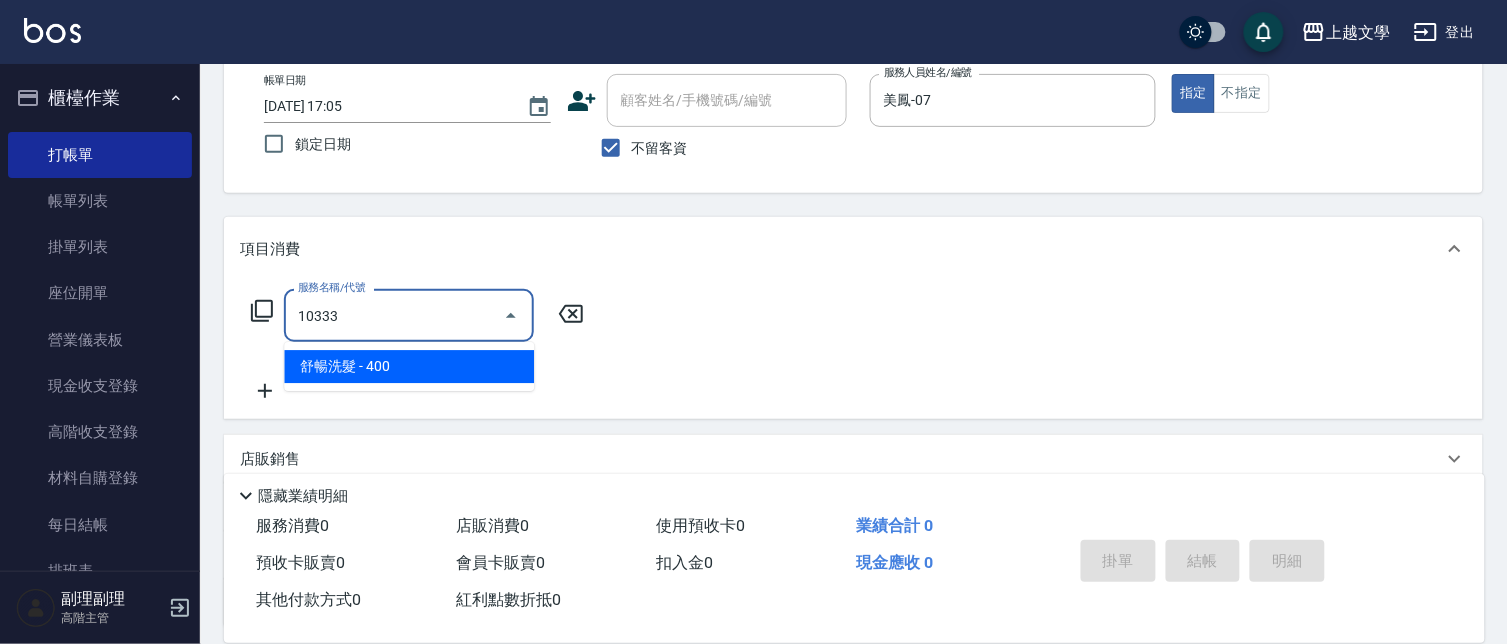 type on "舒暢洗髮(10333)" 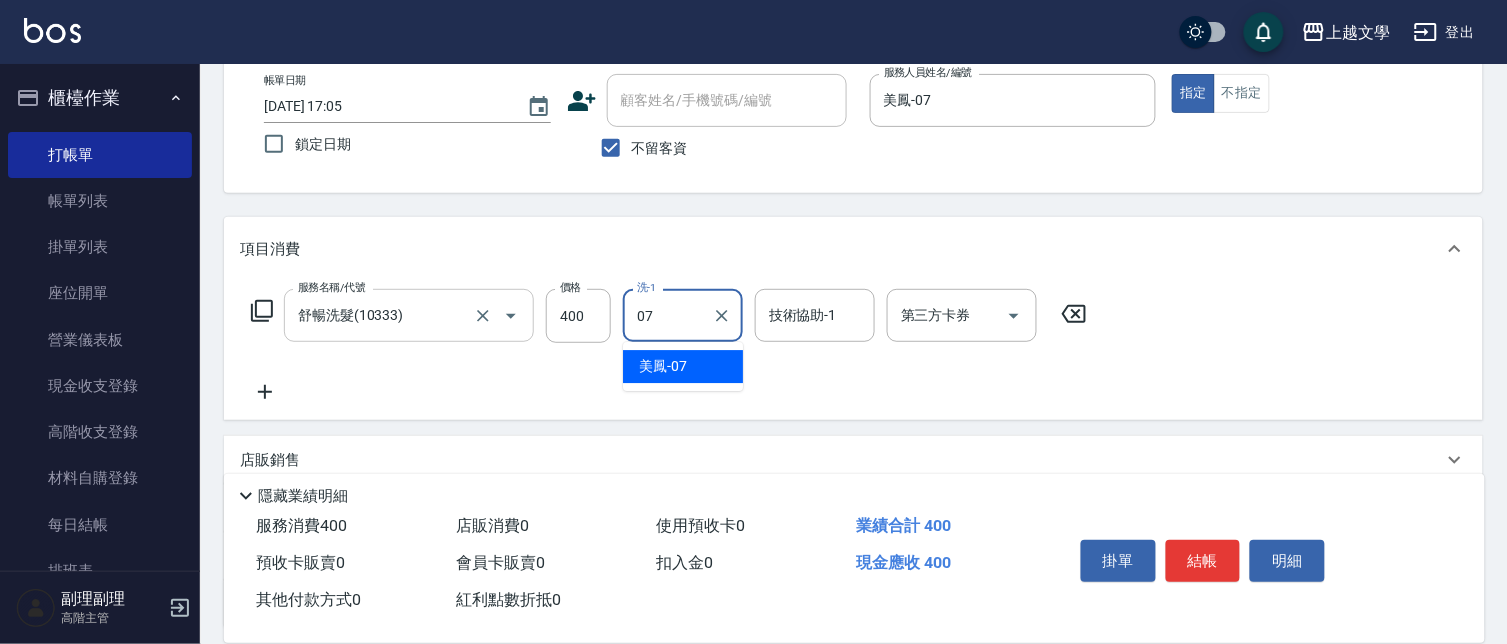 type on "美鳳-07" 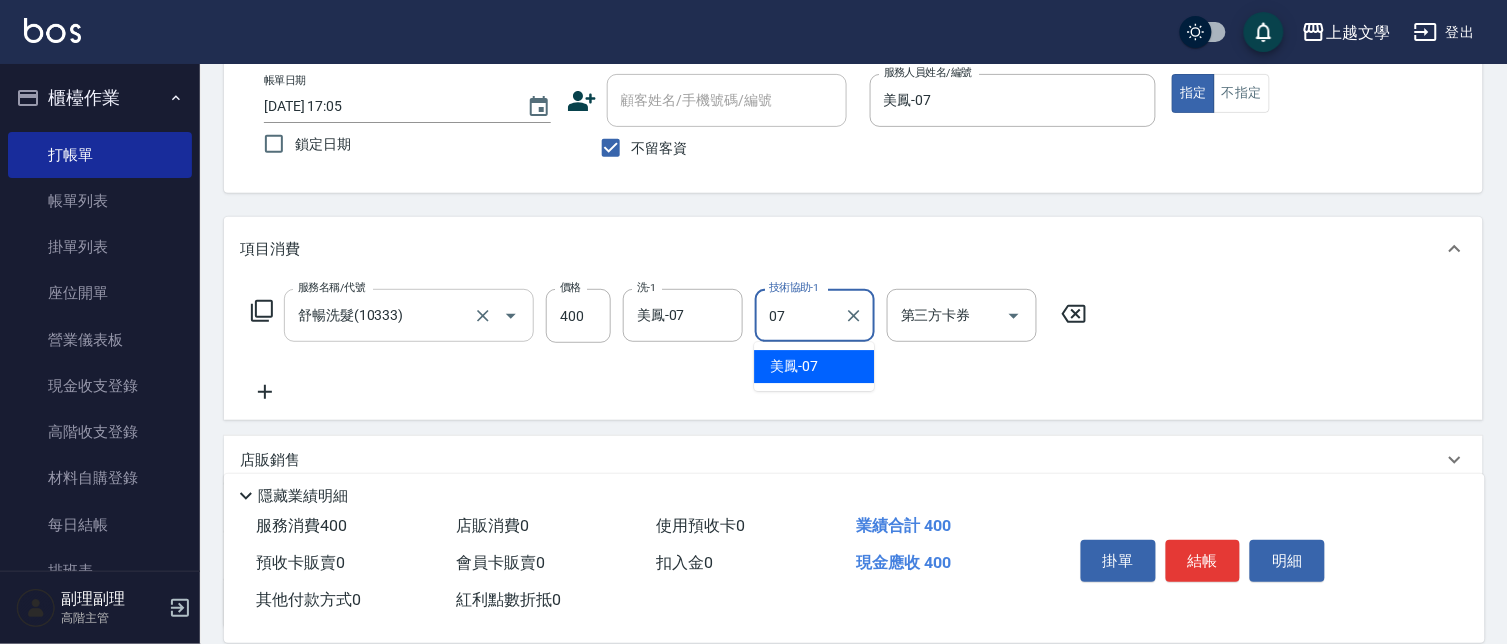 type on "美鳳-07" 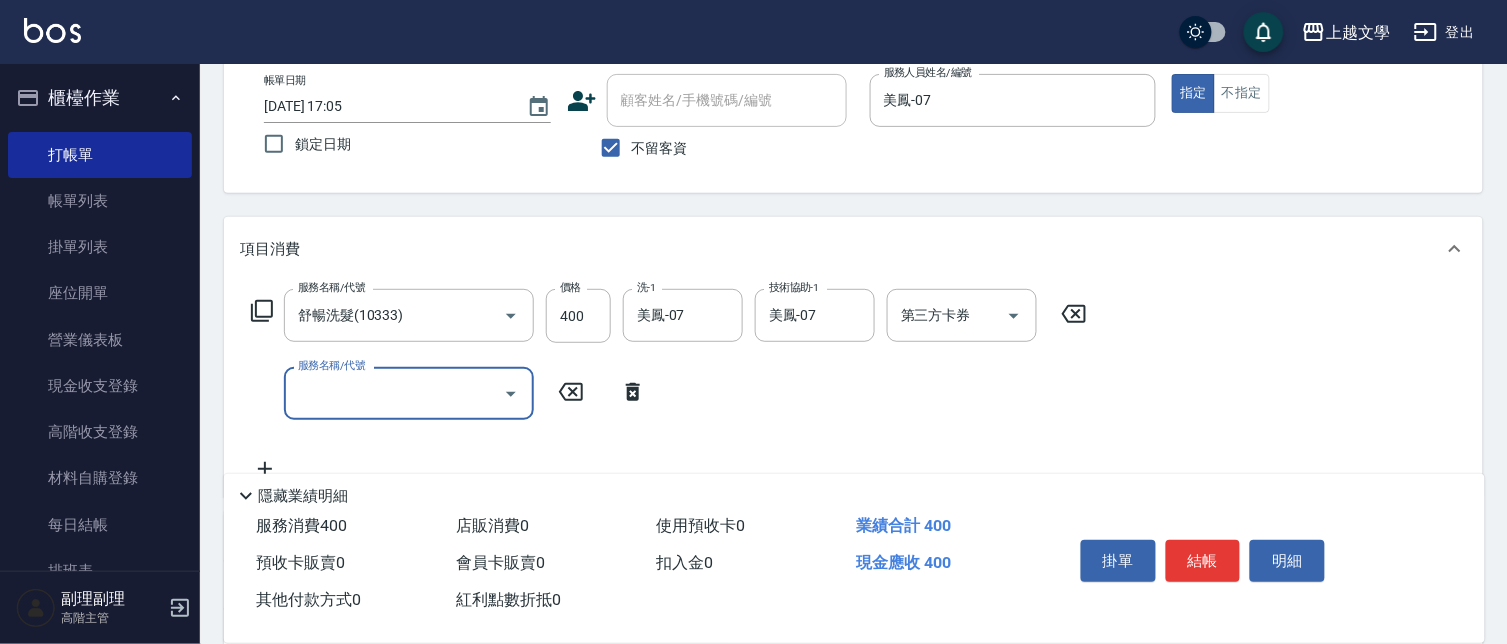 click on "結帳" at bounding box center [1203, 561] 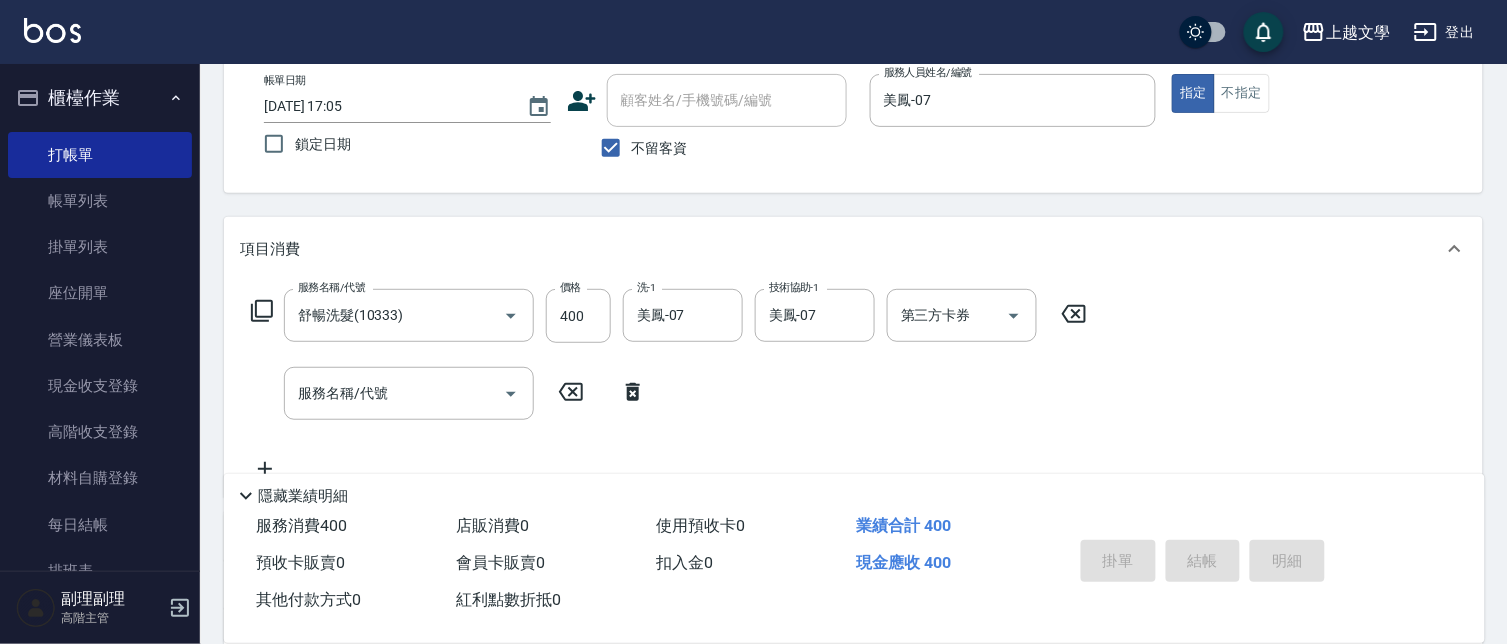 type 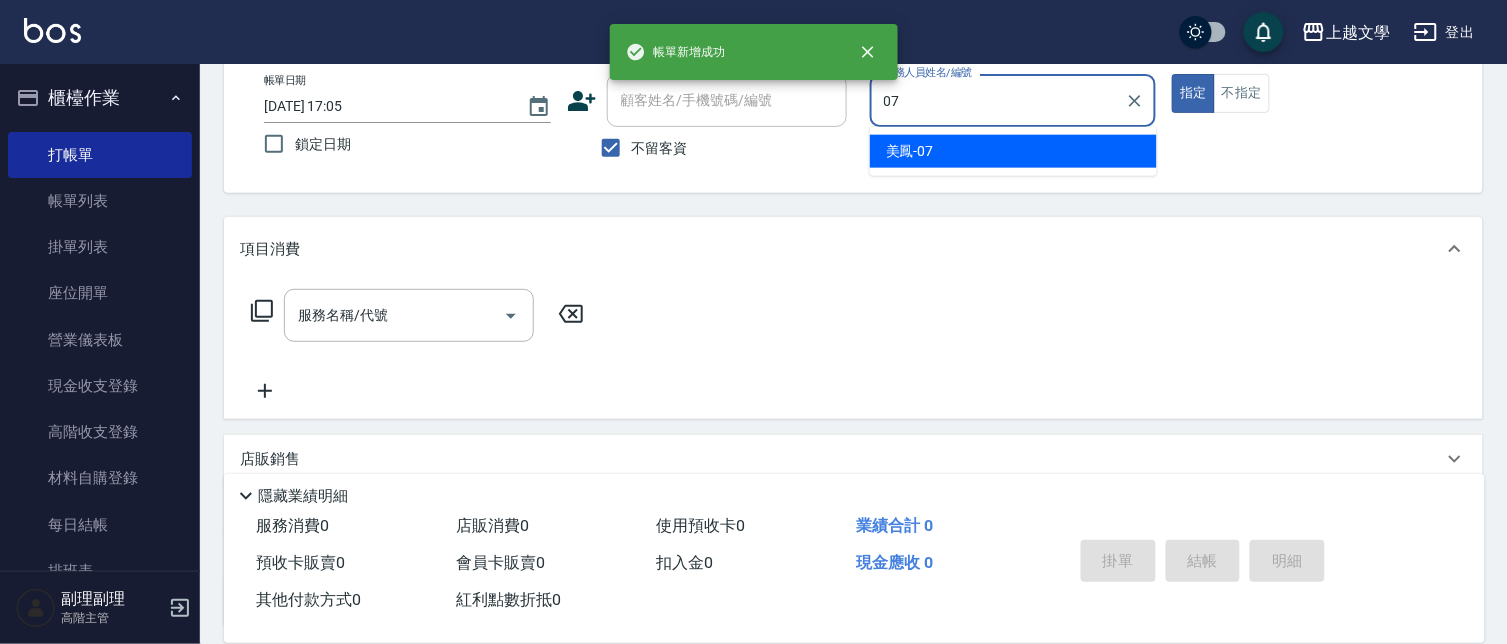 type on "美鳳-07" 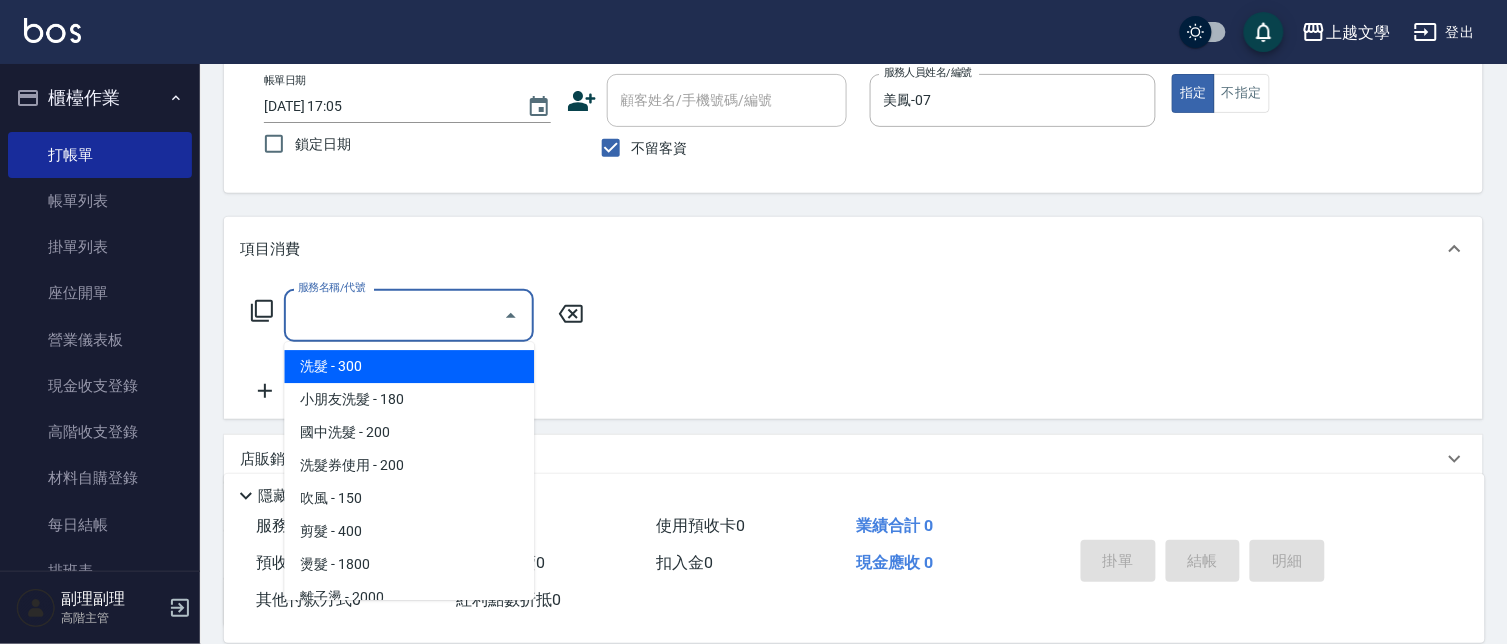 click on "服務名稱/代號" at bounding box center [394, 315] 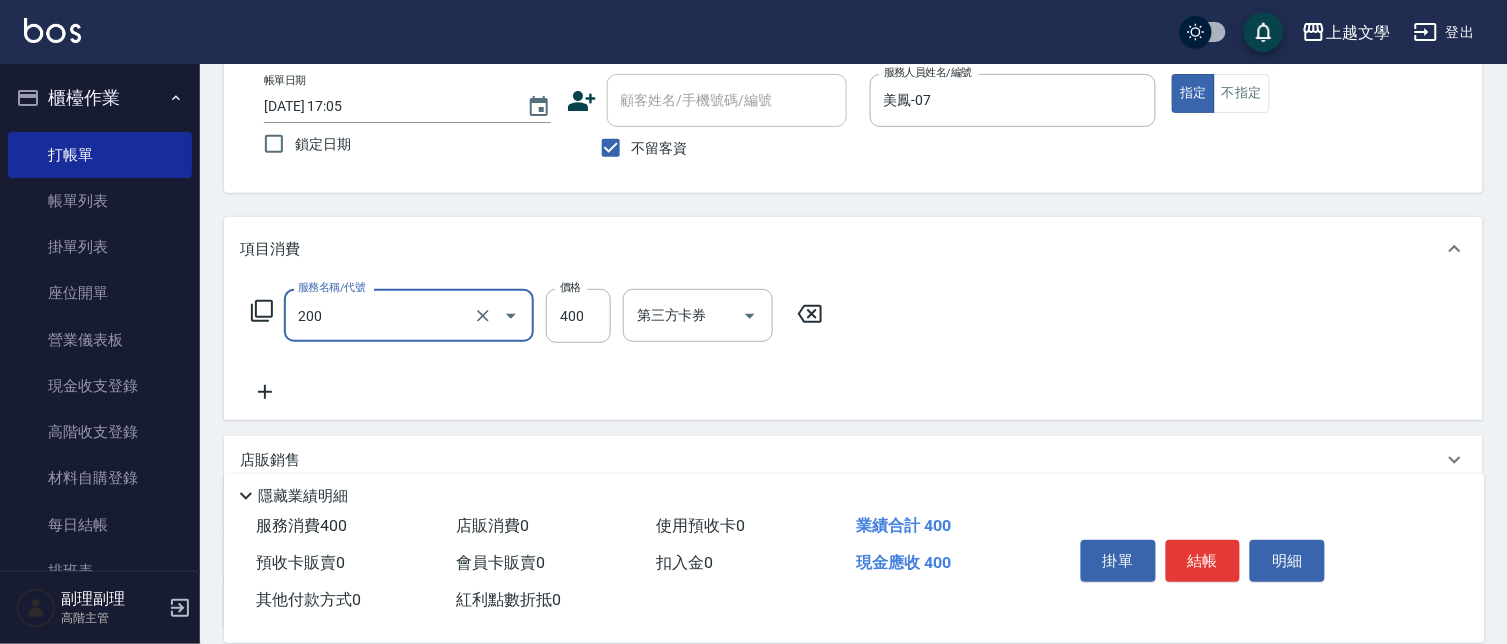 type on "剪髮(200)" 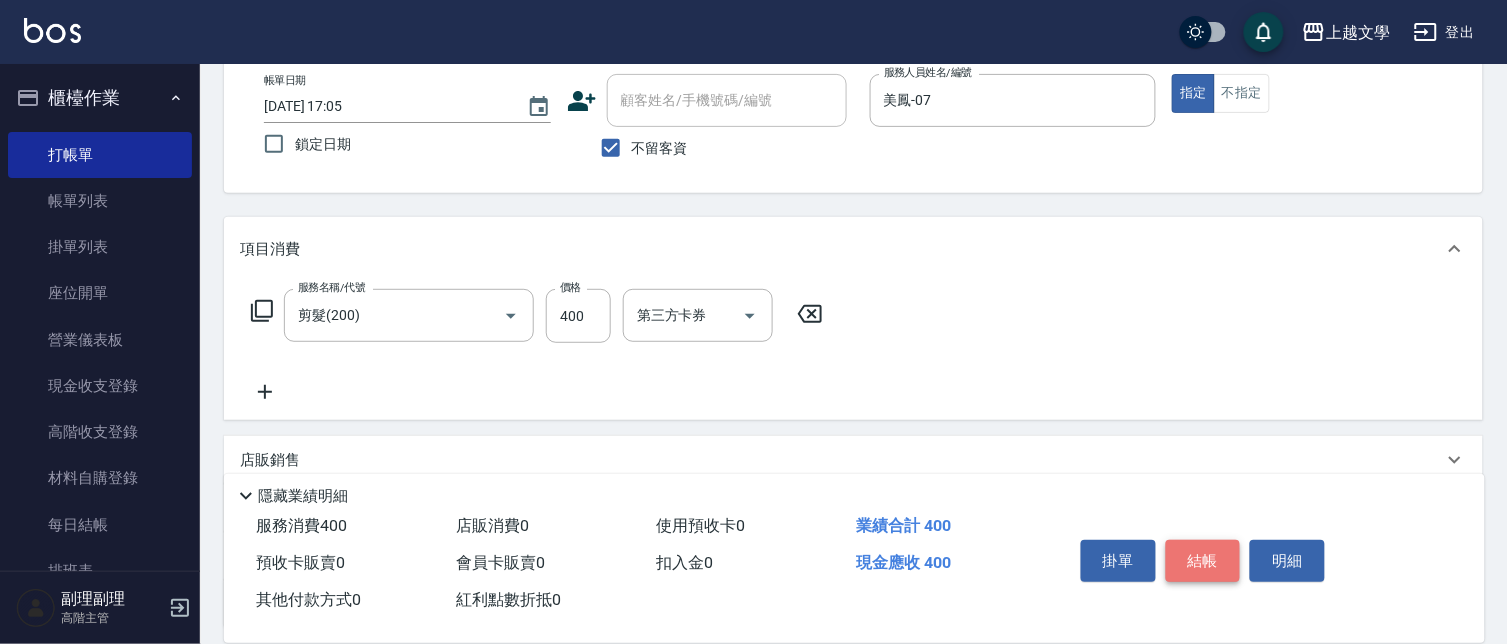 click on "結帳" at bounding box center [1203, 561] 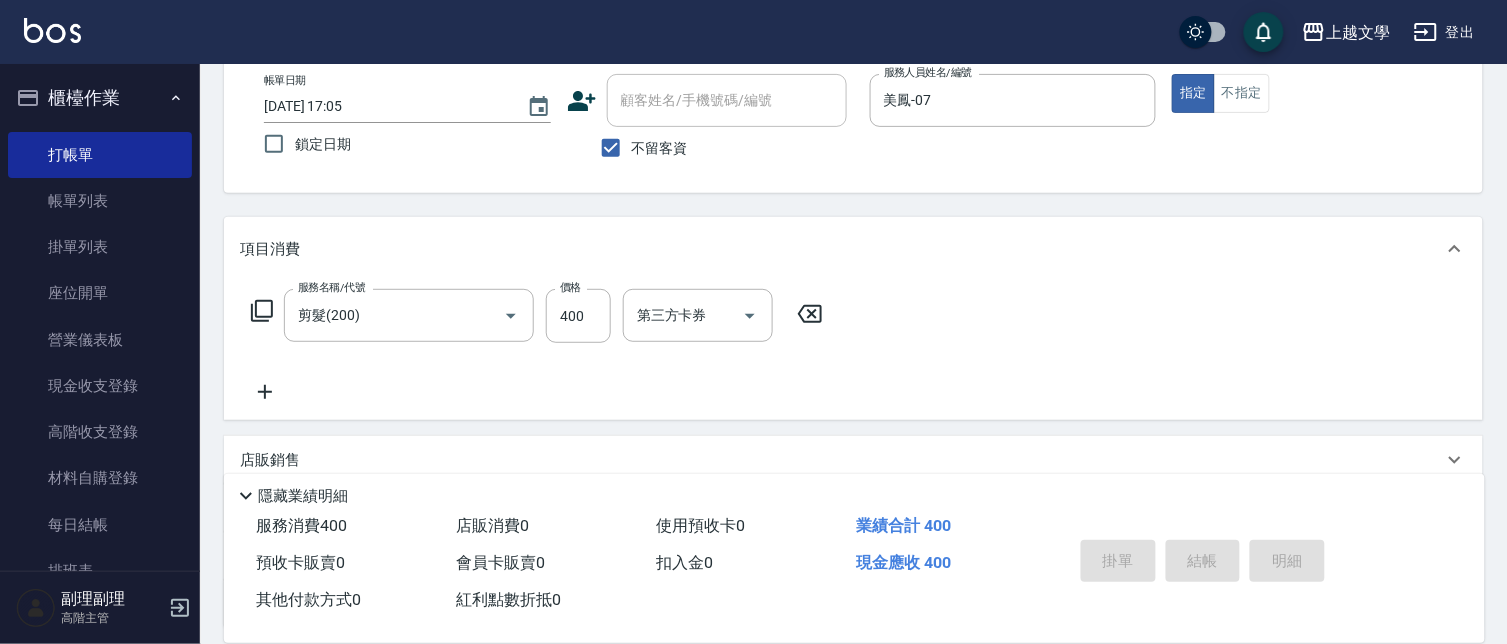 type 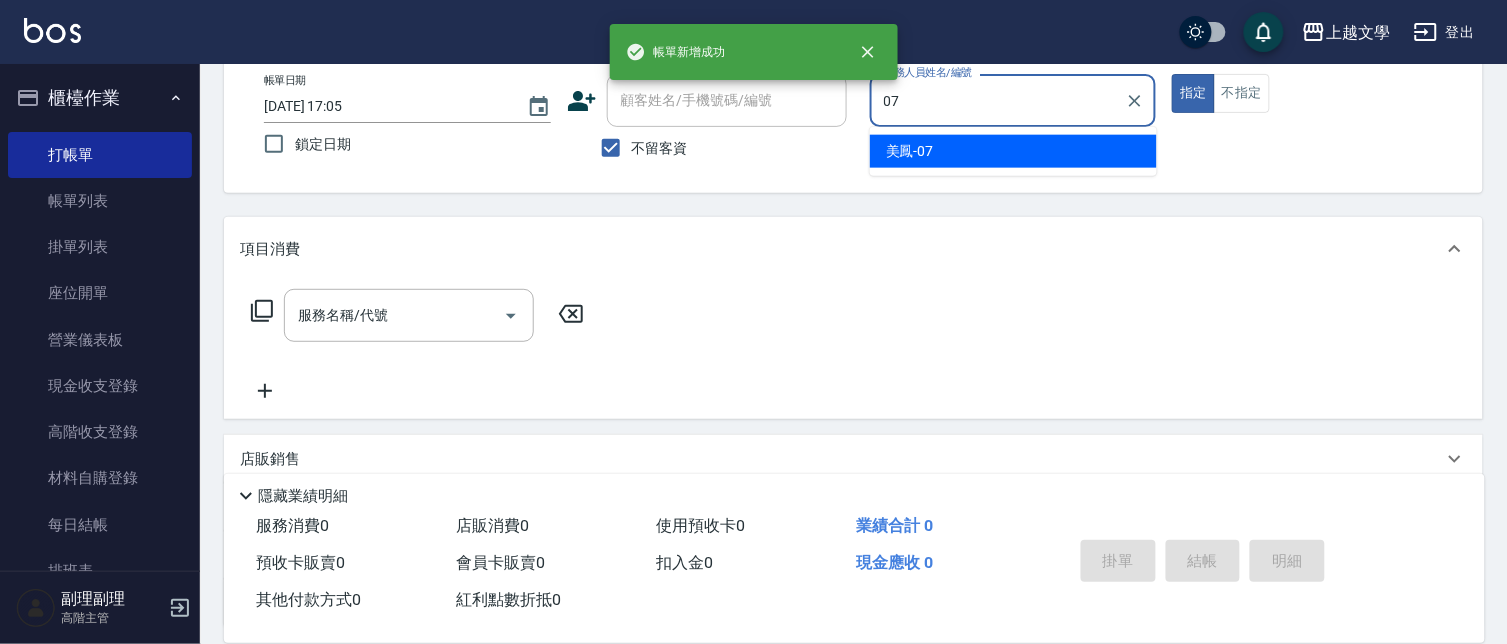 type on "美鳳-07" 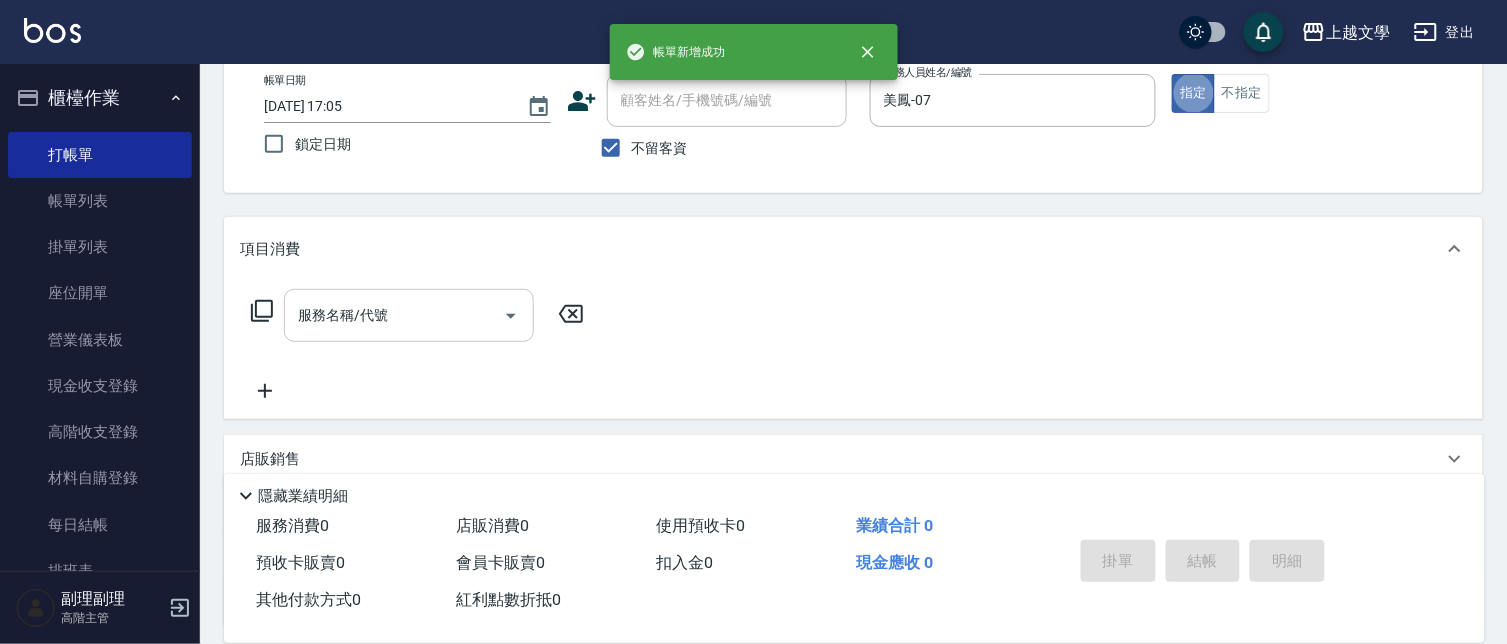 click on "服務名稱/代號" at bounding box center [394, 315] 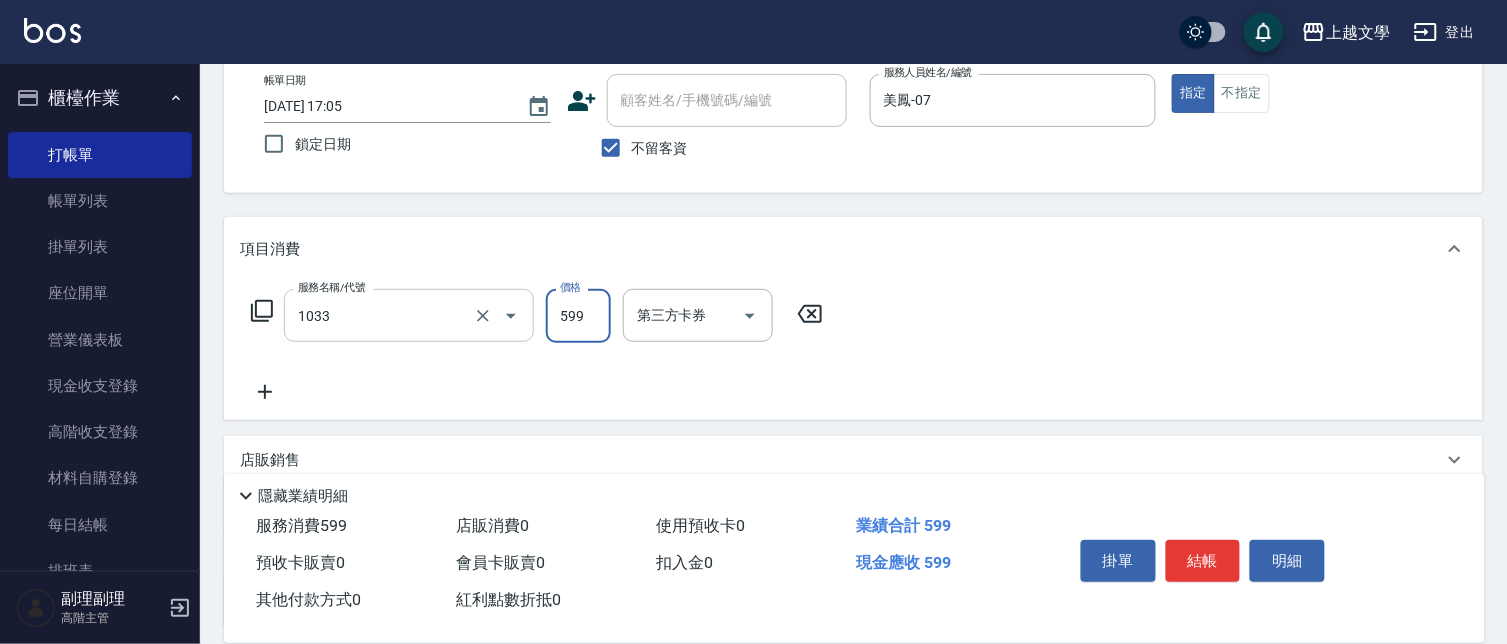 type on "深層洗髮(1033)" 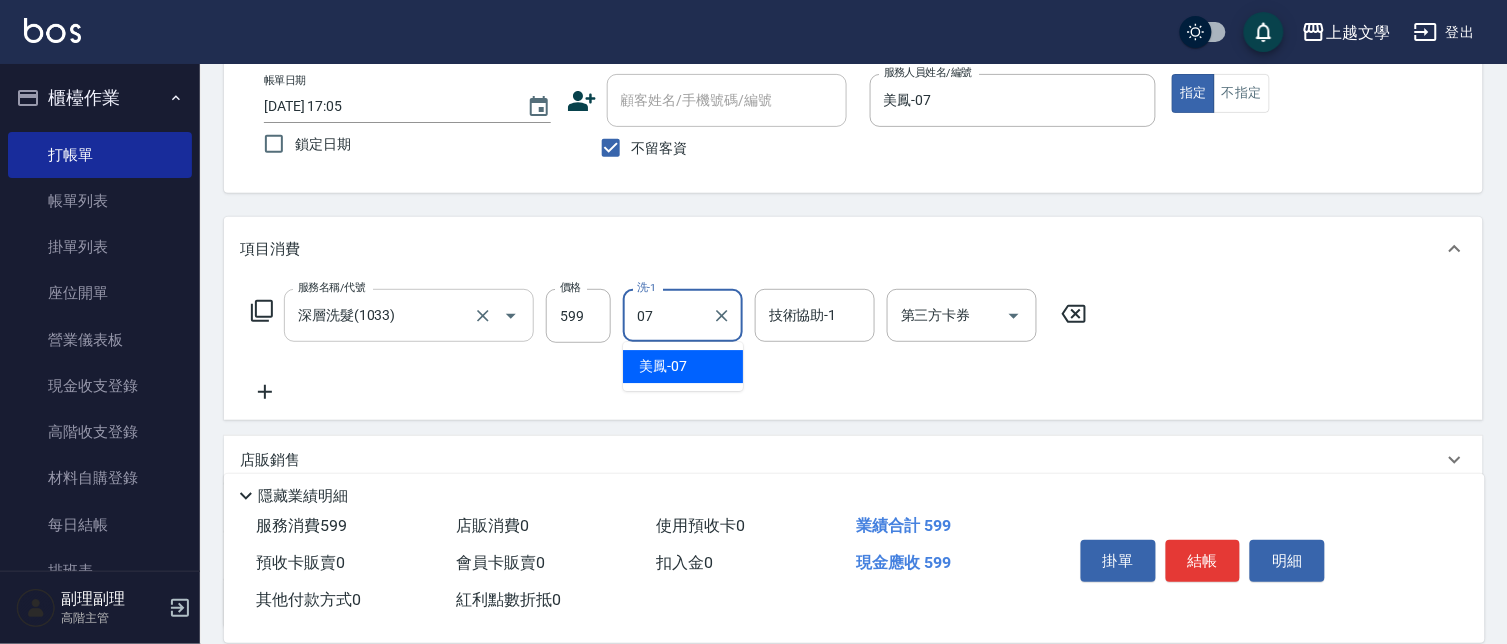 type on "美鳳-07" 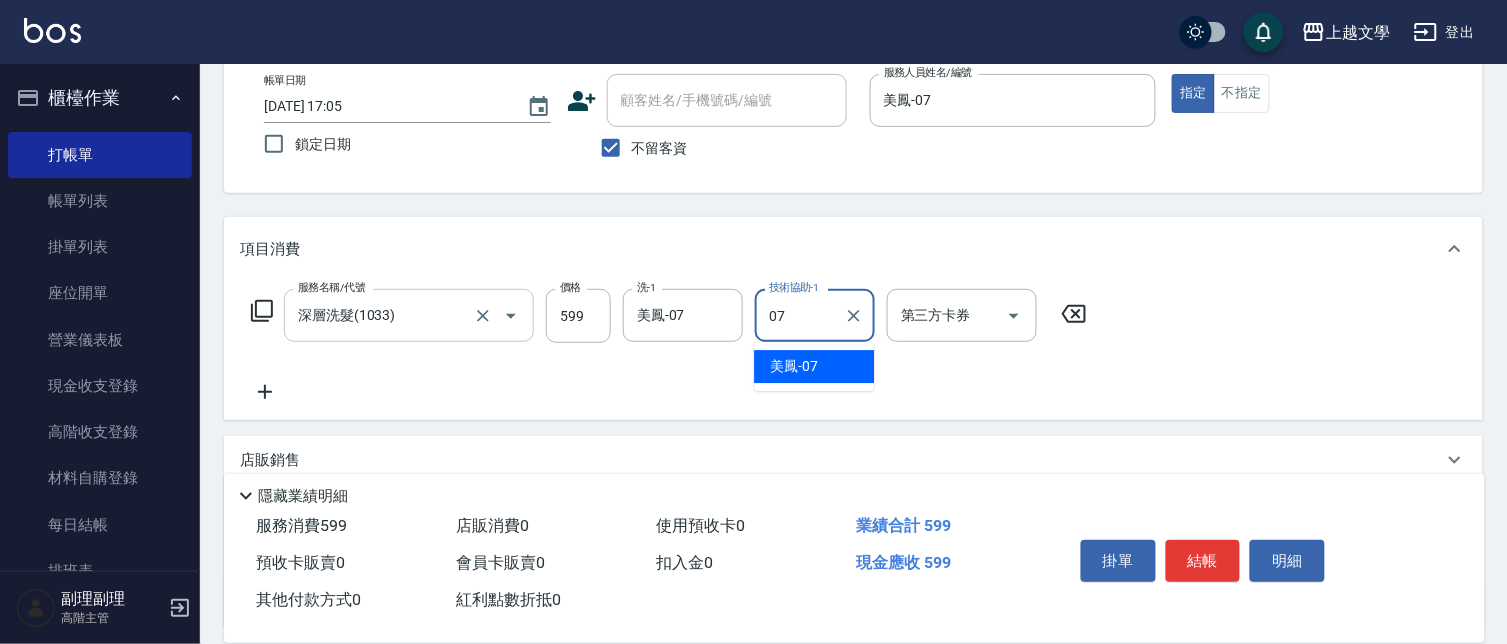 type on "美鳳-07" 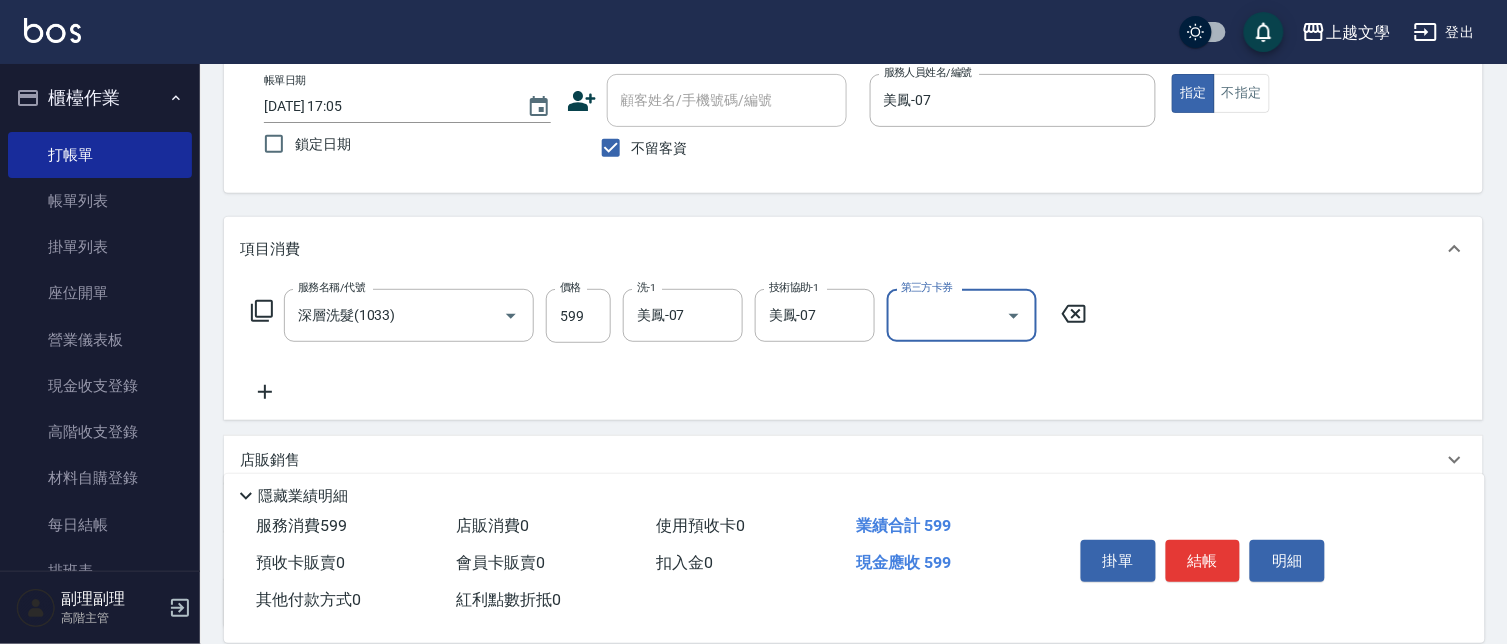 click on "結帳" at bounding box center (1203, 561) 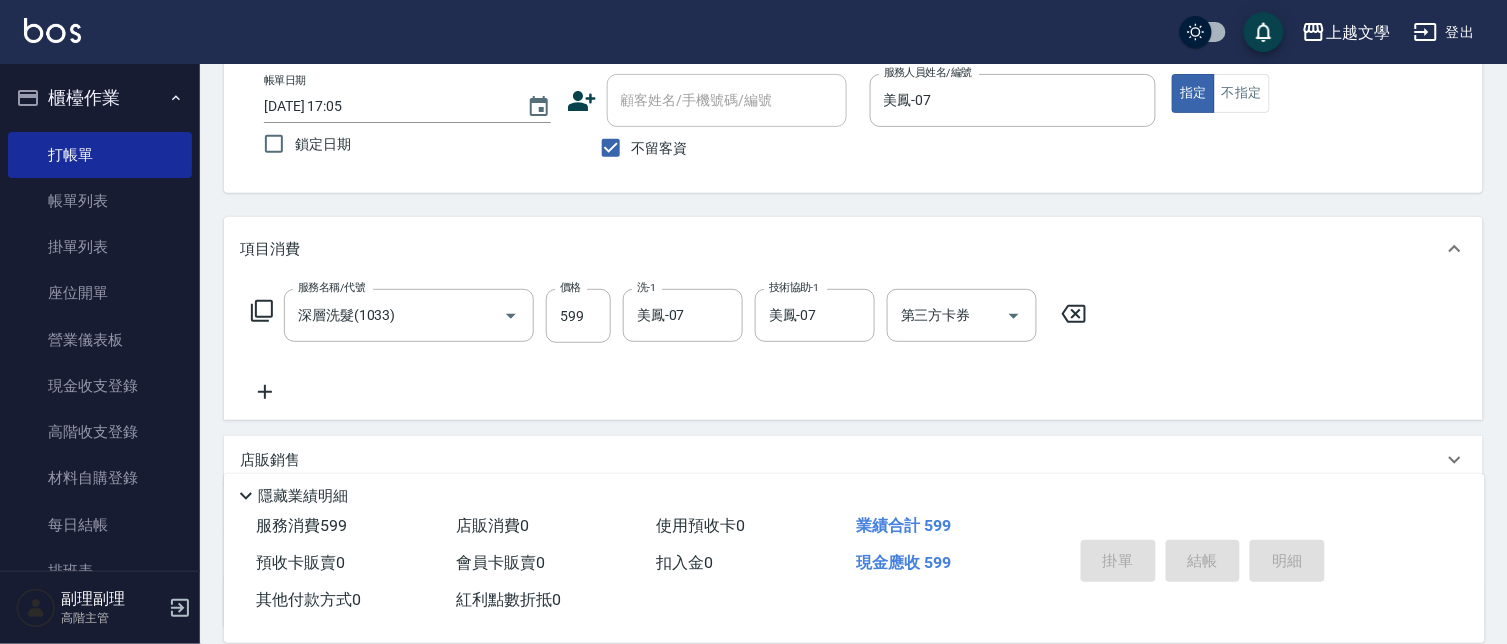 type 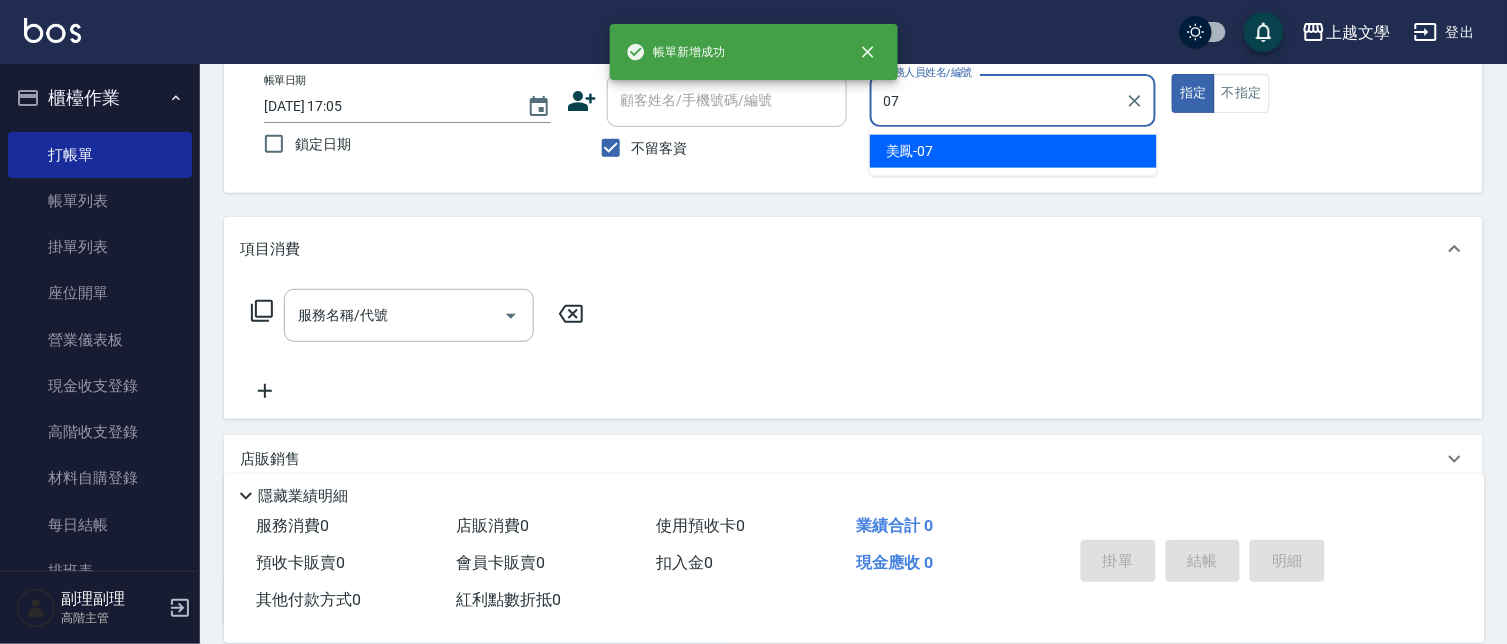 type on "美鳳-07" 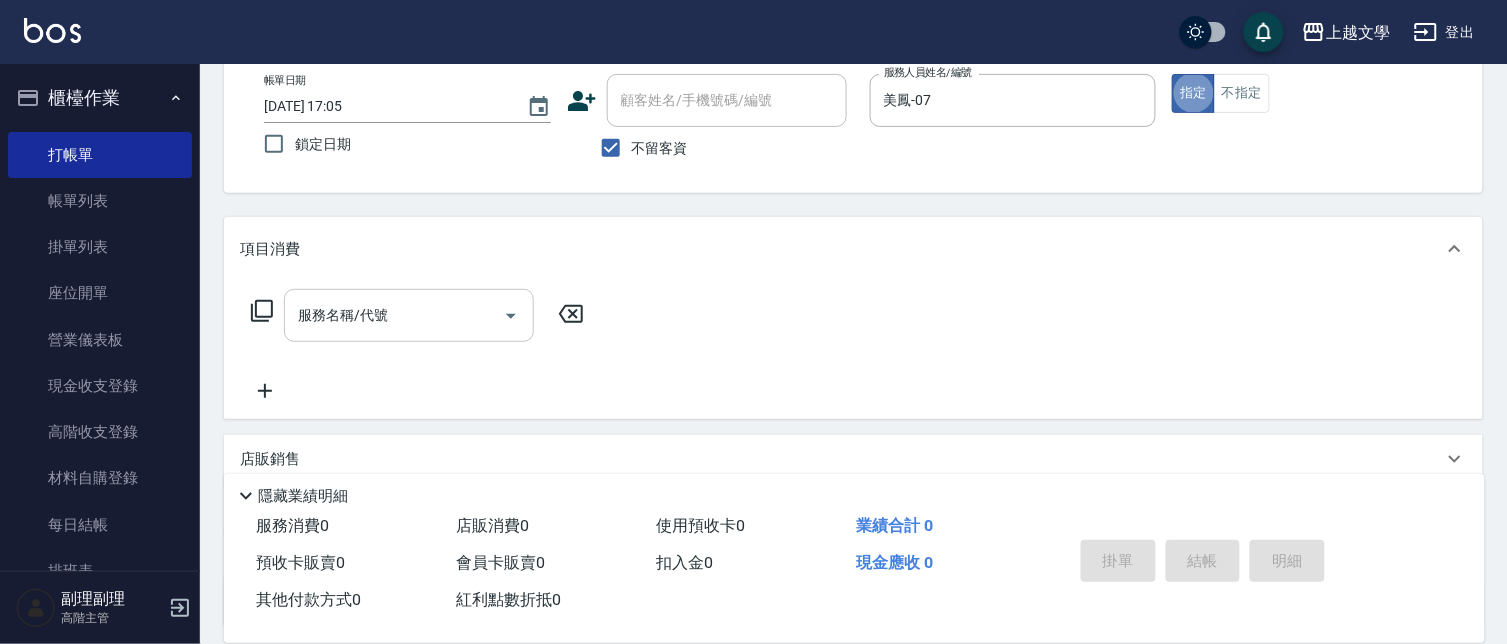 click on "服務名稱/代號" at bounding box center [409, 315] 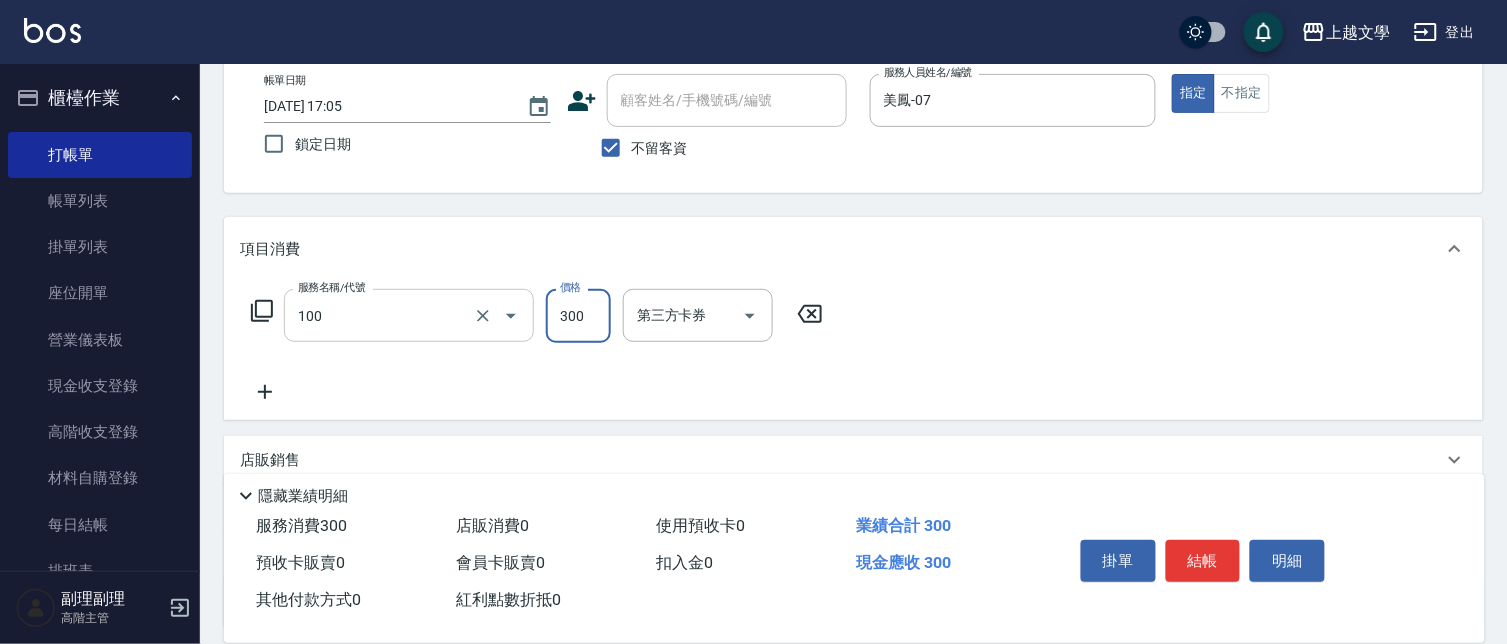 type on "洗髮(100)" 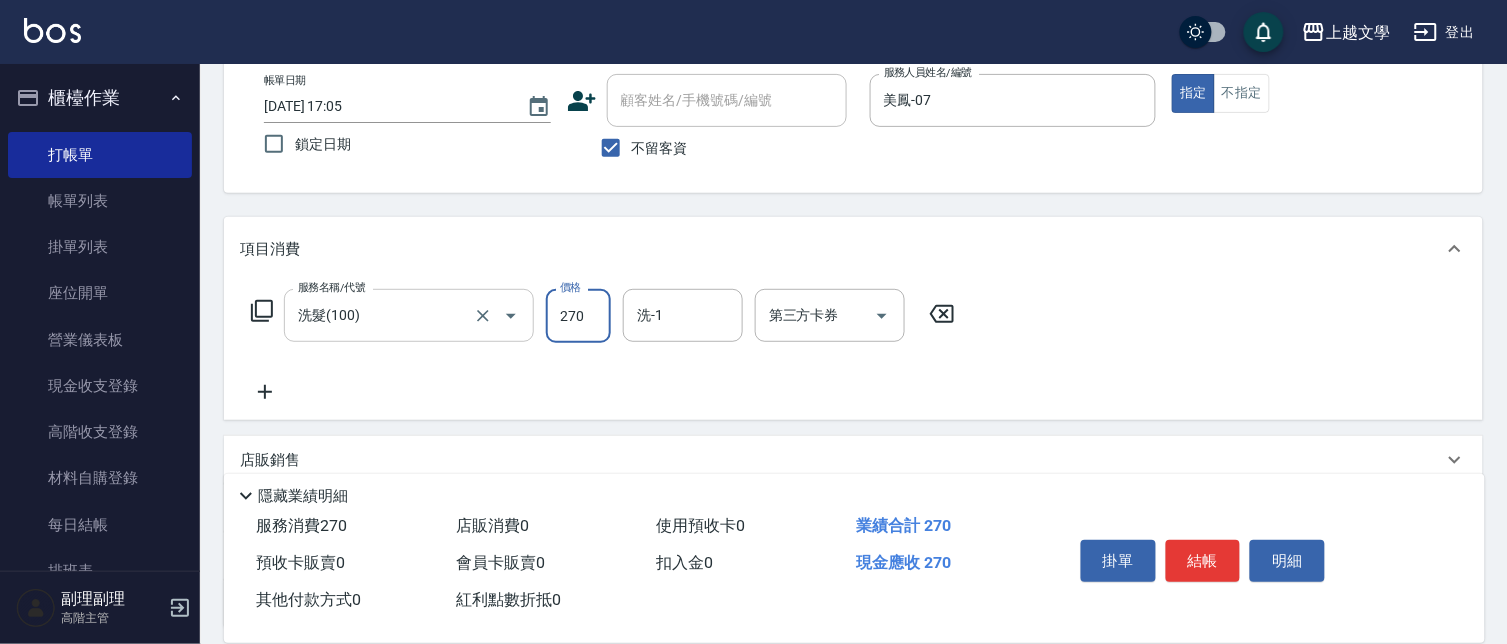 type on "270" 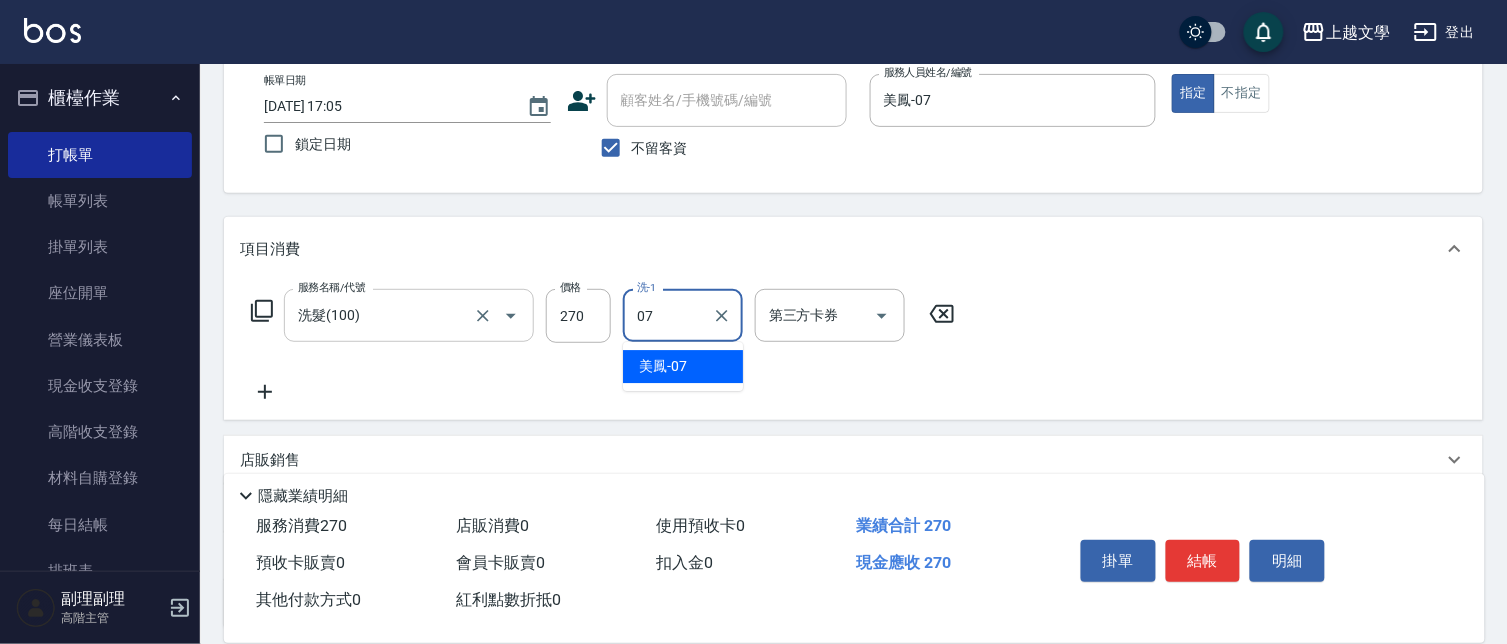 type on "美鳳-07" 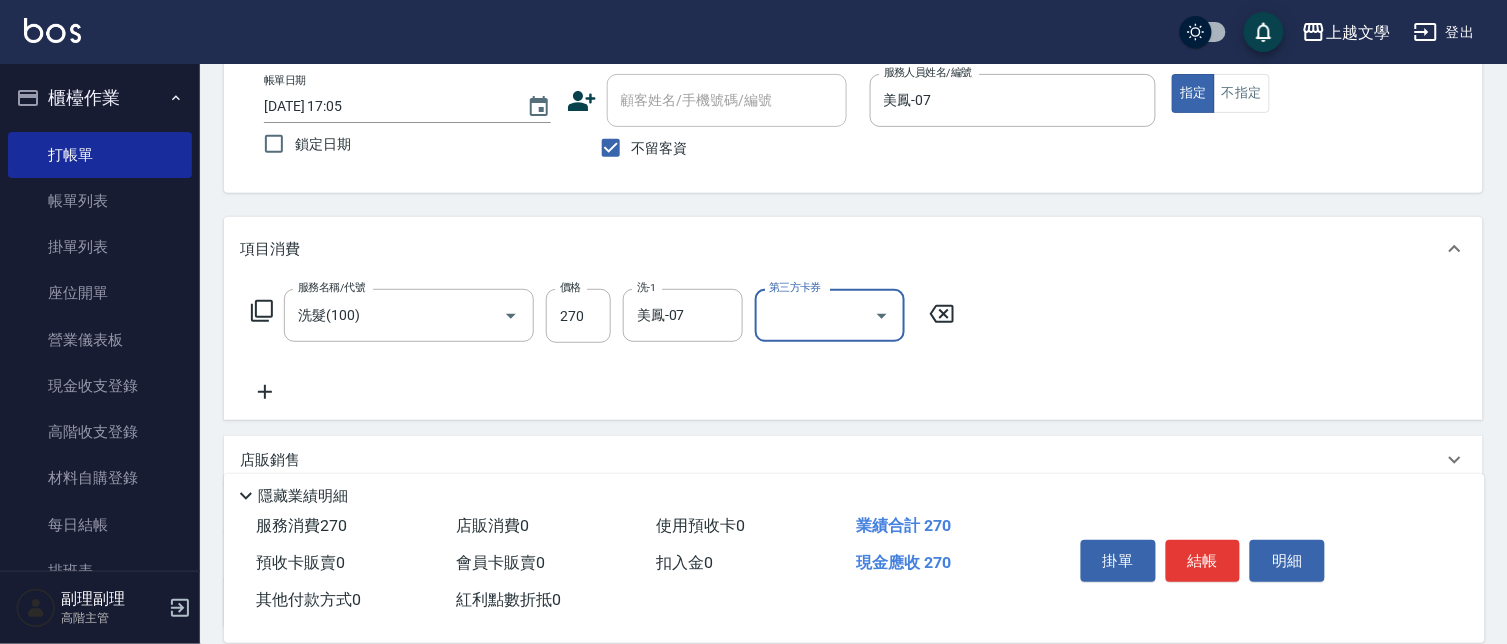 click on "結帳" at bounding box center (1203, 561) 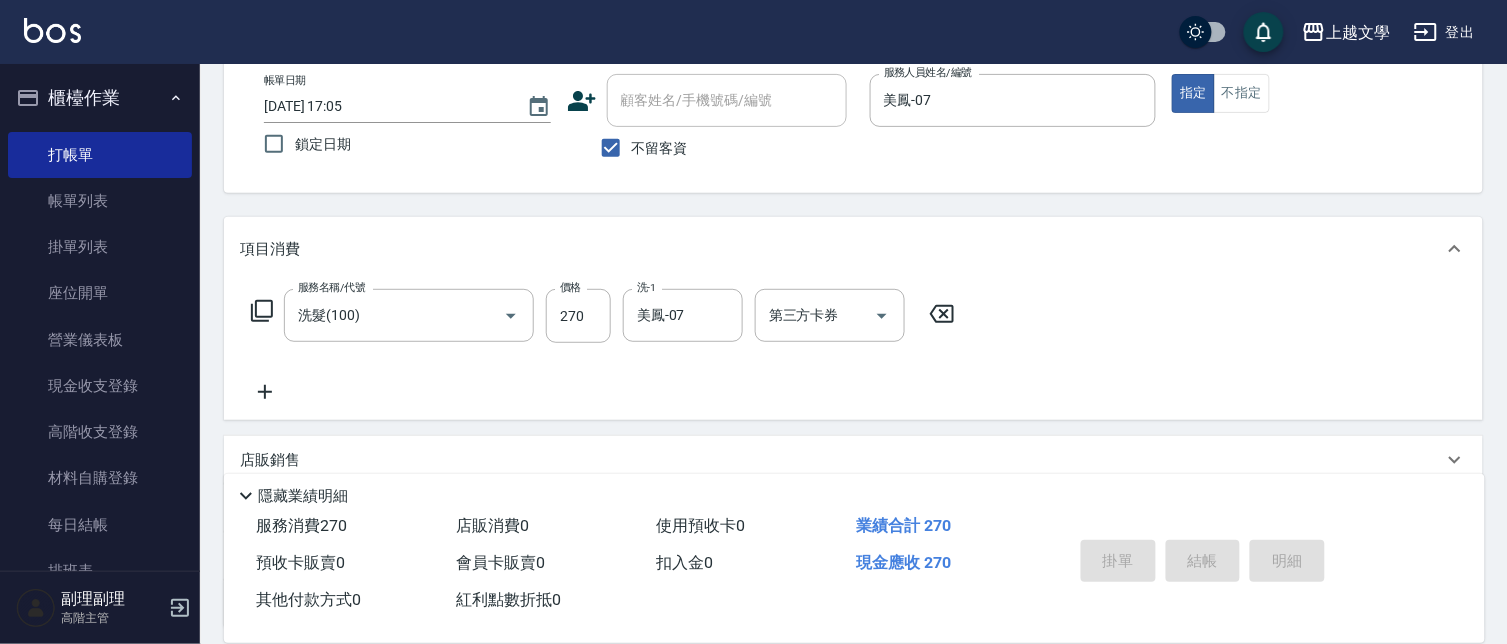 type 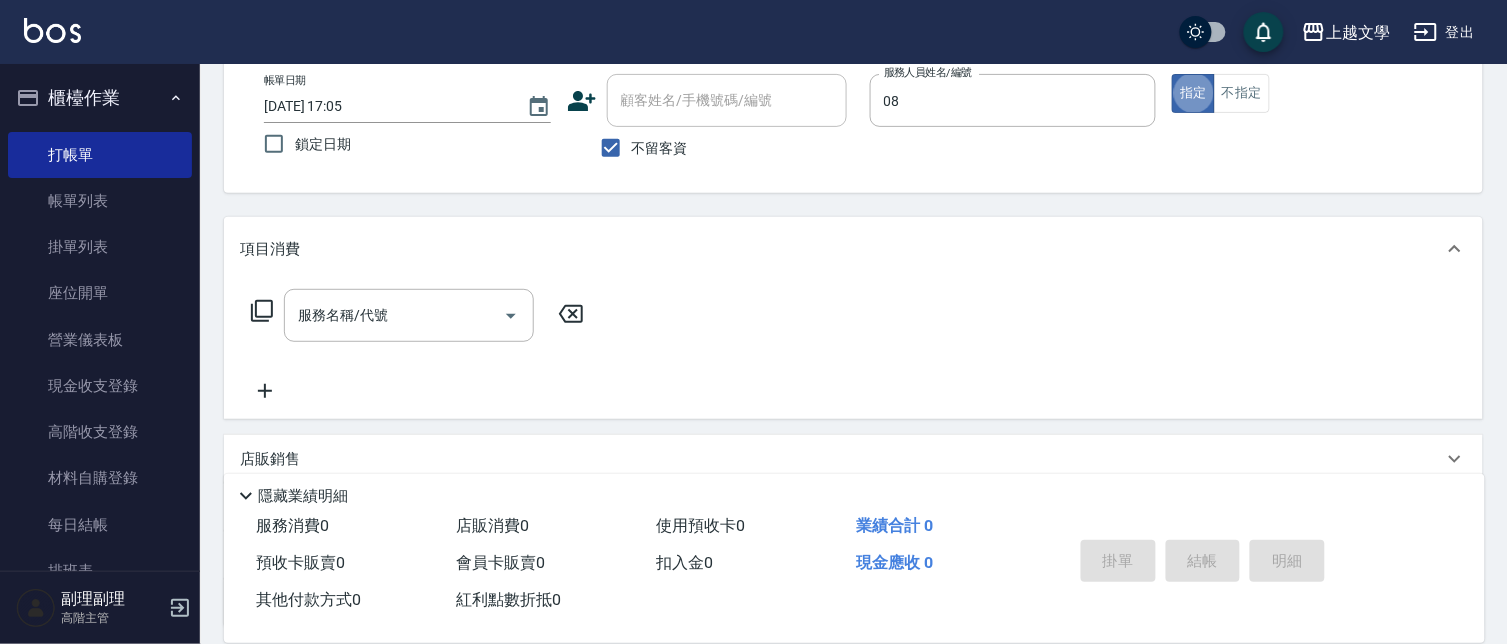 type on "淑娟-08" 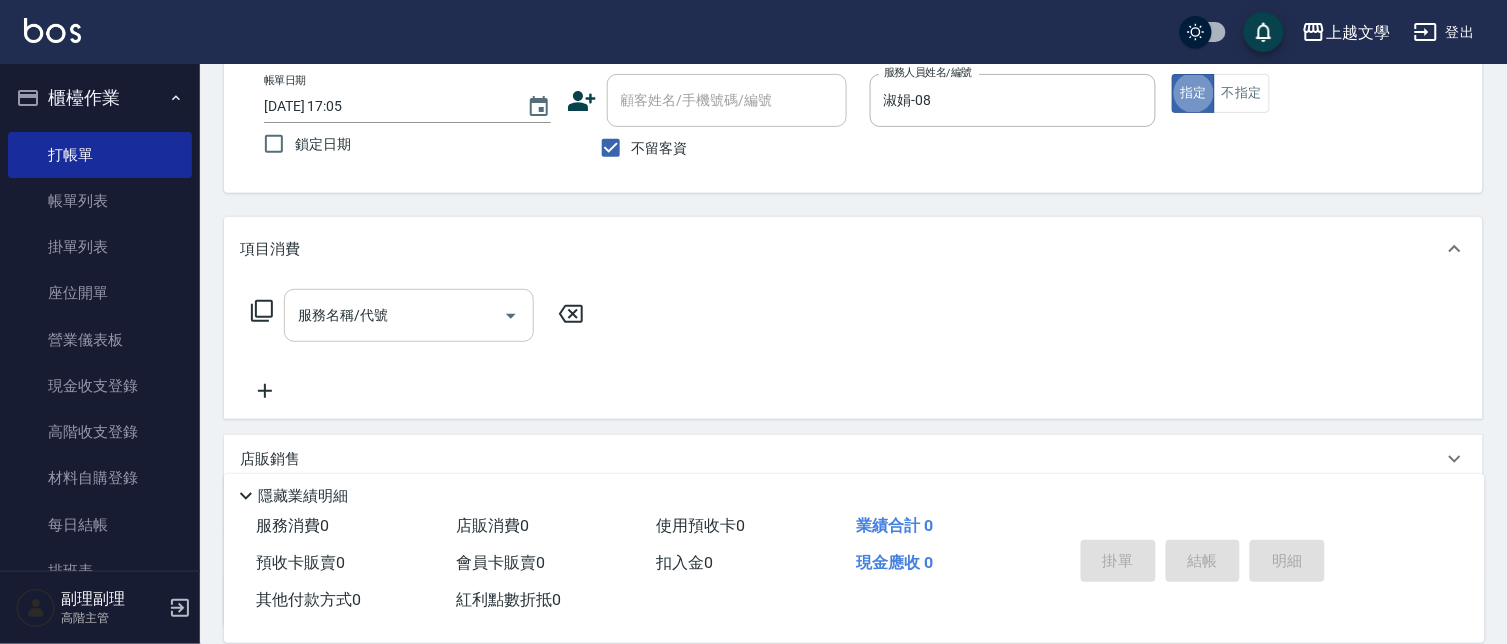 click on "服務名稱/代號 服務名稱/代號" at bounding box center (409, 315) 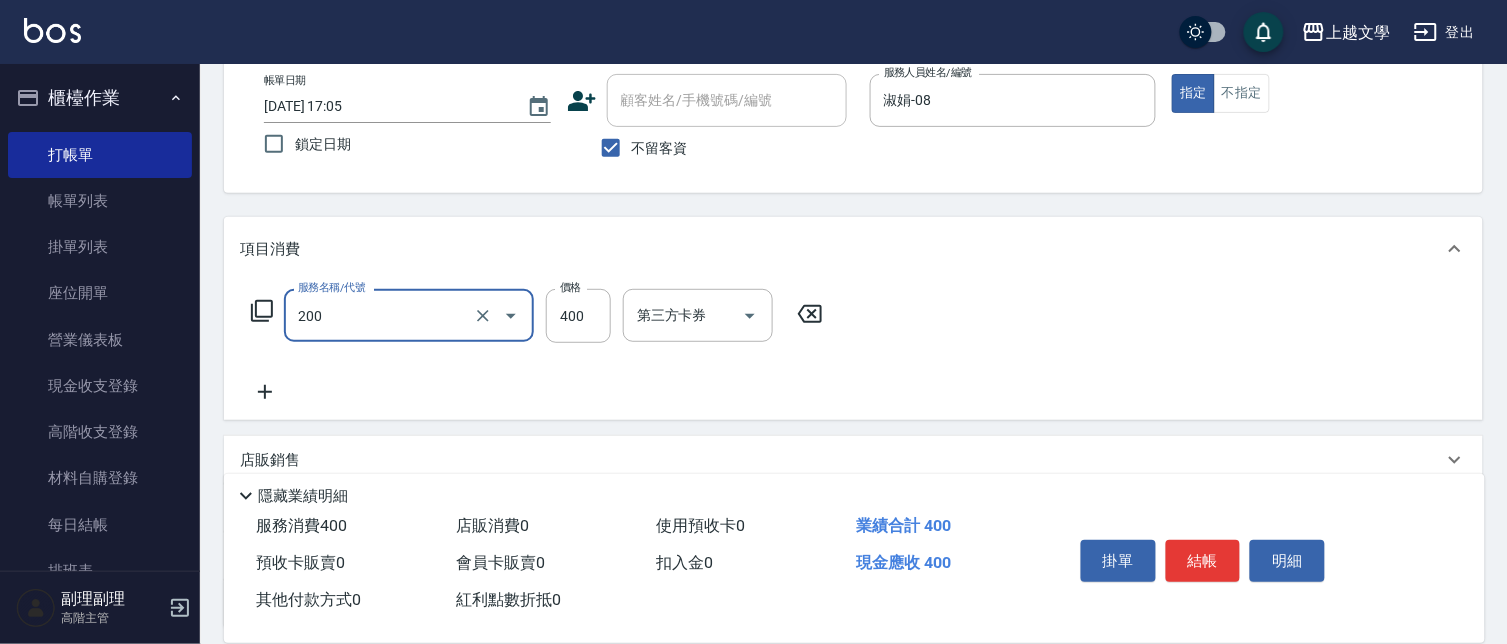 type on "剪髮(200)" 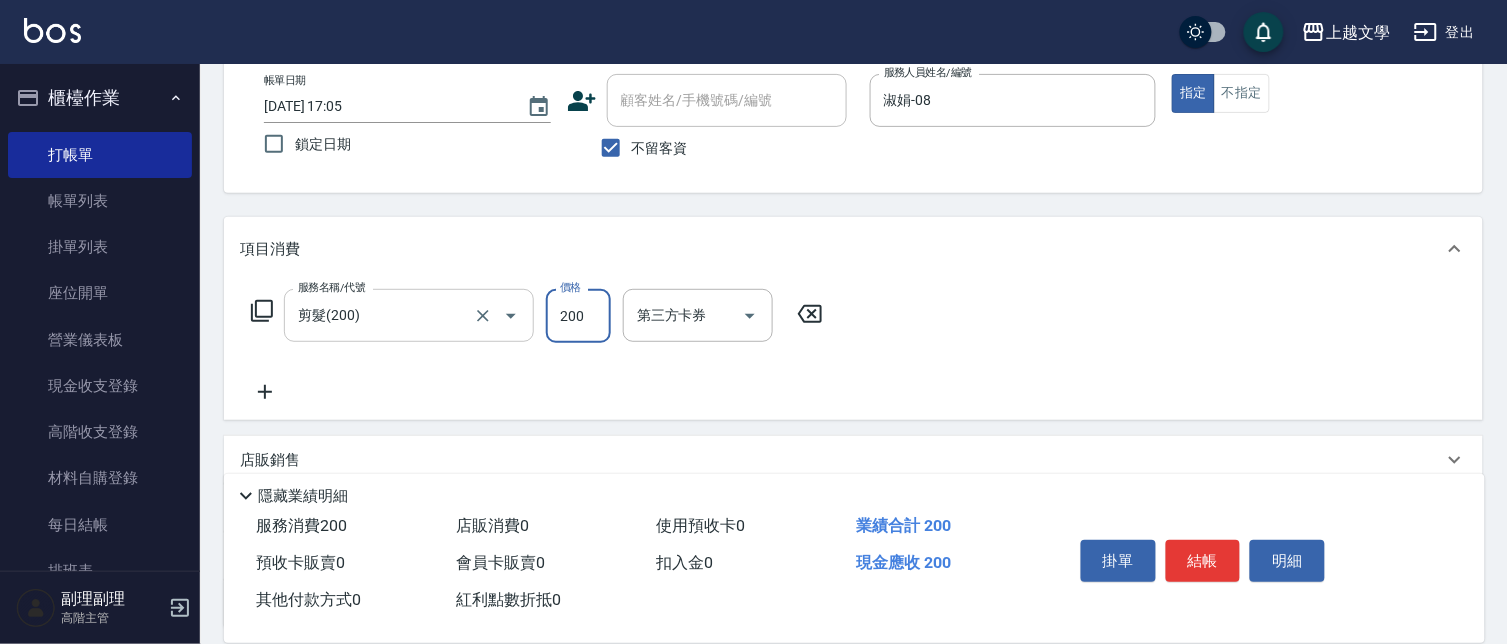 type on "200" 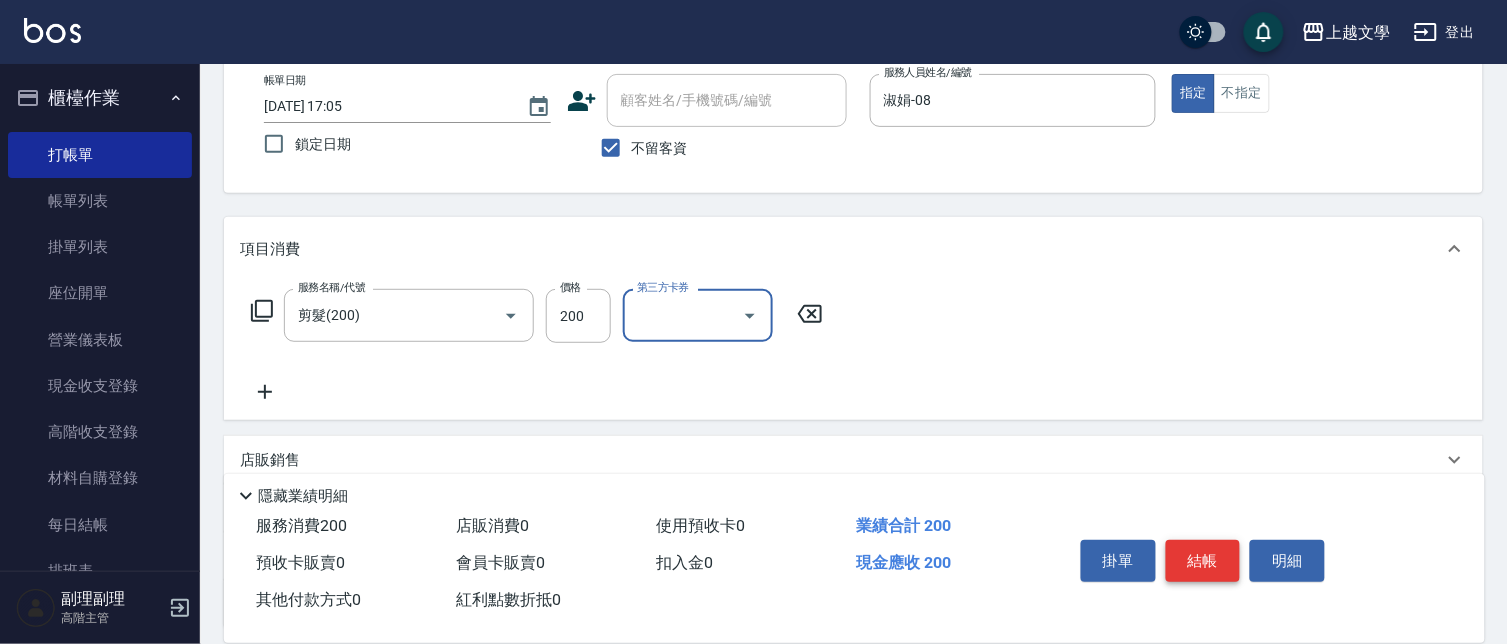 click on "結帳" at bounding box center (1203, 561) 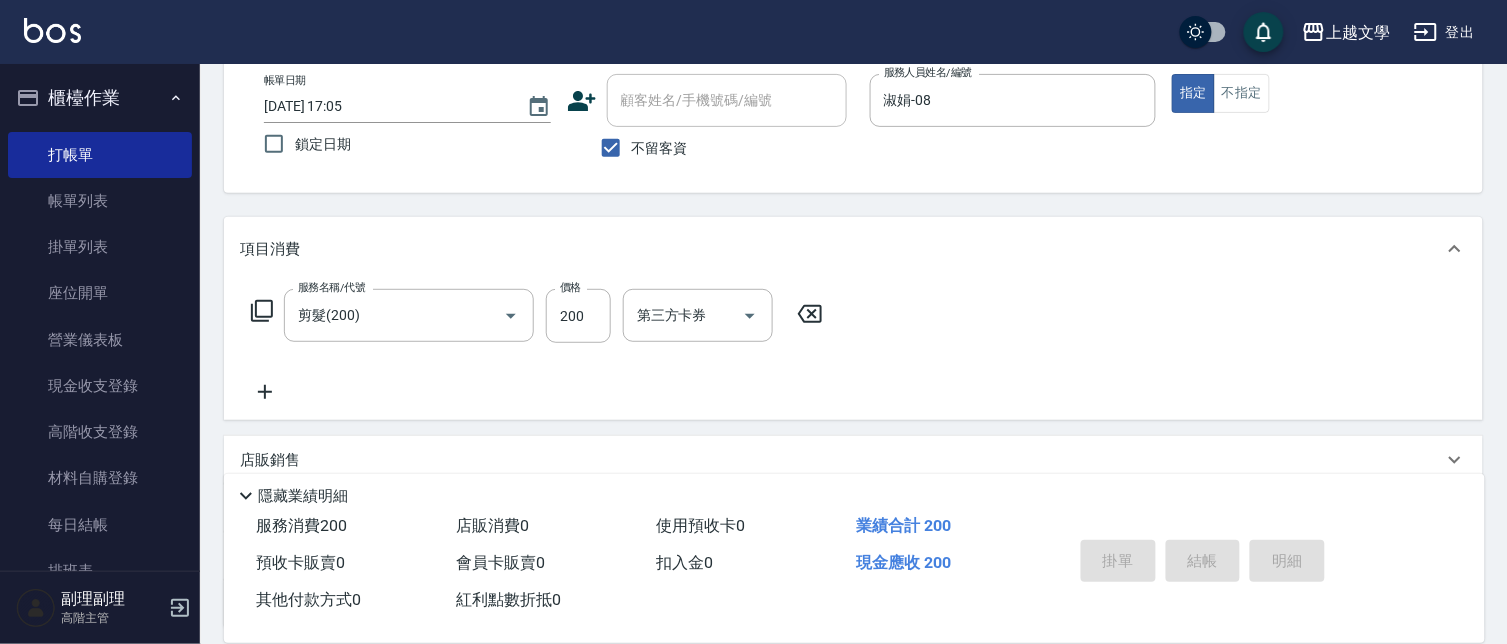 type on "[DATE] 17:06" 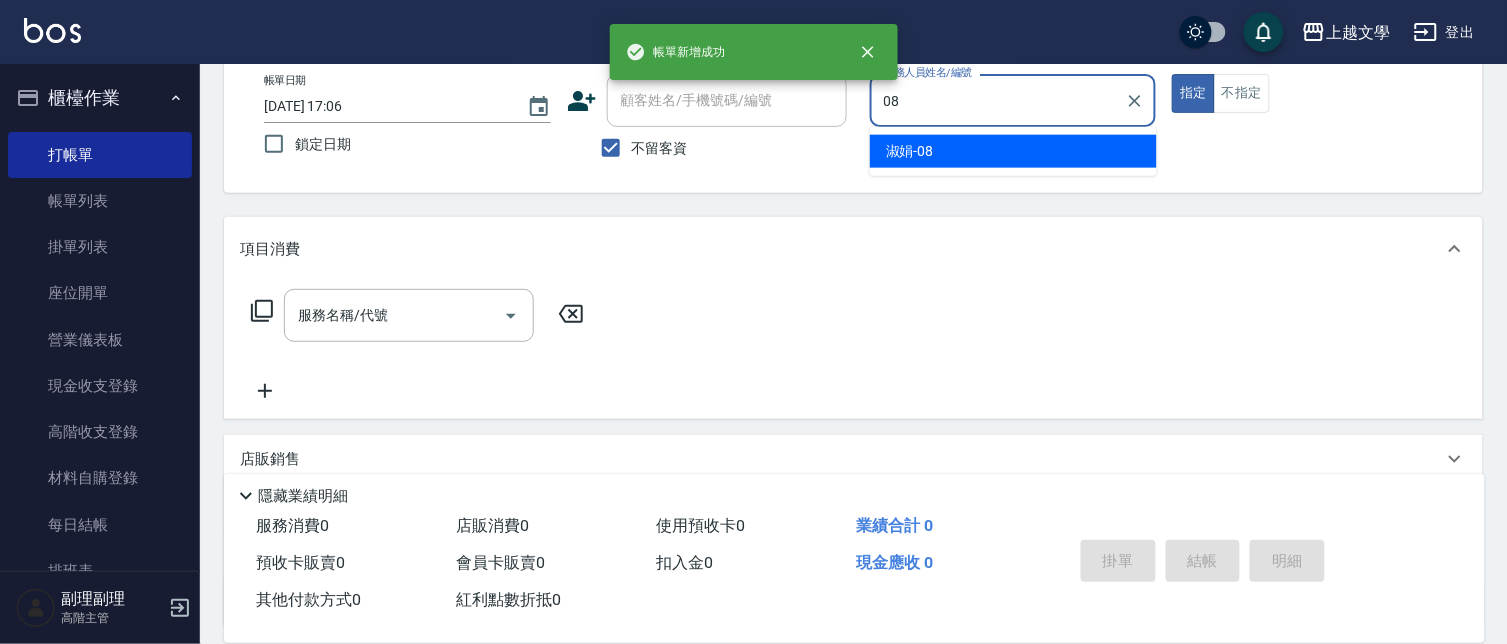 type on "淑娟-08" 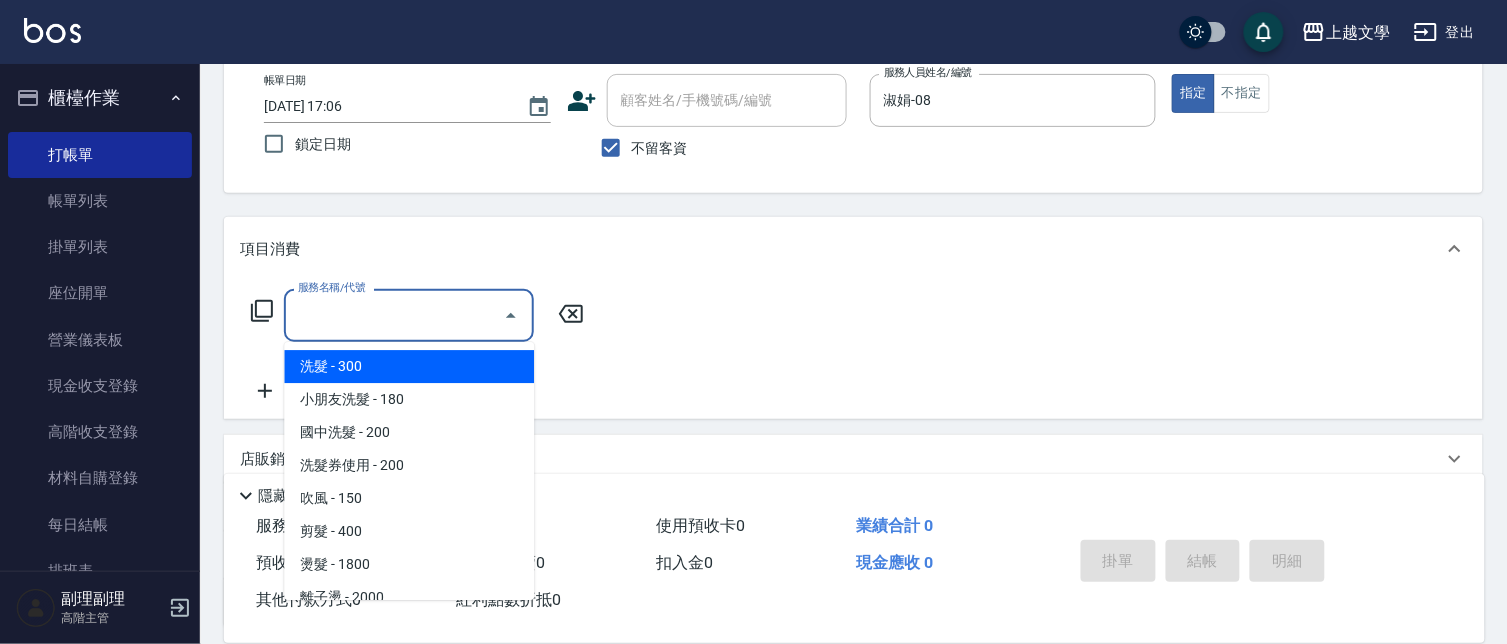 click on "服務名稱/代號" at bounding box center (394, 315) 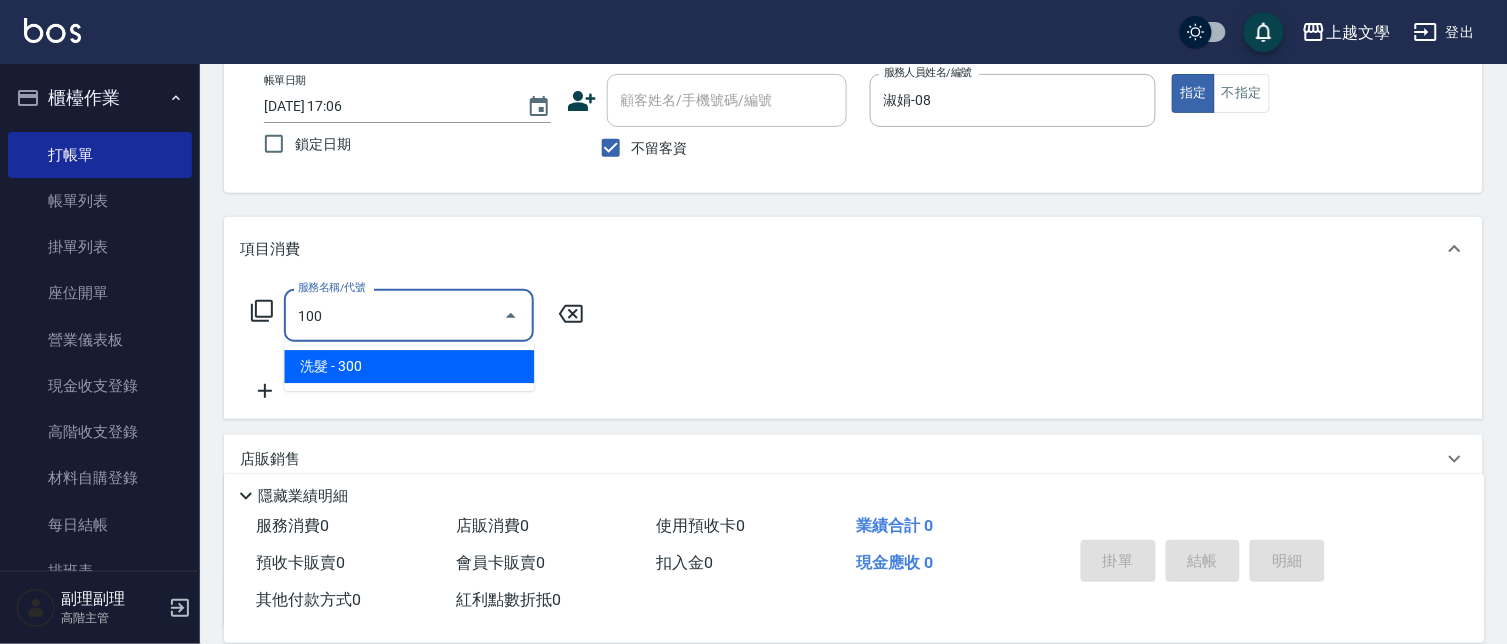 type on "洗髮(100)" 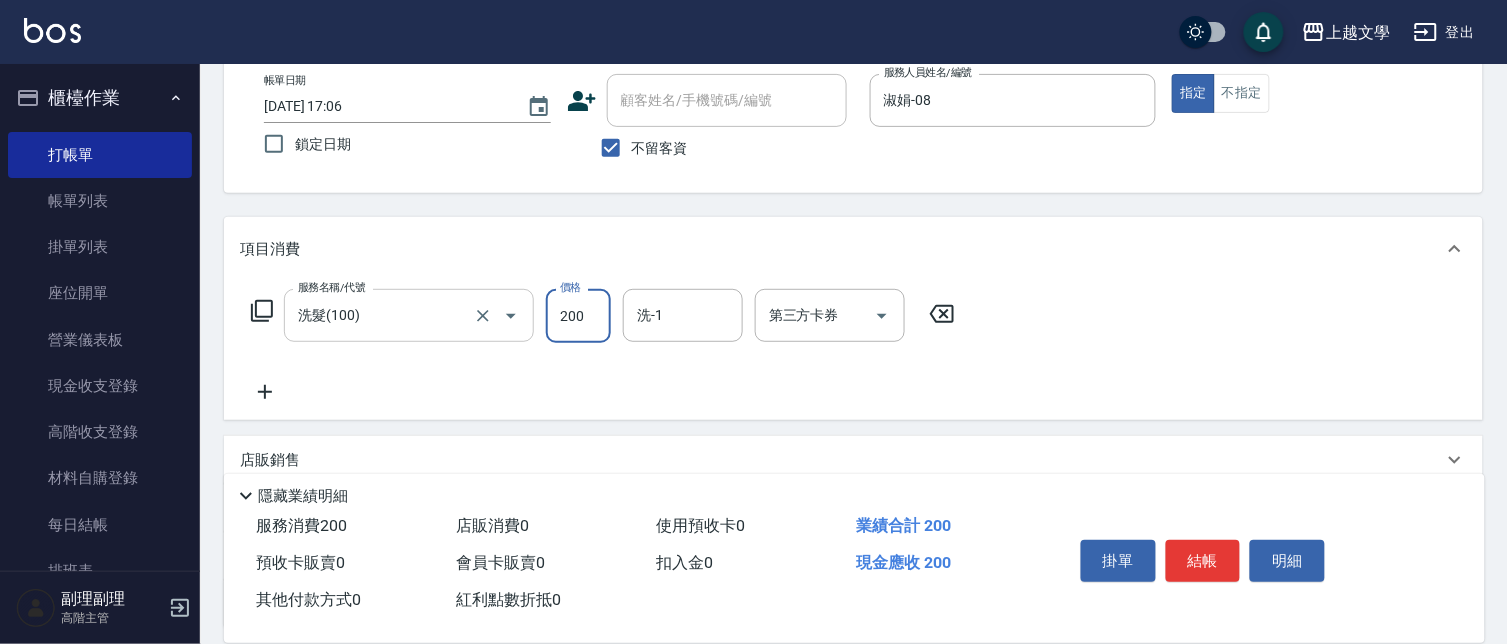 type on "200" 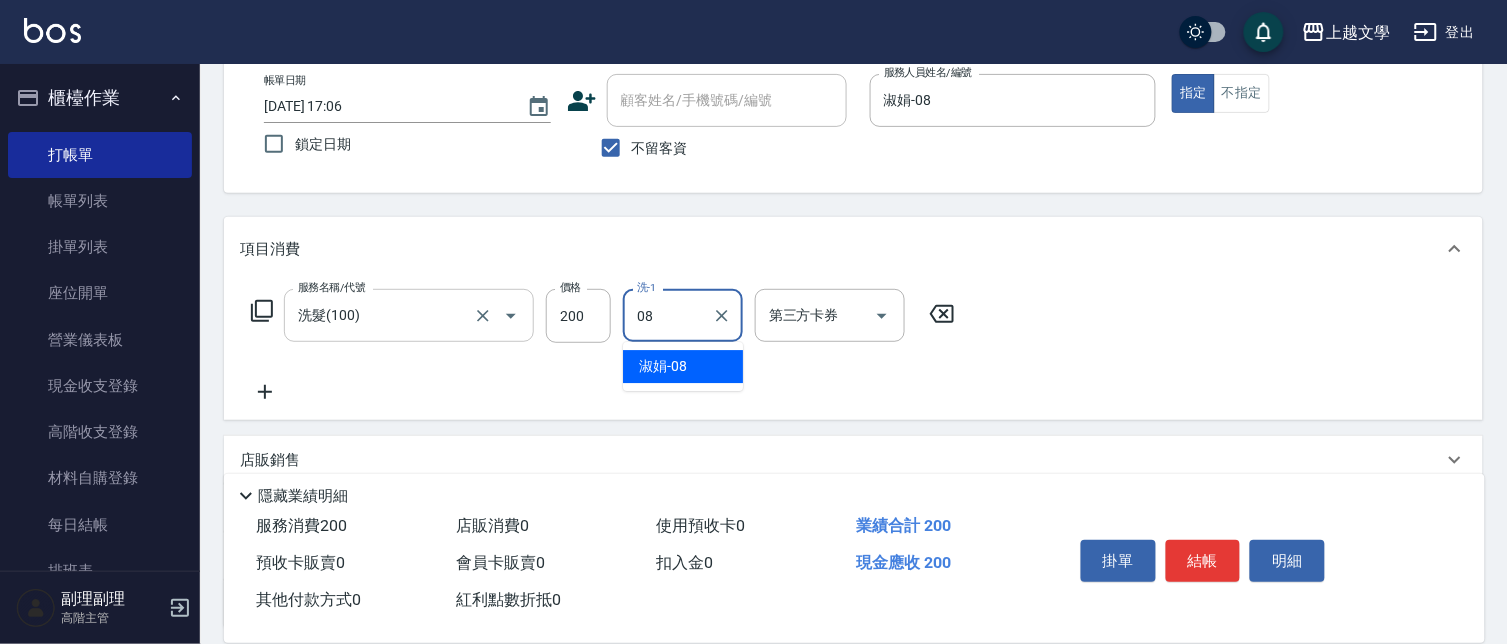 type on "淑娟-08" 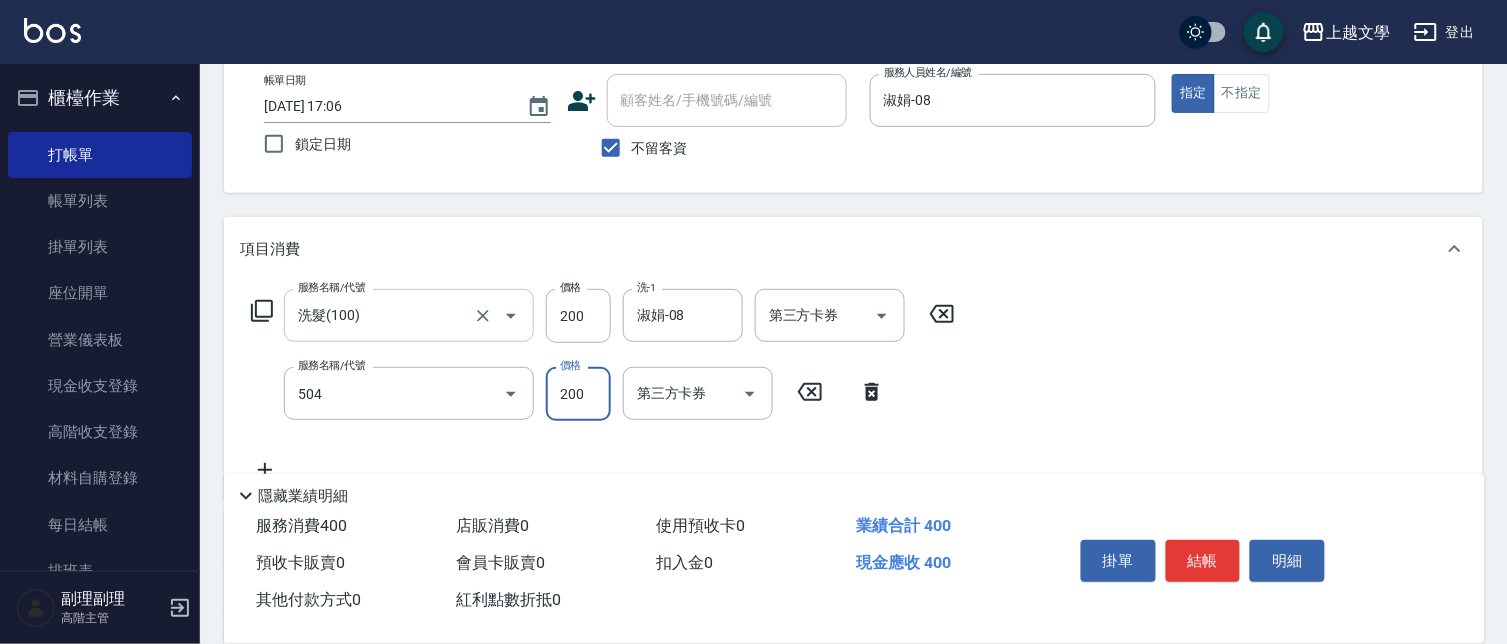 type on "瞬護(504)" 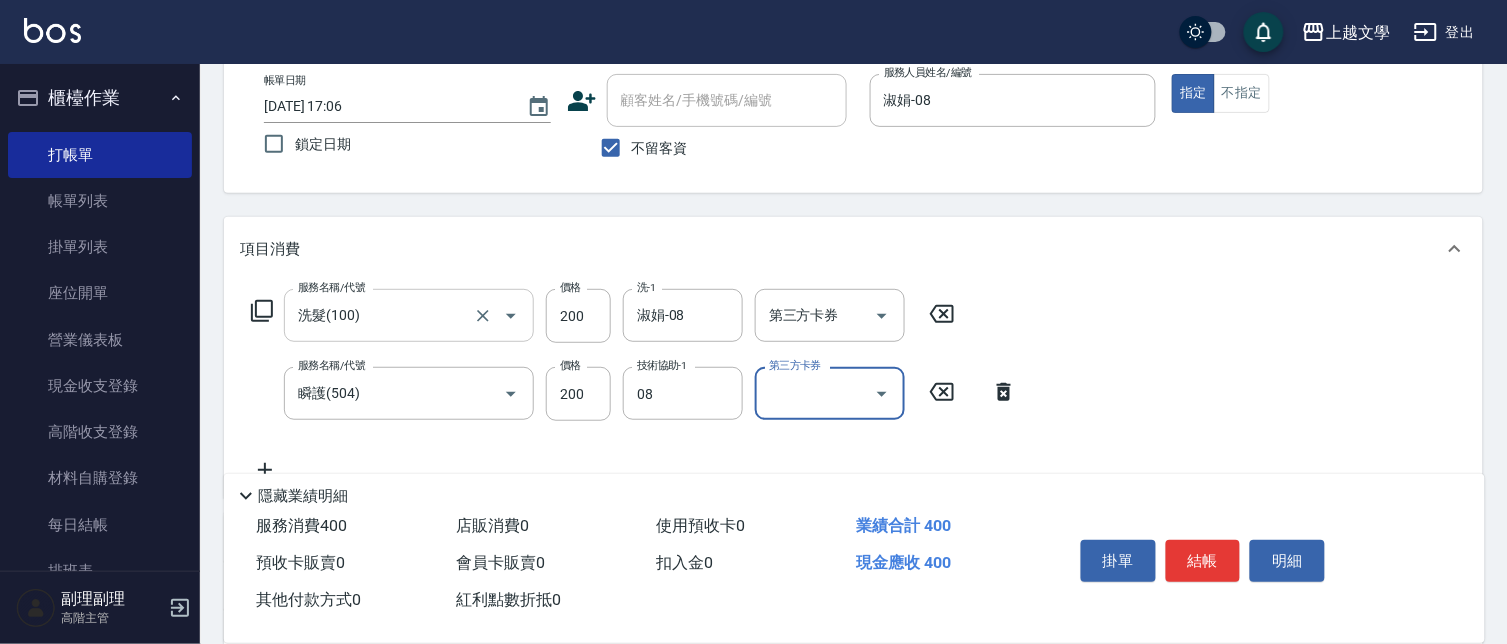 type on "淑娟-08" 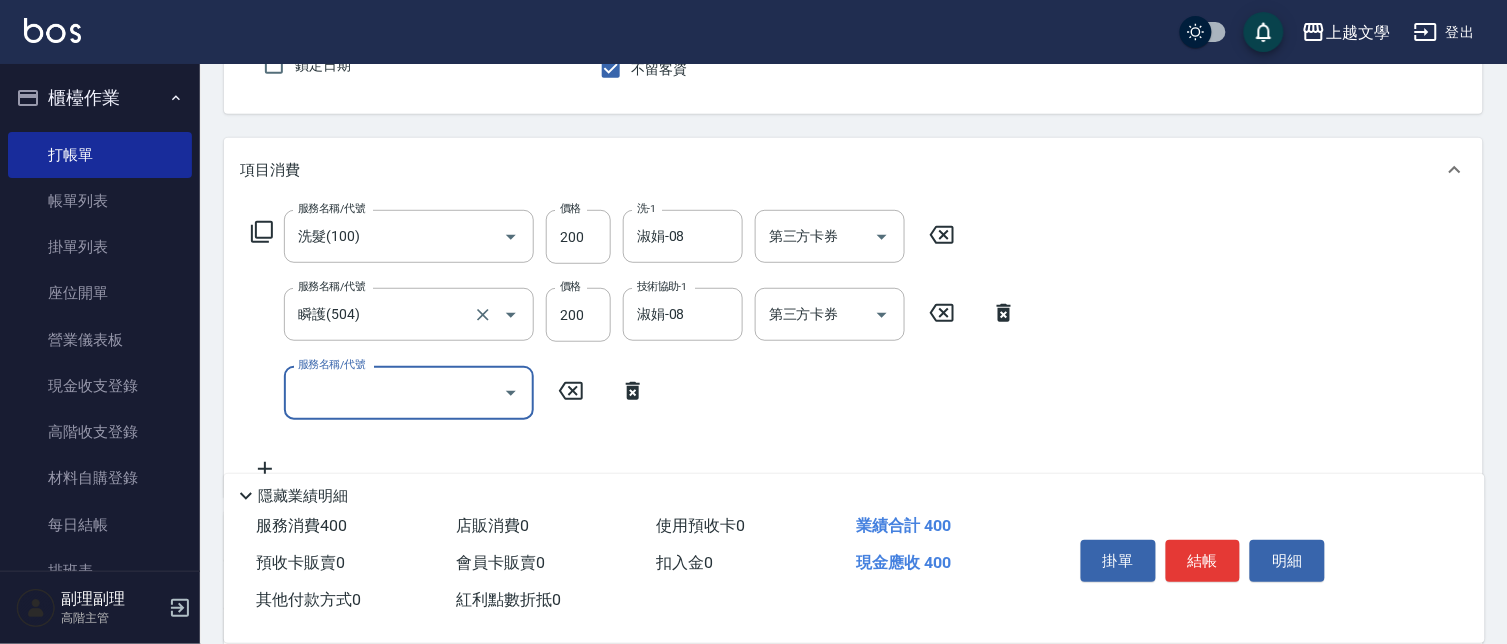 scroll, scrollTop: 333, scrollLeft: 0, axis: vertical 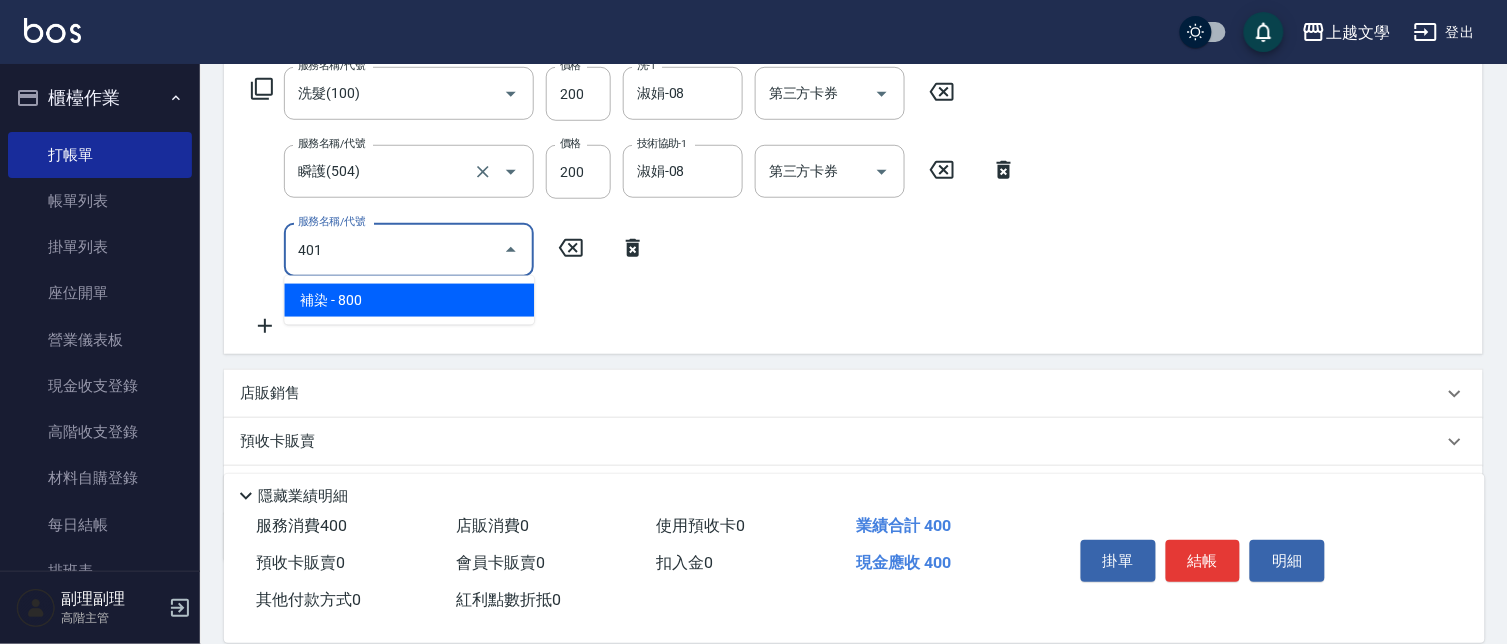 type on "補染(401)" 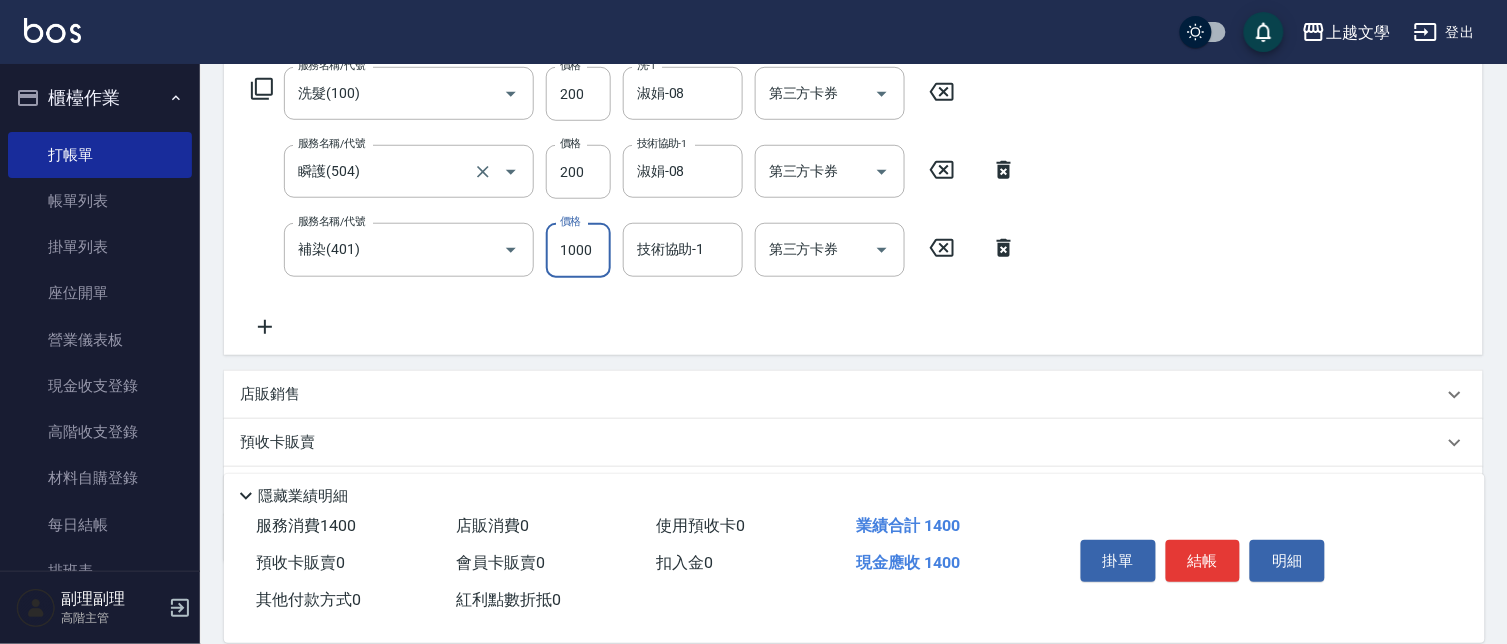 type on "1000" 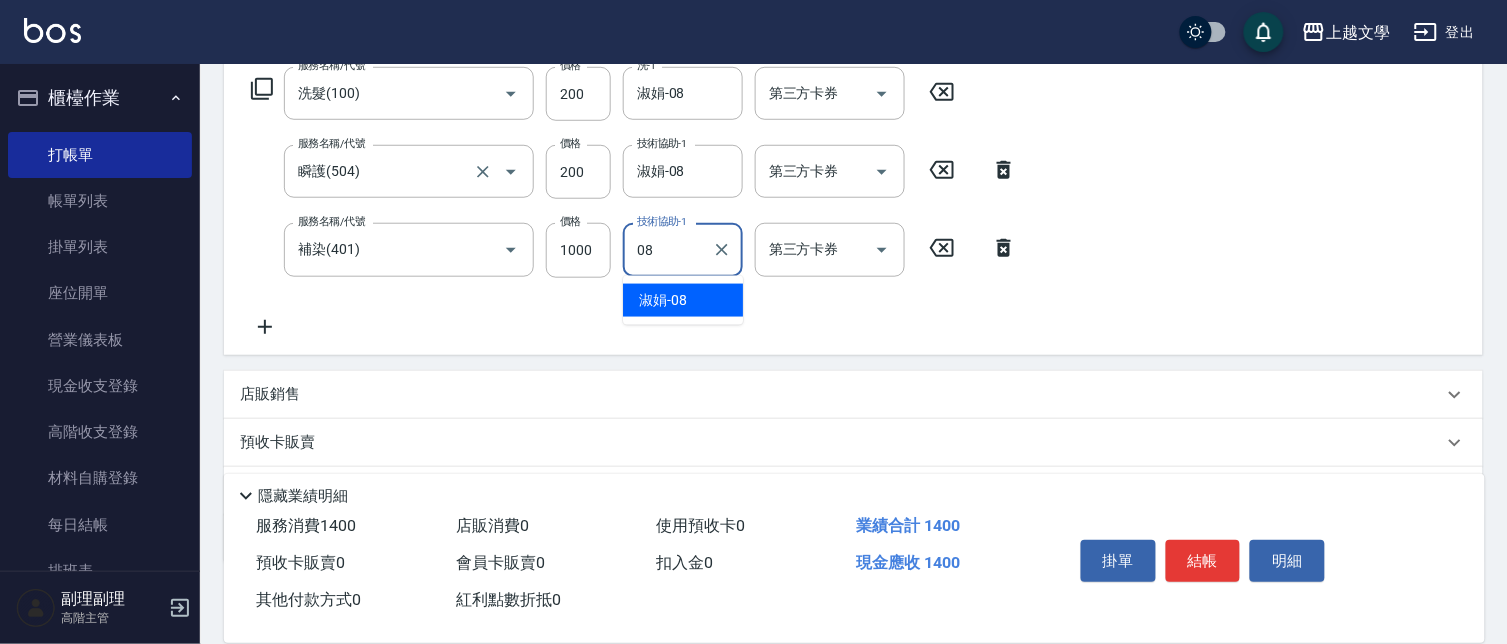 type on "淑娟-08" 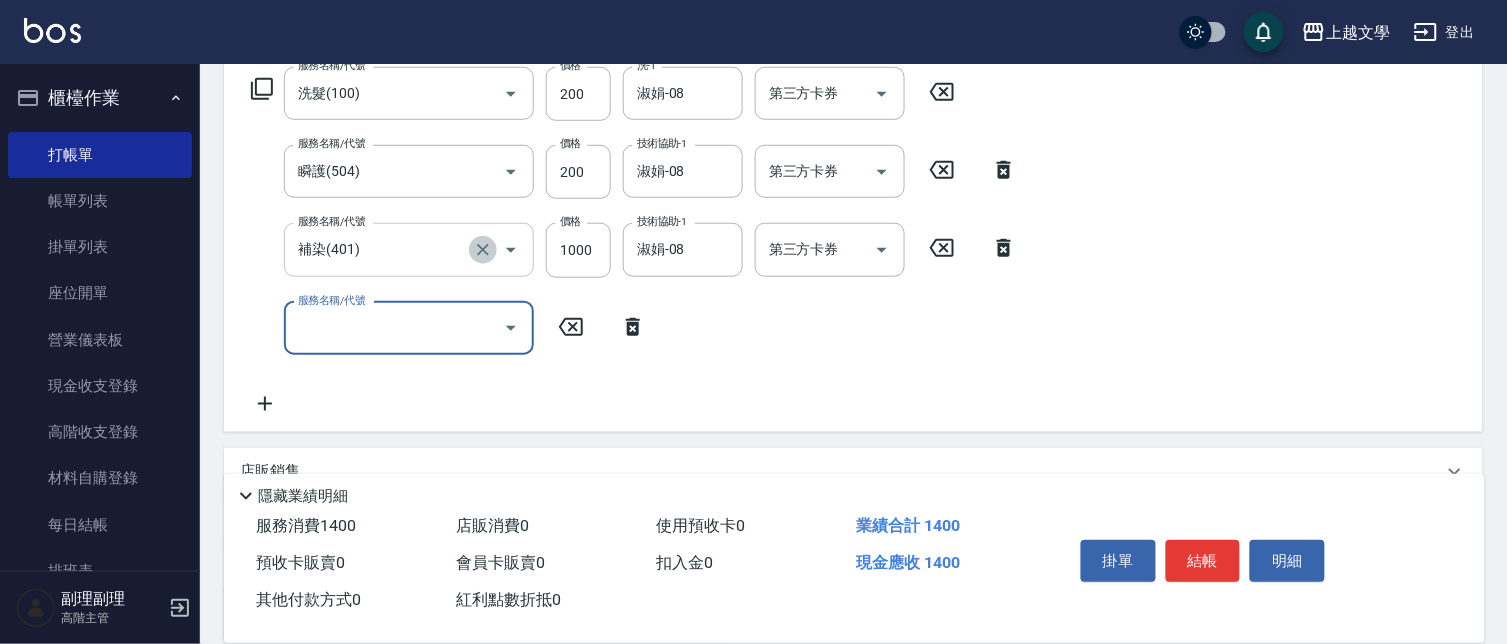 click 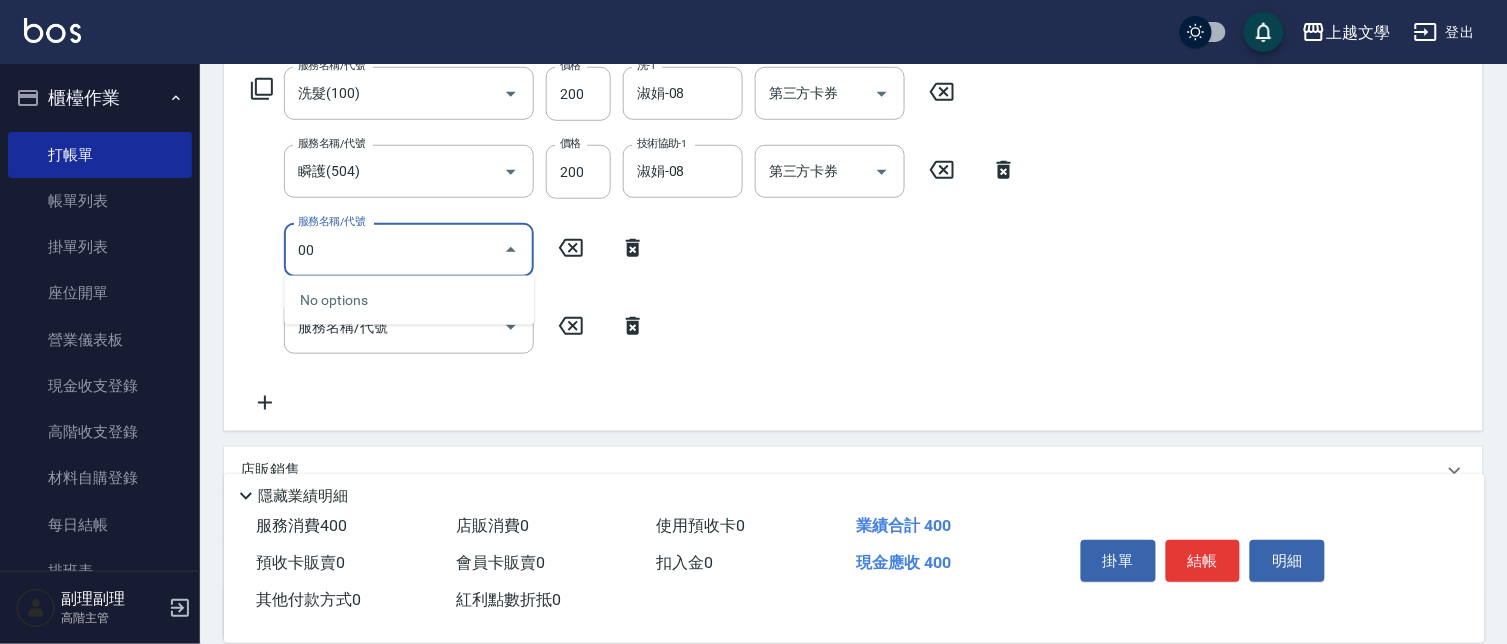 type on "0" 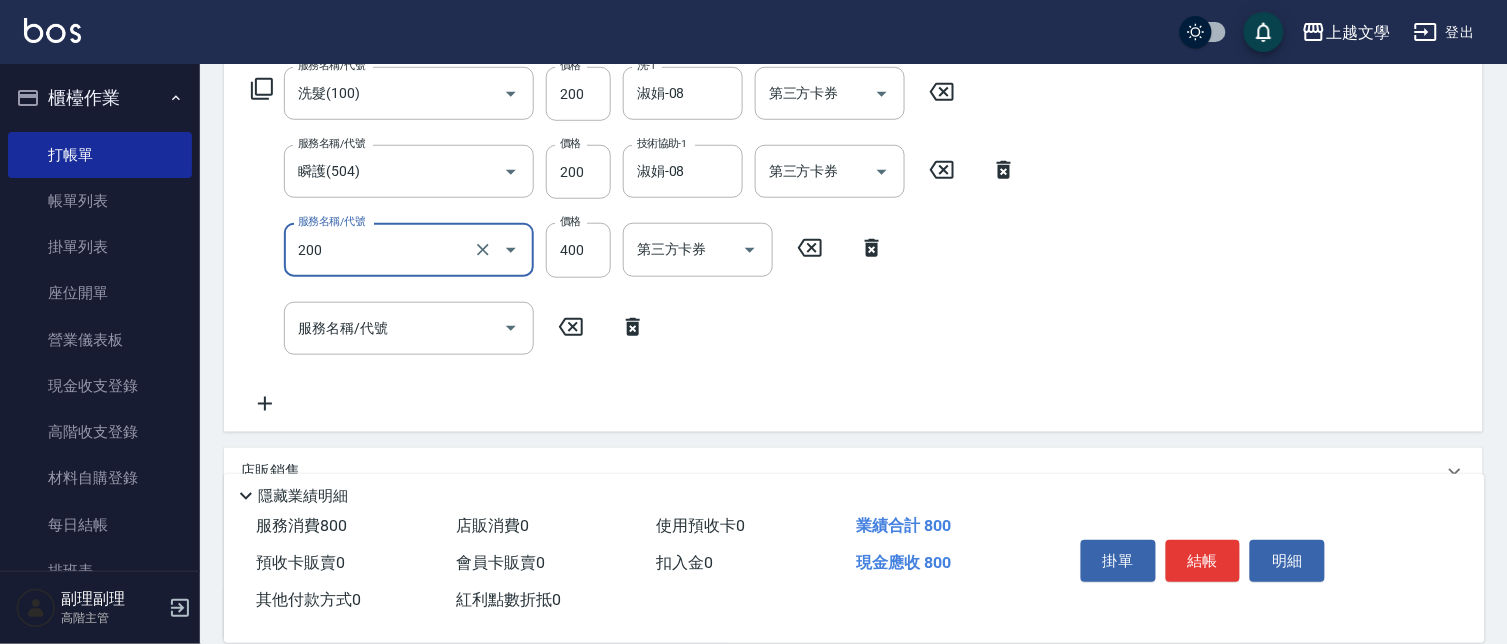 type on "剪髮(200)" 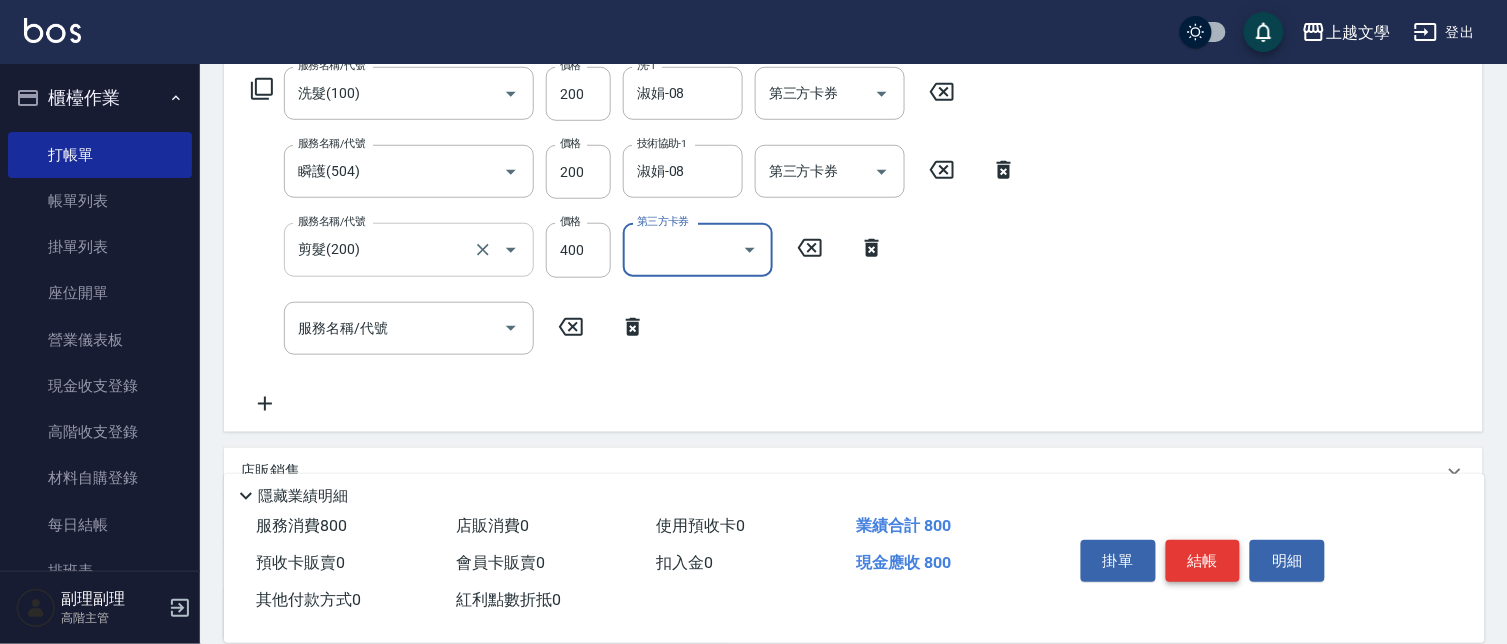 click on "結帳" at bounding box center (1203, 561) 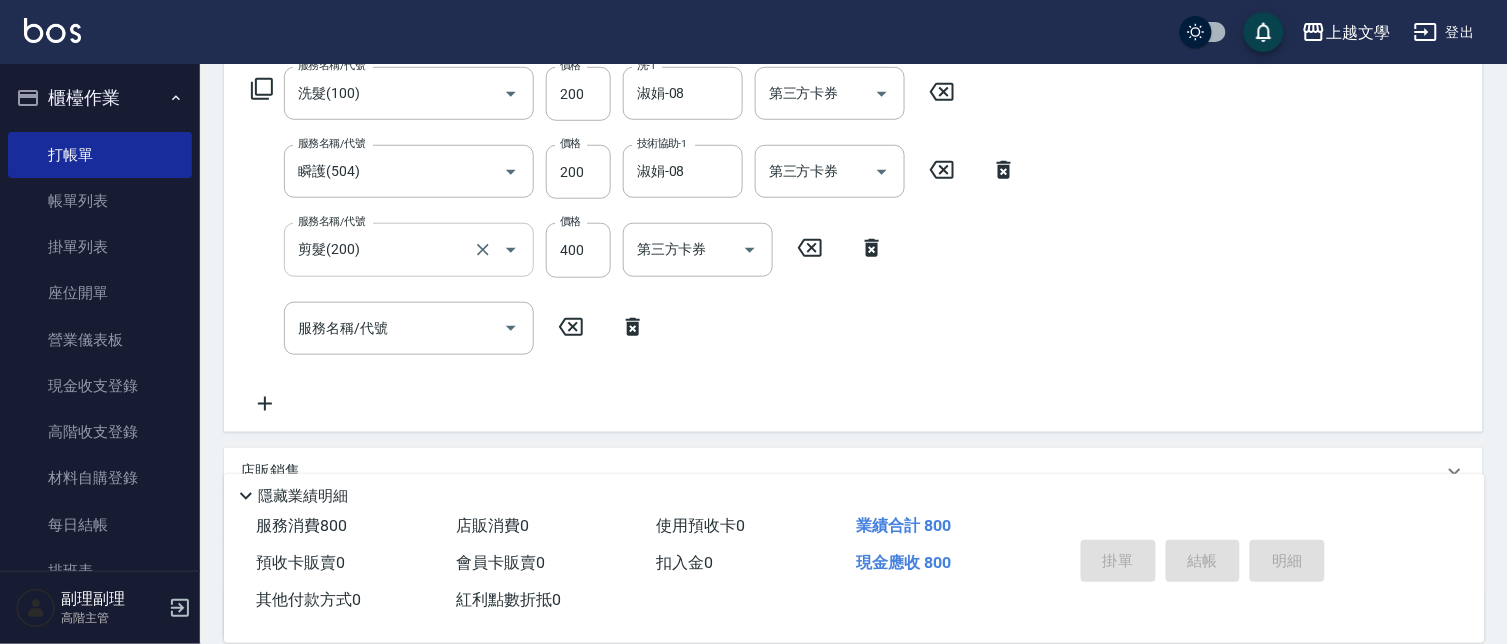 type 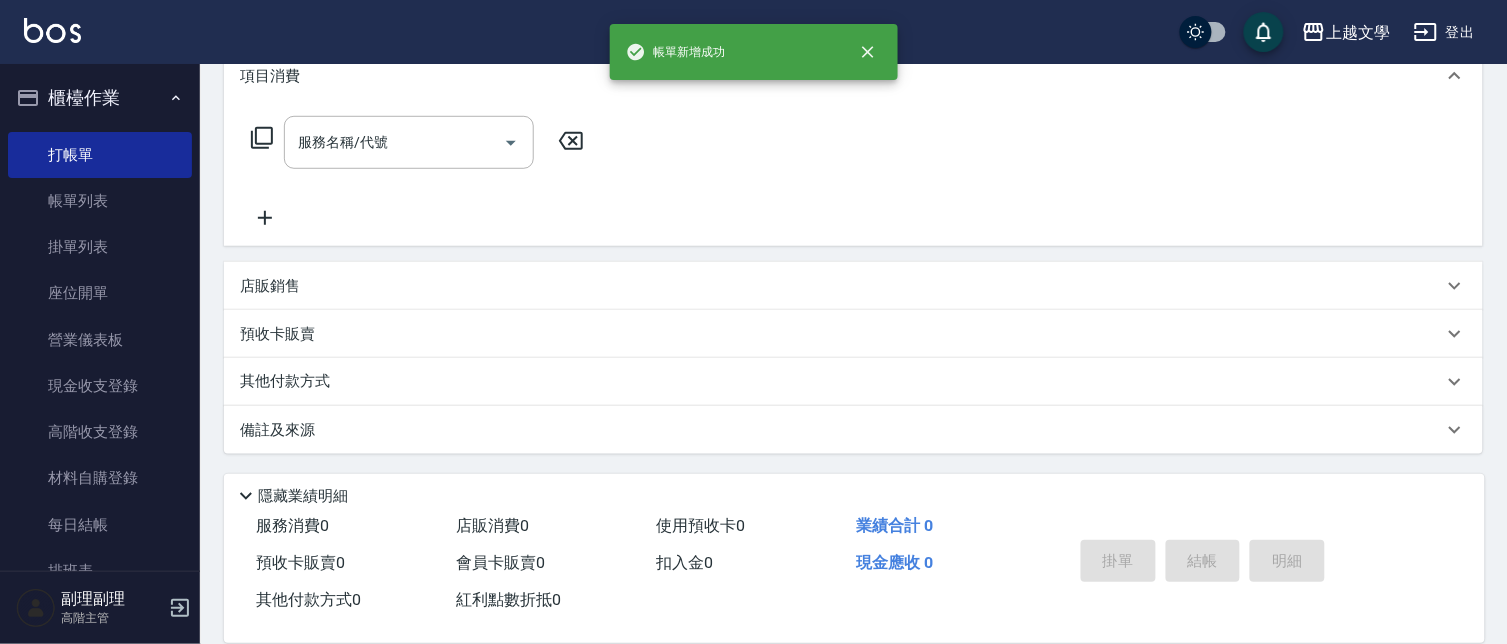 scroll, scrollTop: 0, scrollLeft: 0, axis: both 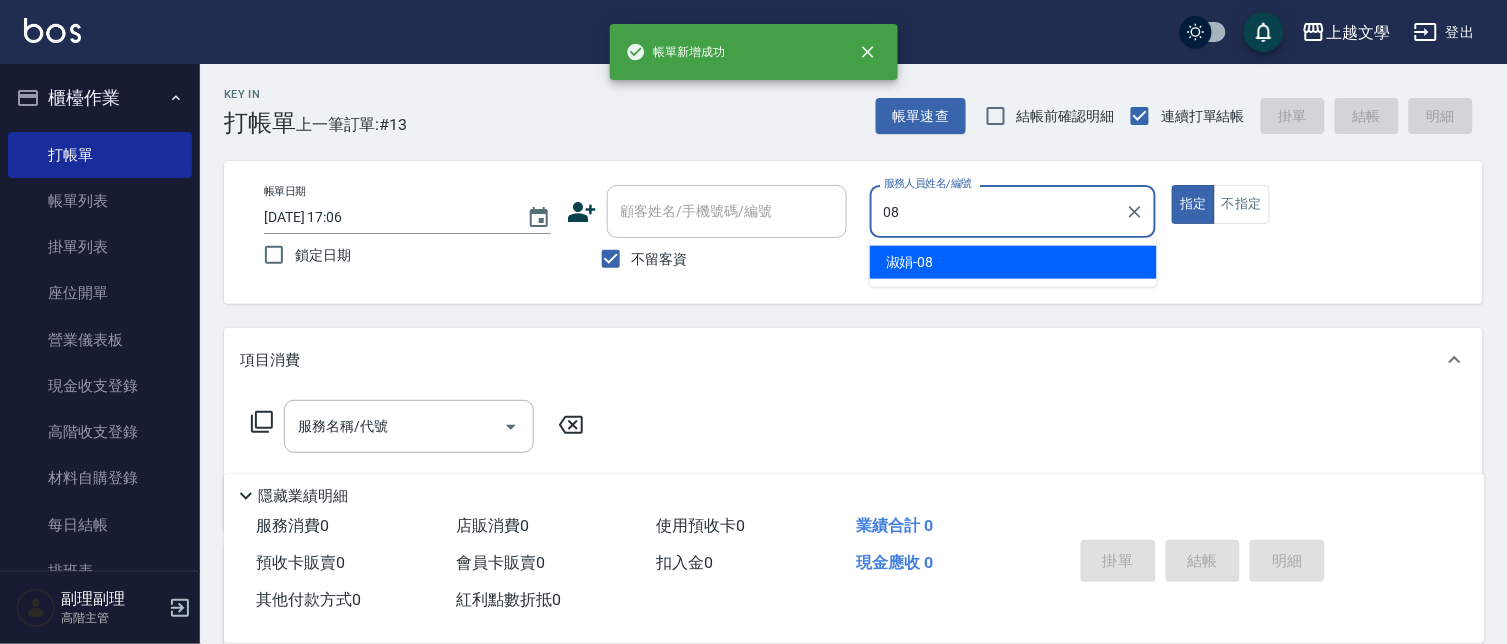 type on "淑娟-08" 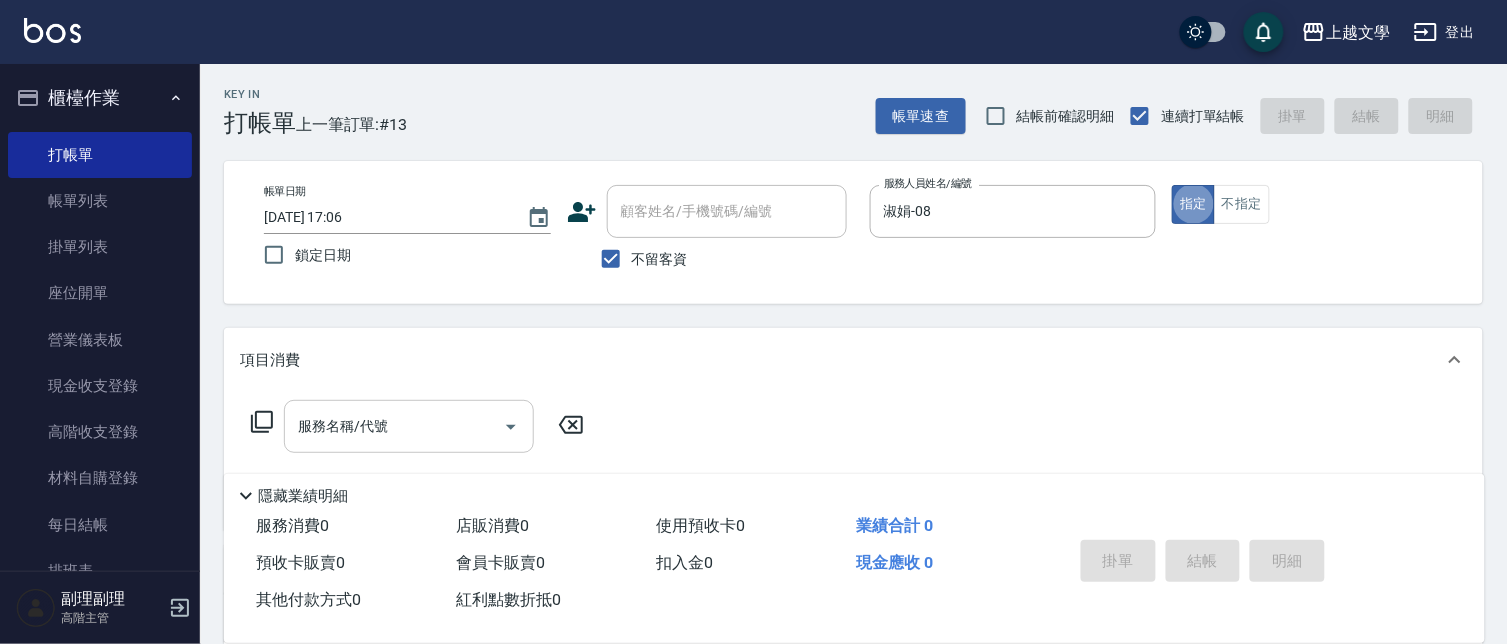 click on "服務名稱/代號" at bounding box center (394, 426) 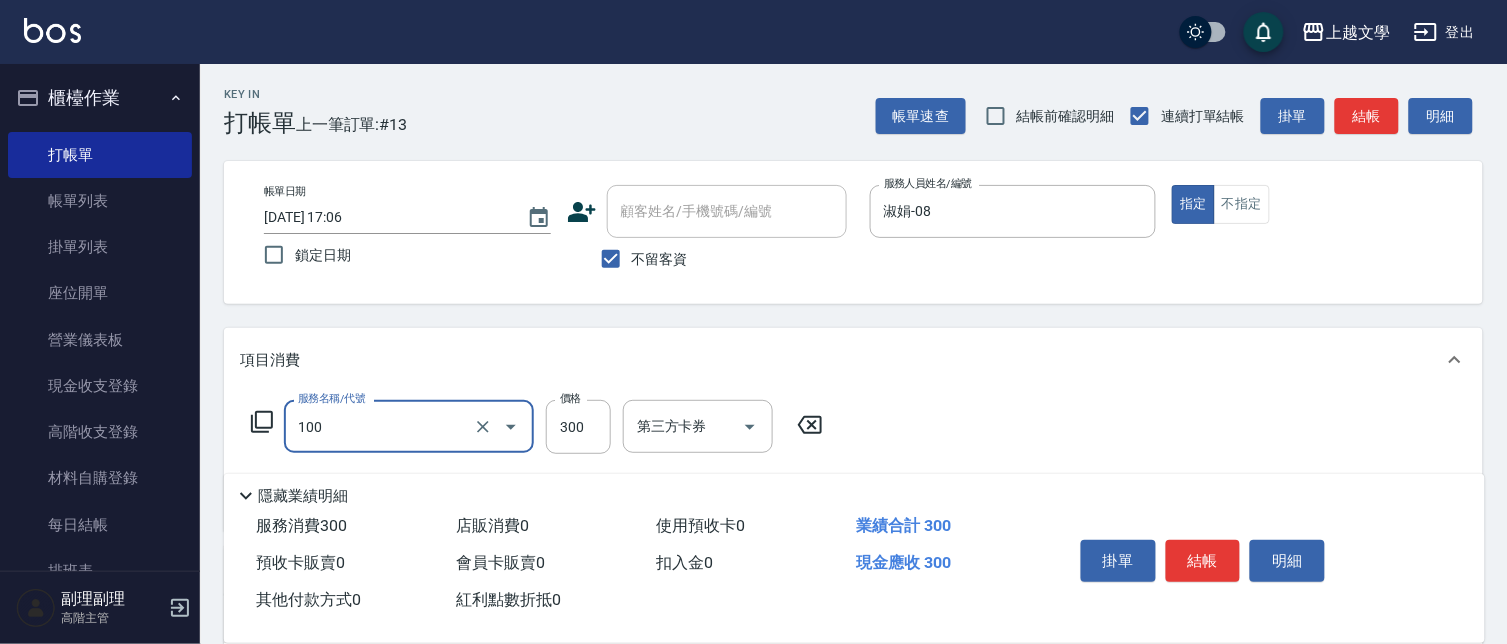 type on "洗髮(100)" 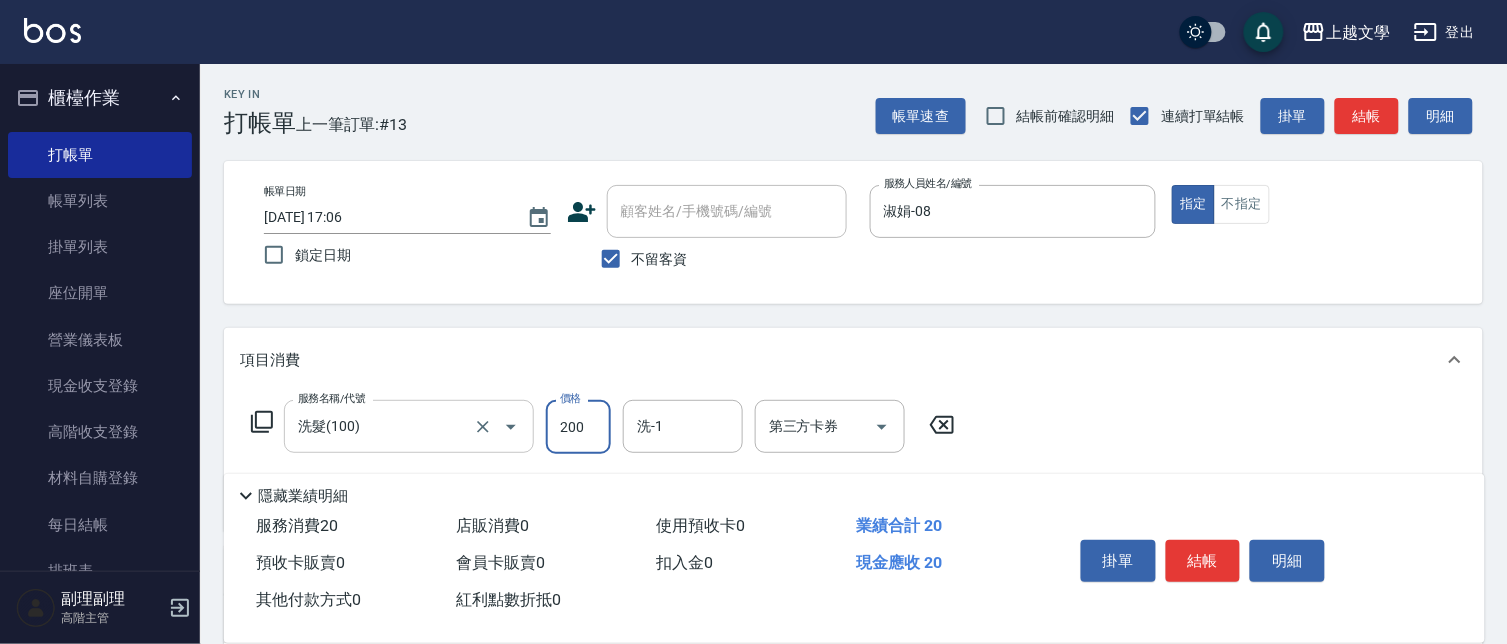 type on "200" 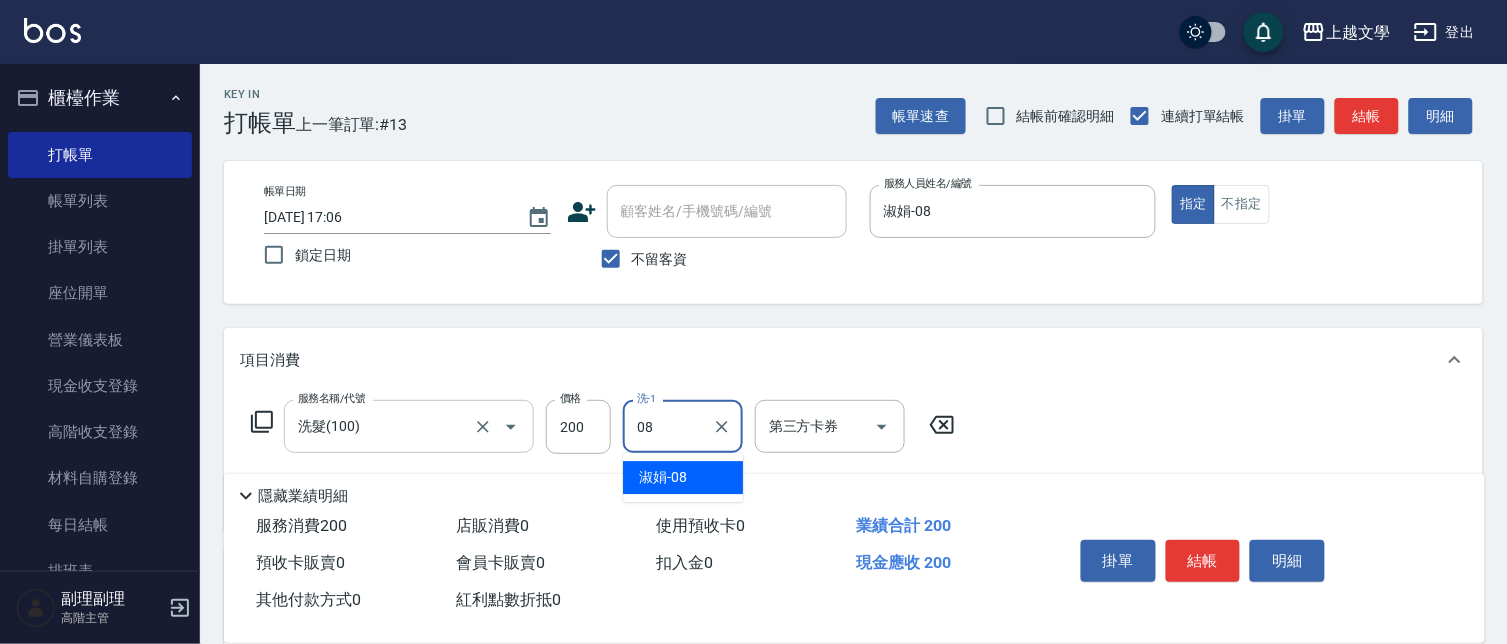 type on "淑娟-08" 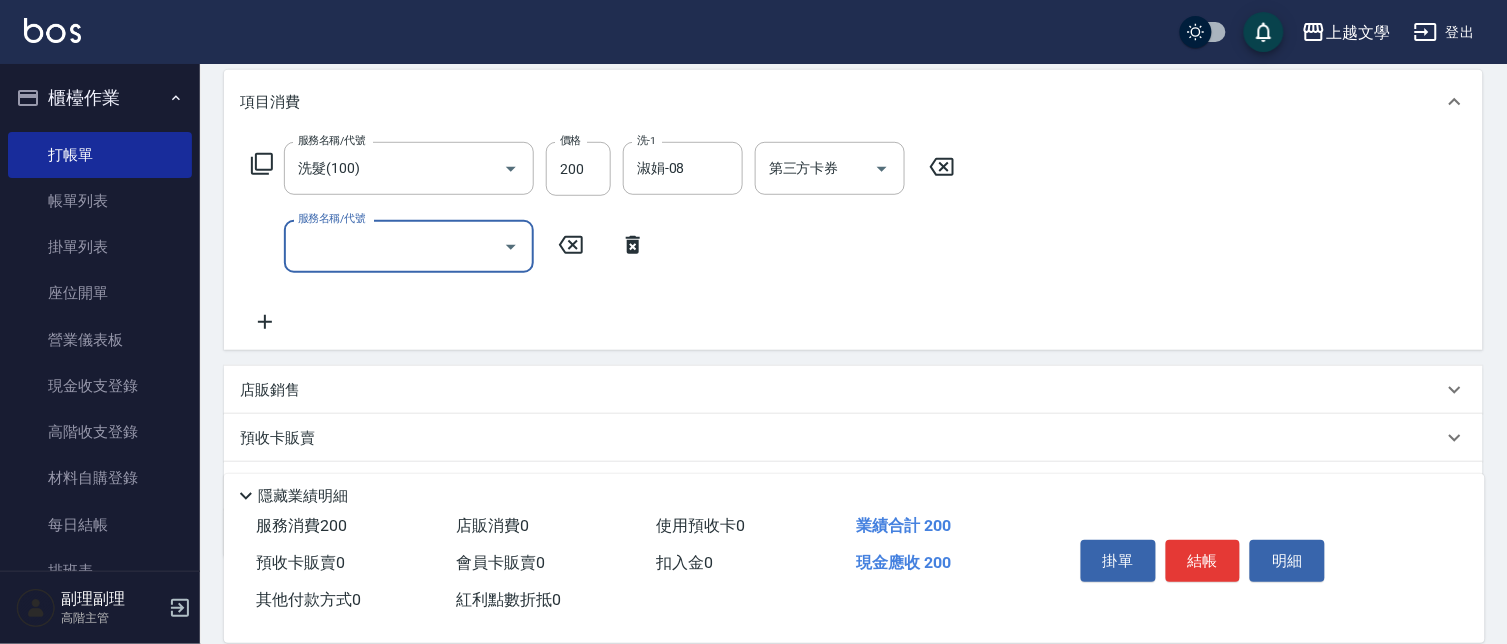 scroll, scrollTop: 333, scrollLeft: 0, axis: vertical 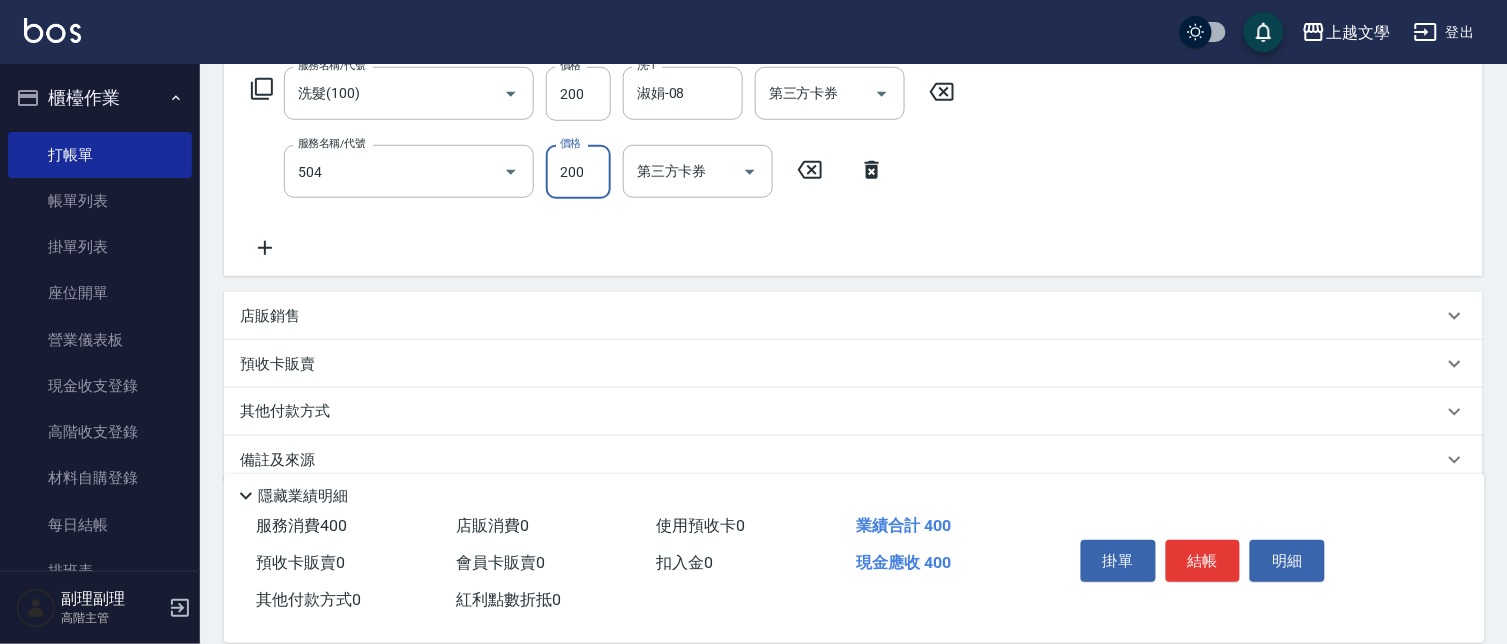 type on "瞬護(504)" 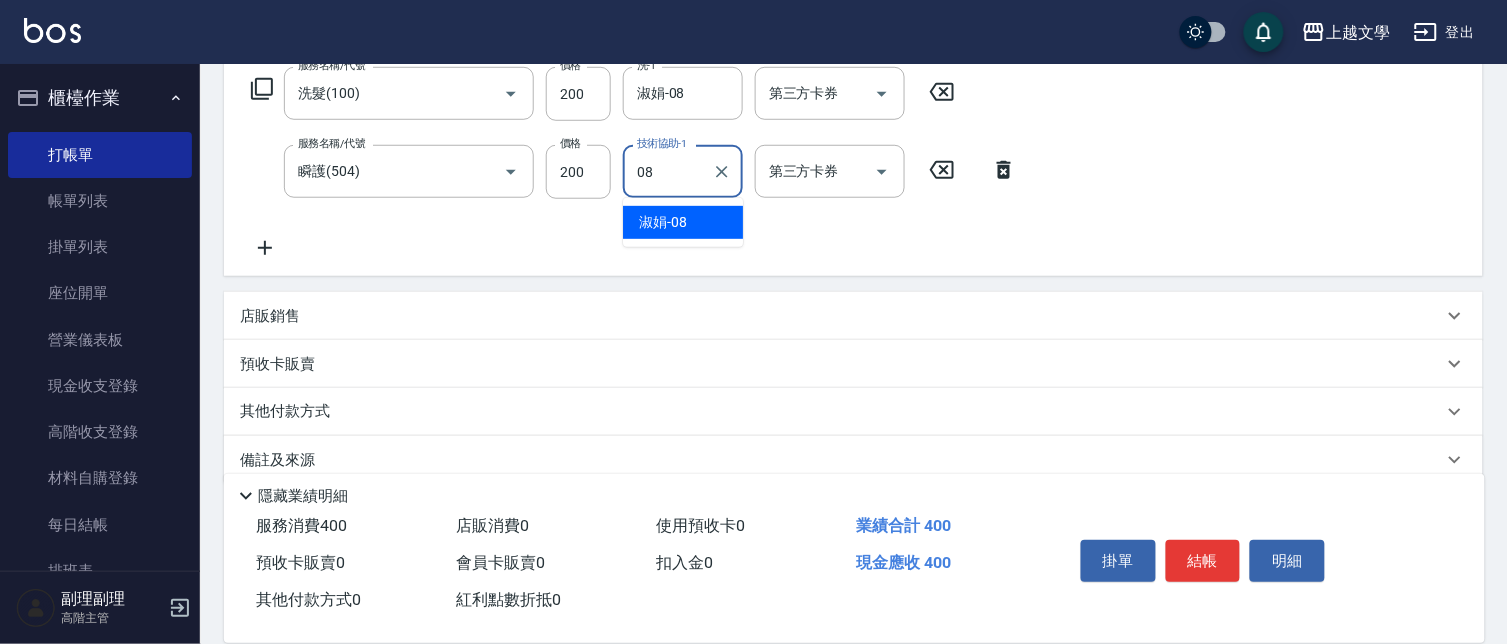 type on "淑娟-08" 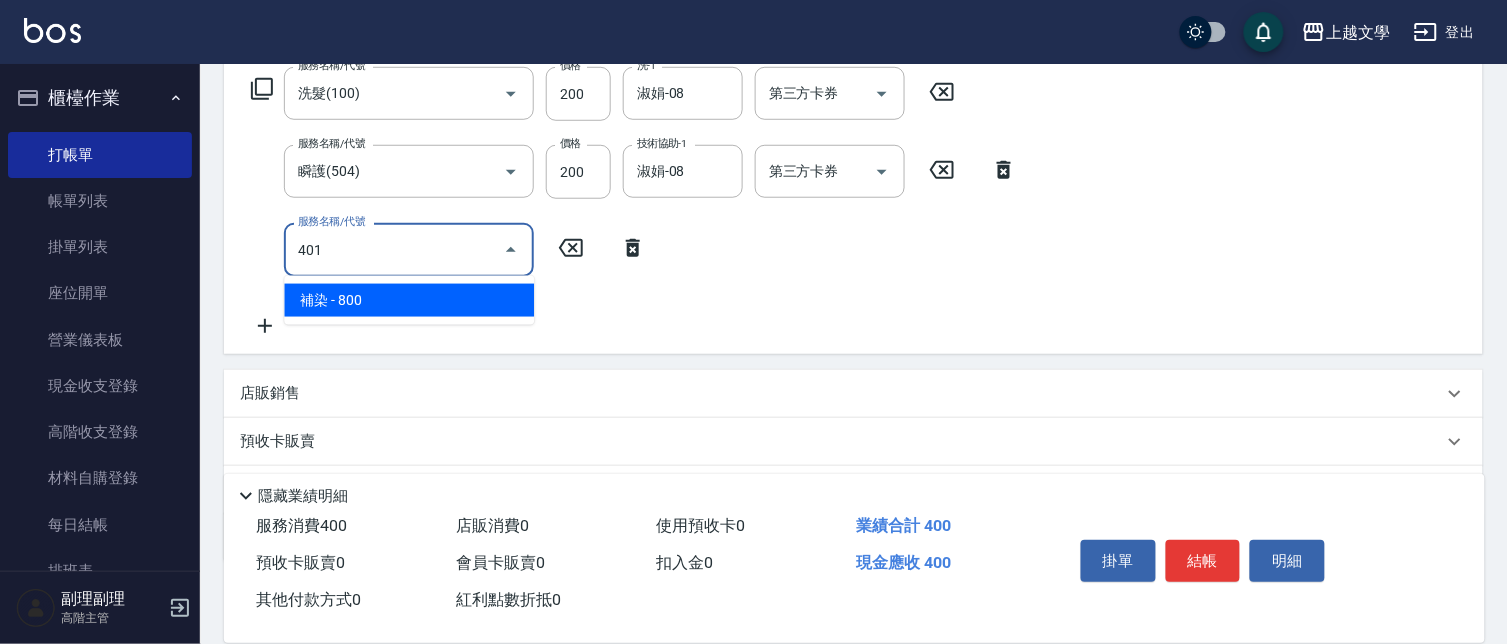 type on "補染(401)" 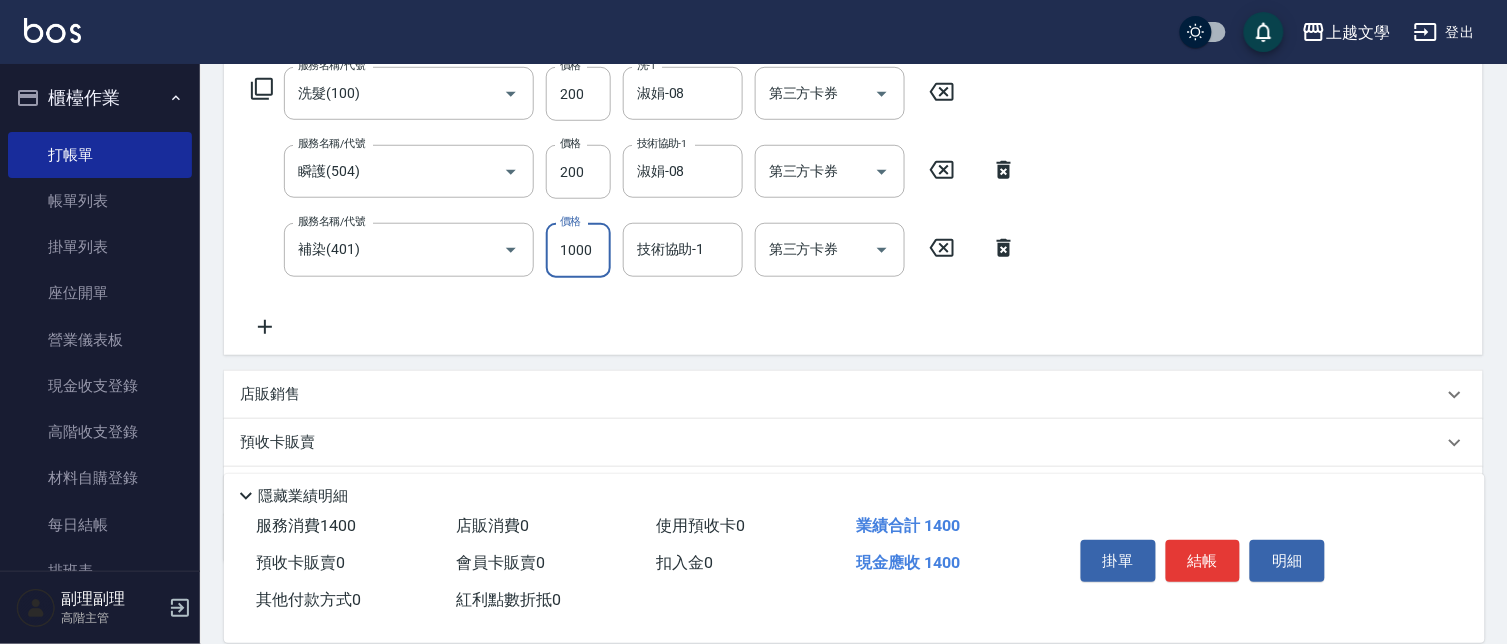 type on "1000" 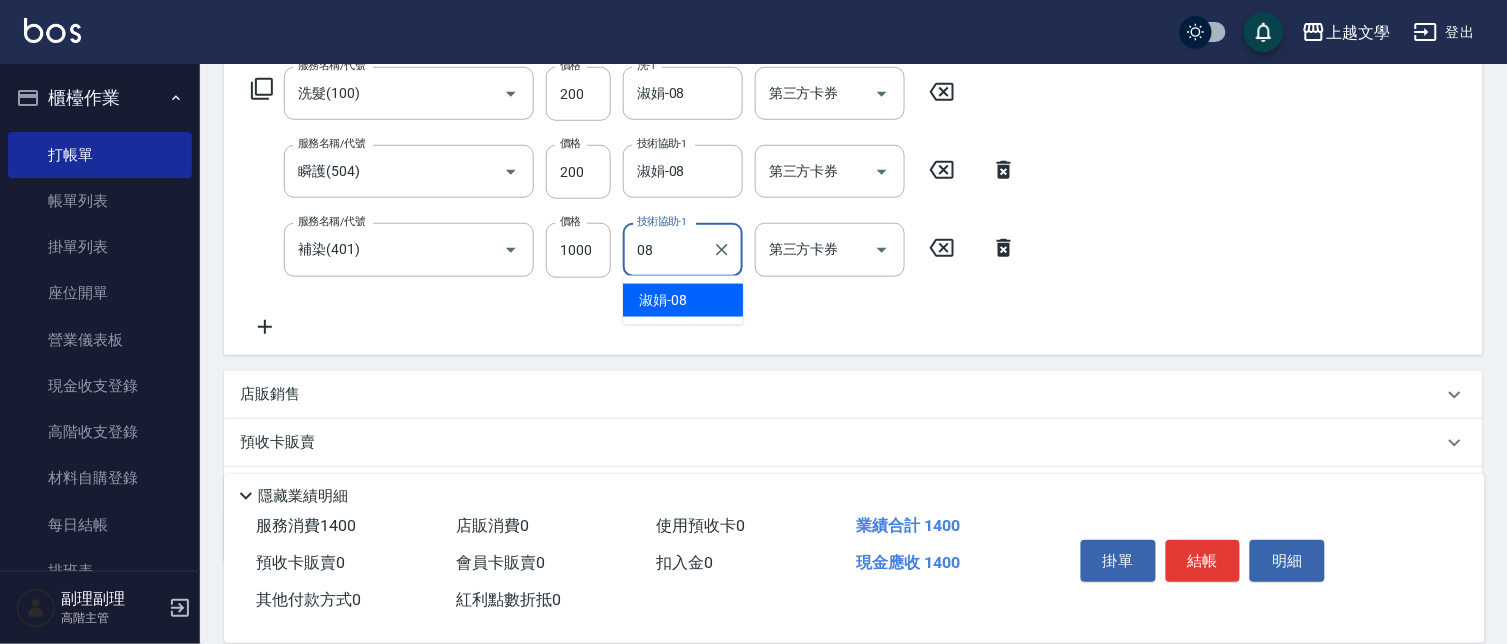 type on "淑娟-08" 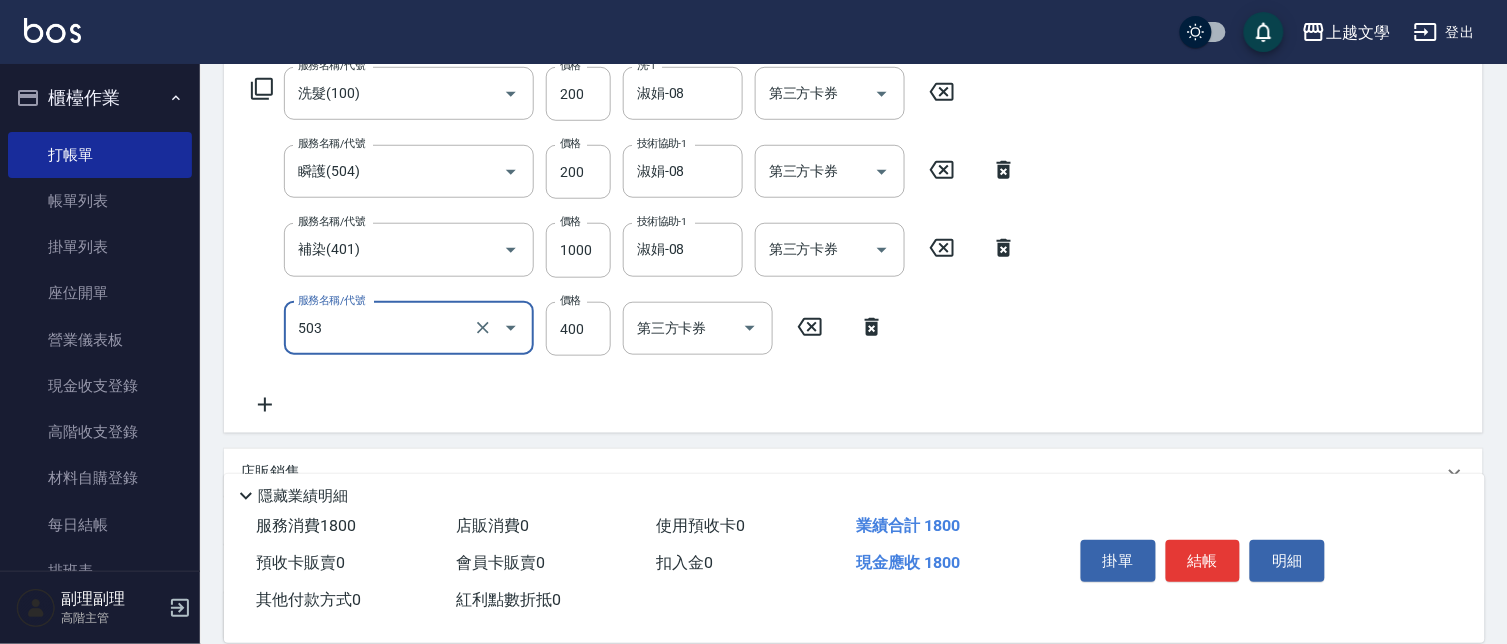 type on "頭皮隔離(503)" 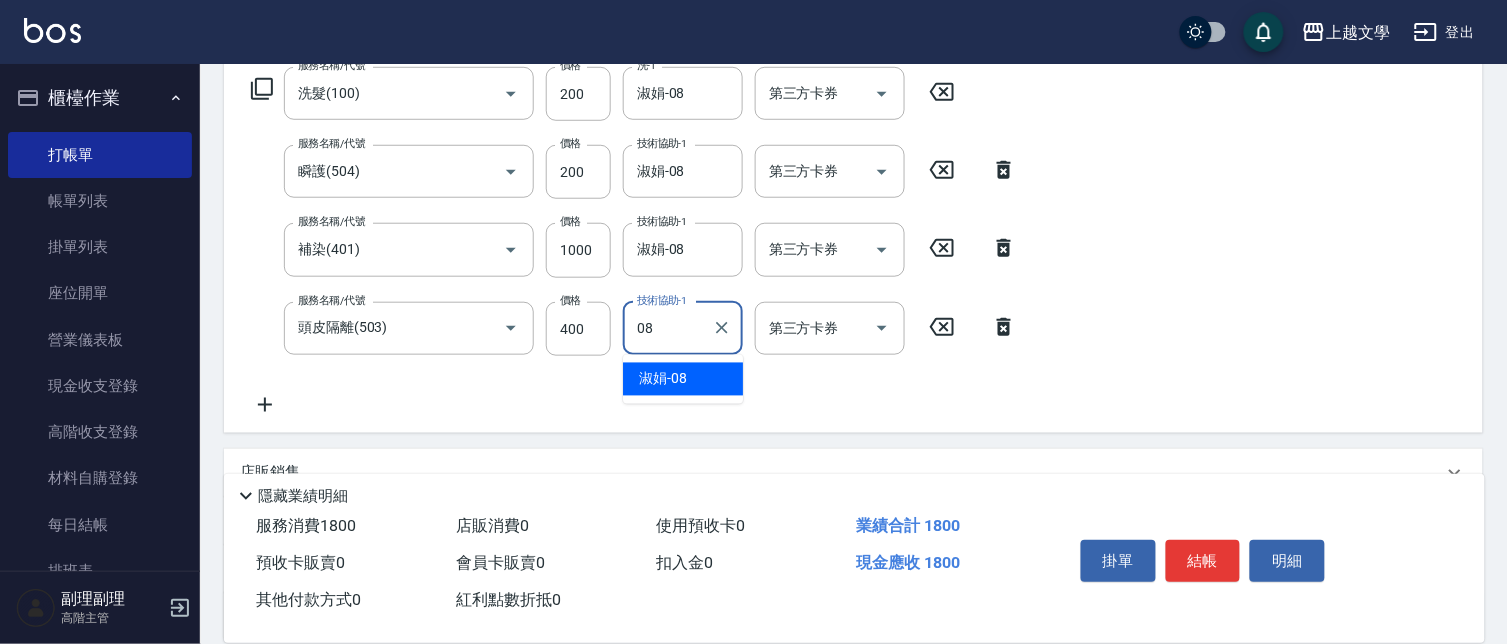 type on "淑娟-08" 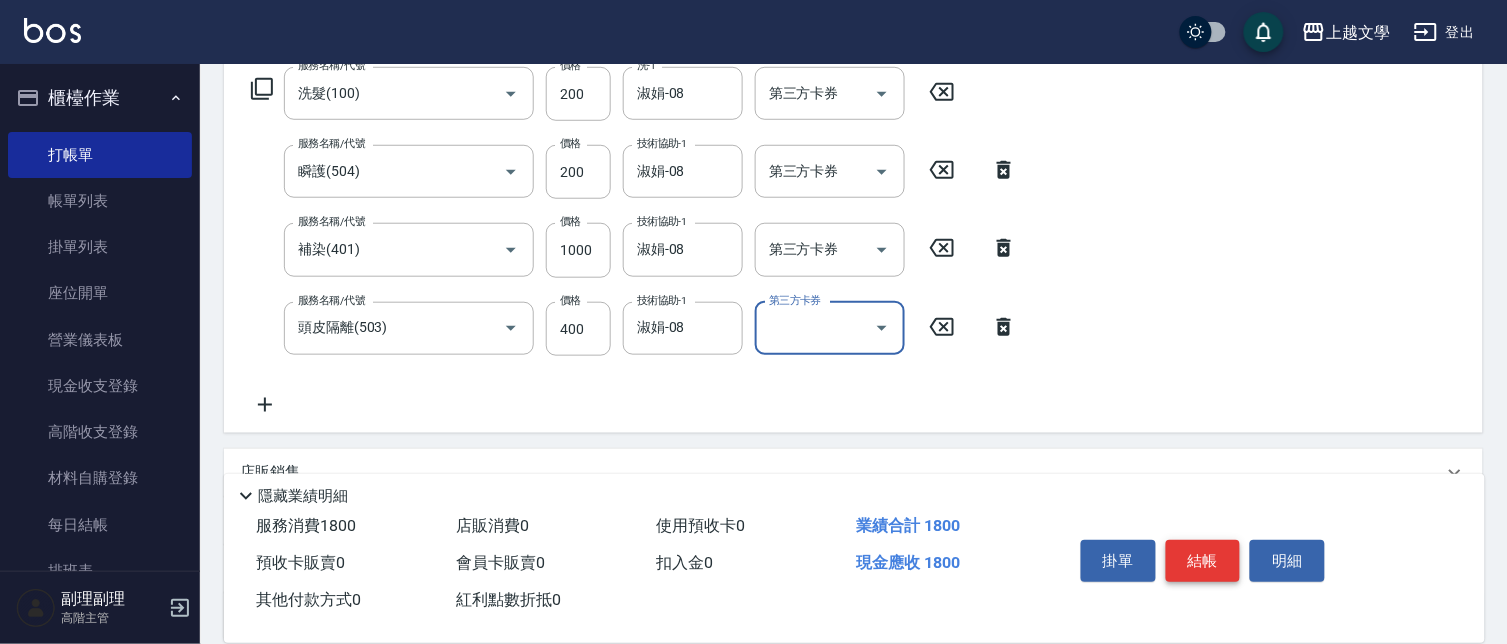 click on "結帳" at bounding box center [1203, 561] 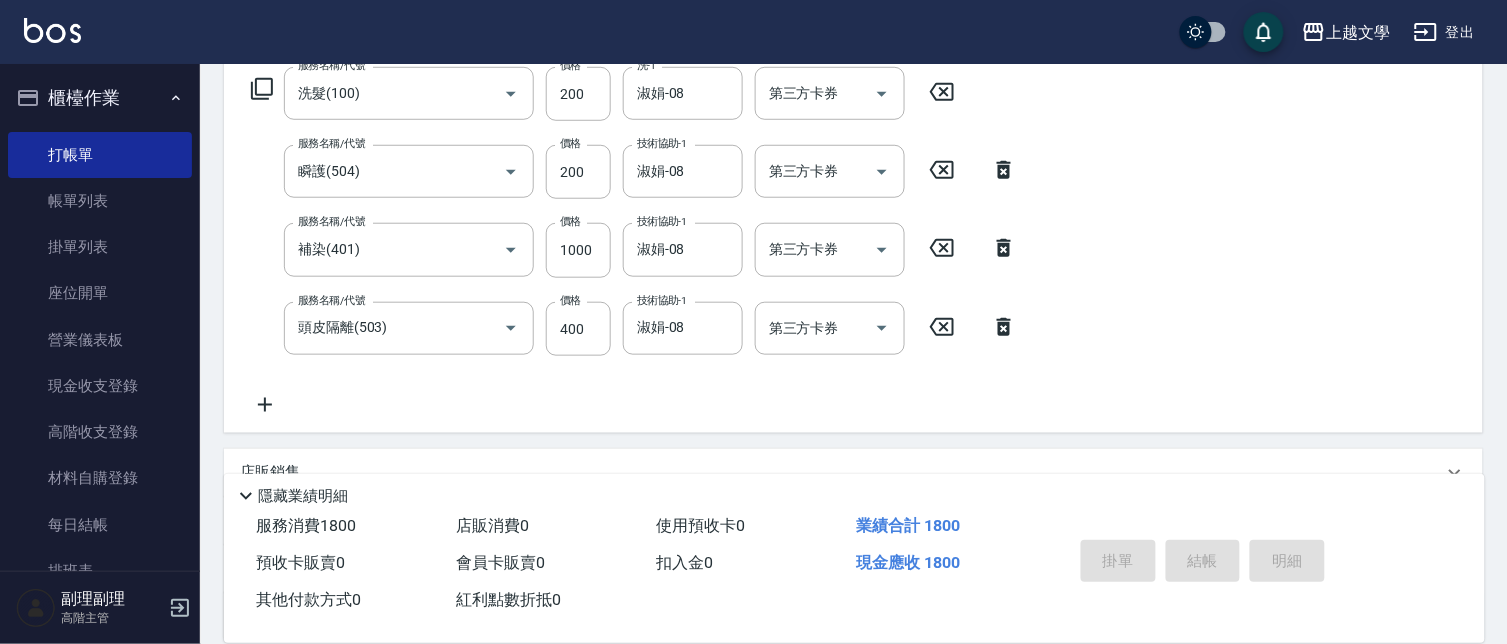 type on "[DATE] 17:07" 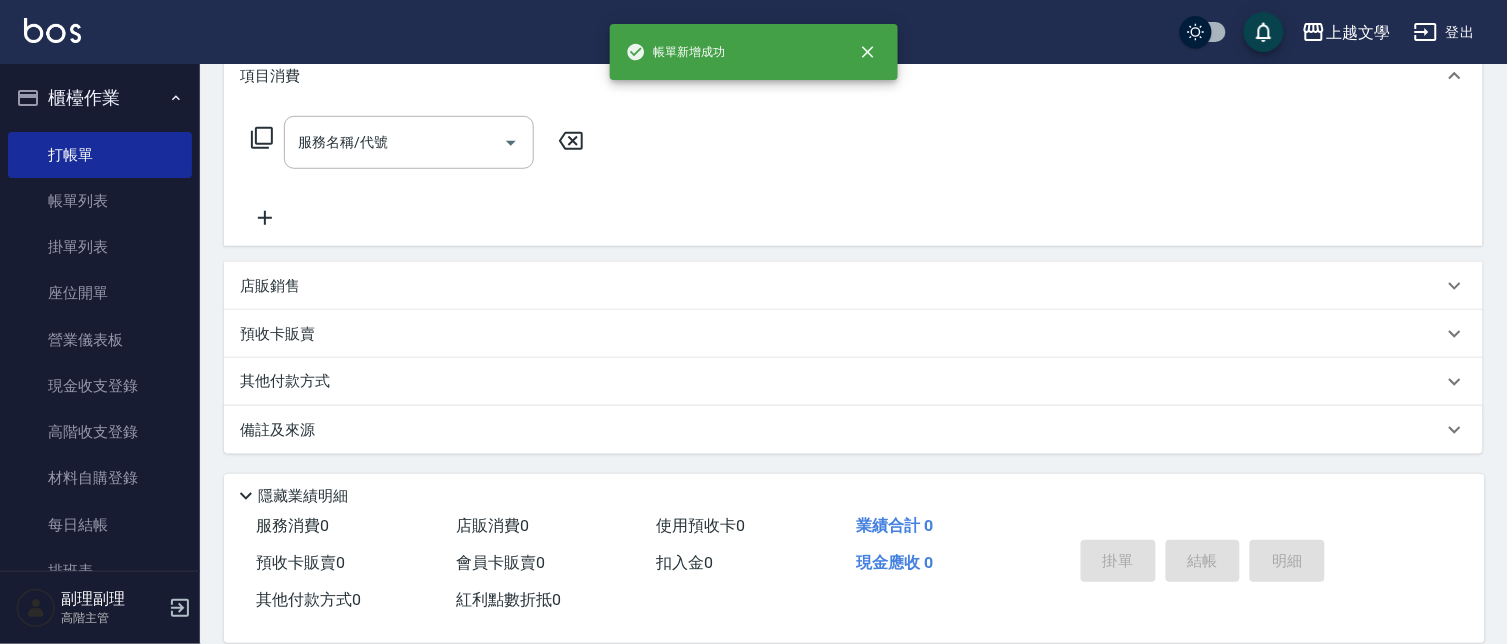scroll, scrollTop: 0, scrollLeft: 0, axis: both 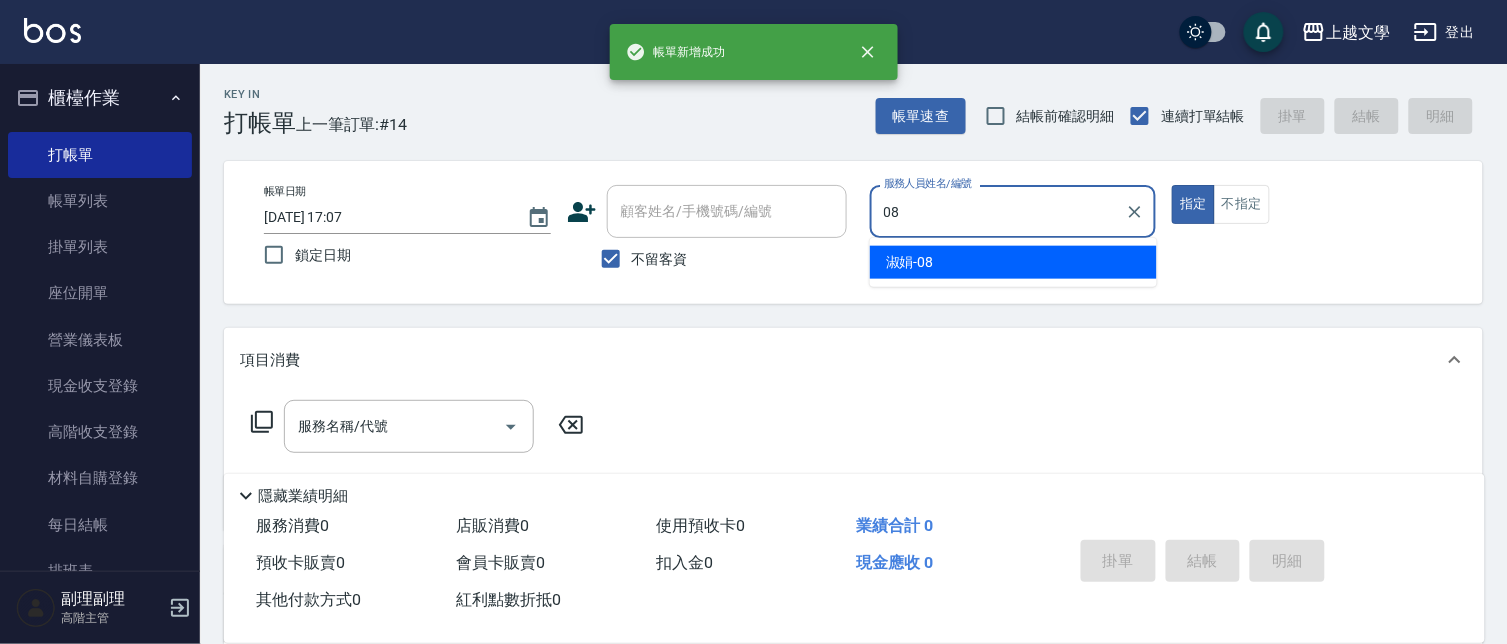 type on "淑娟-08" 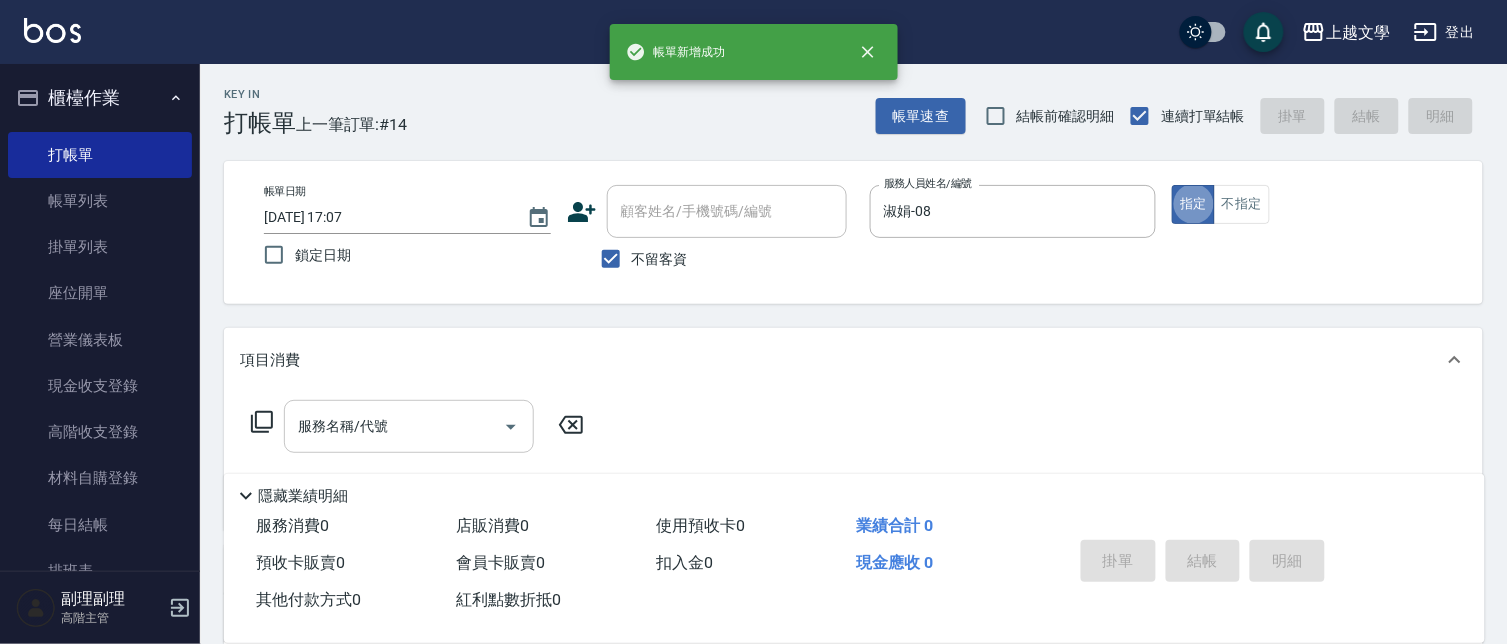 click on "服務名稱/代號" at bounding box center [394, 426] 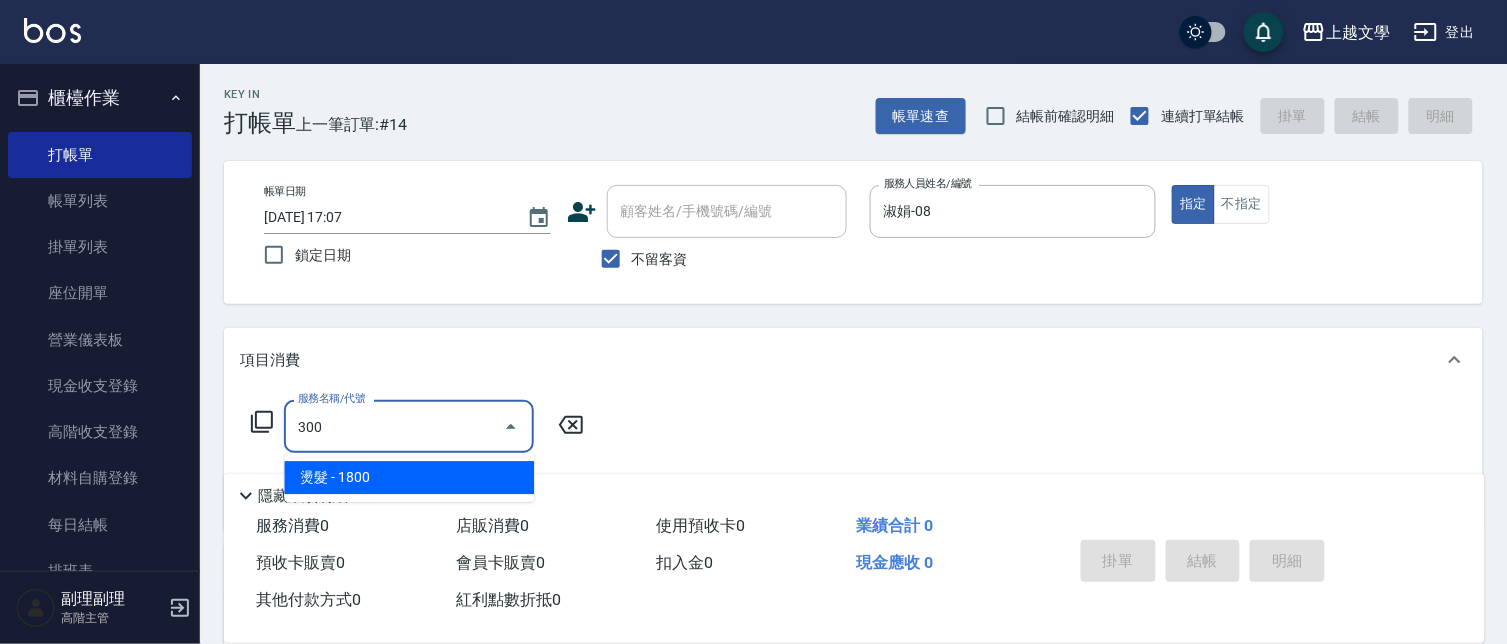 type on "燙髮(300)" 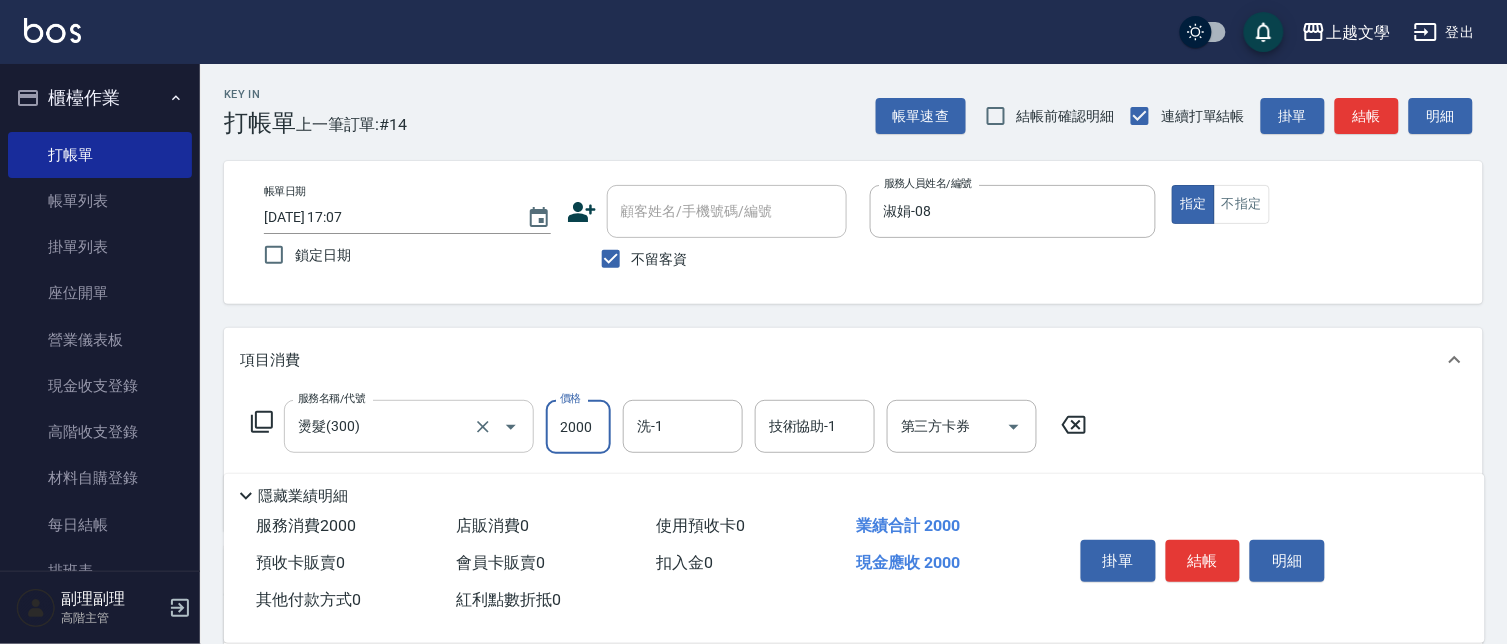 type on "2000" 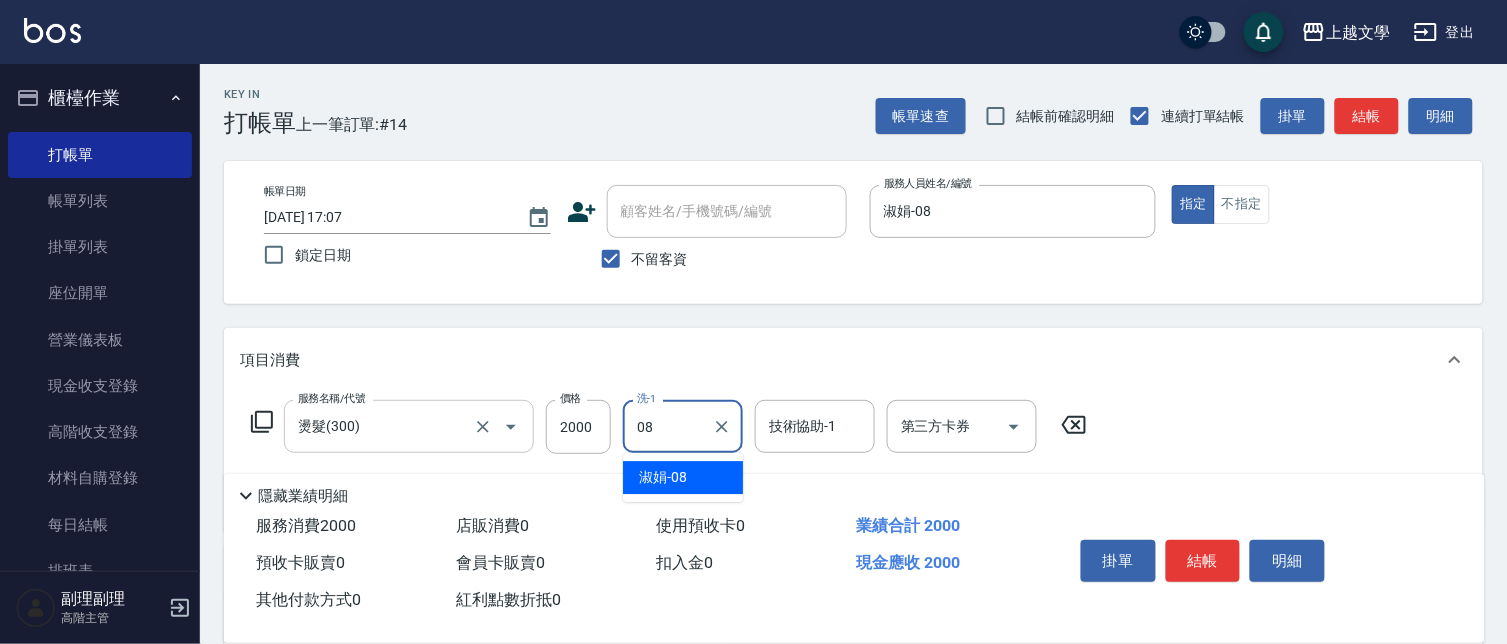 type on "淑娟-08" 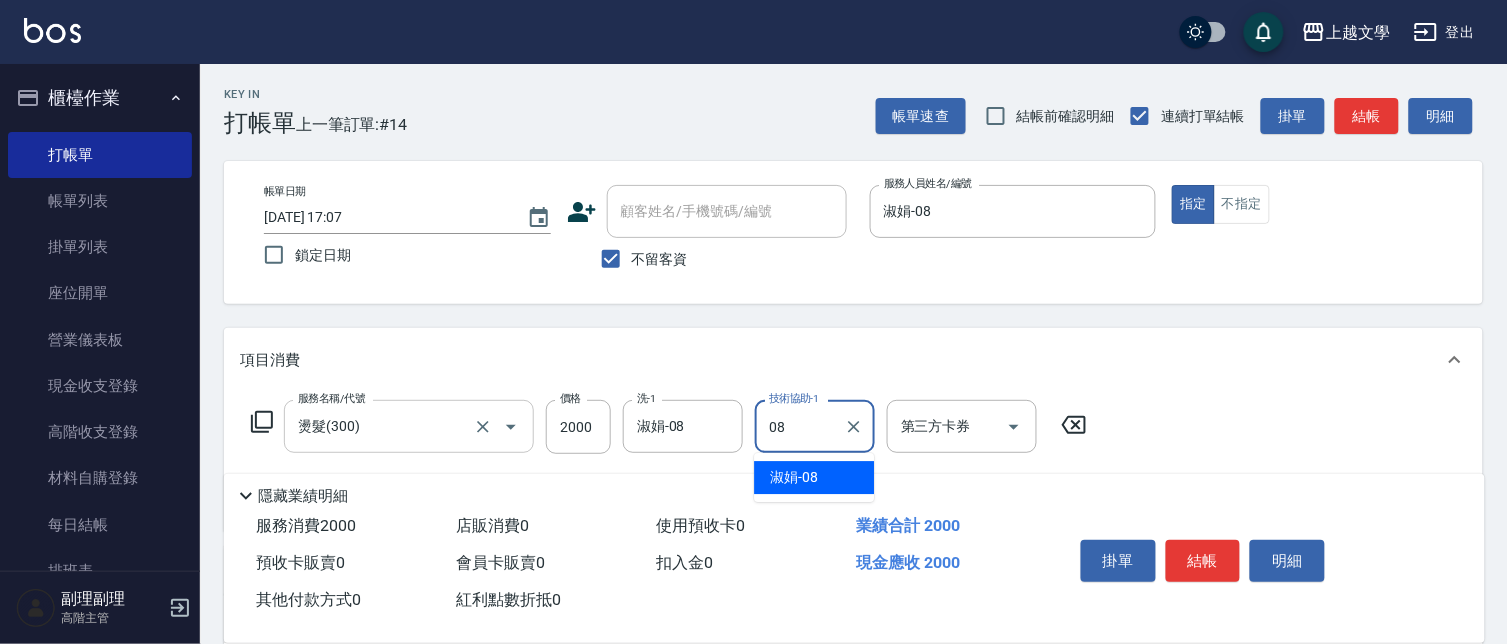 type on "淑娟-08" 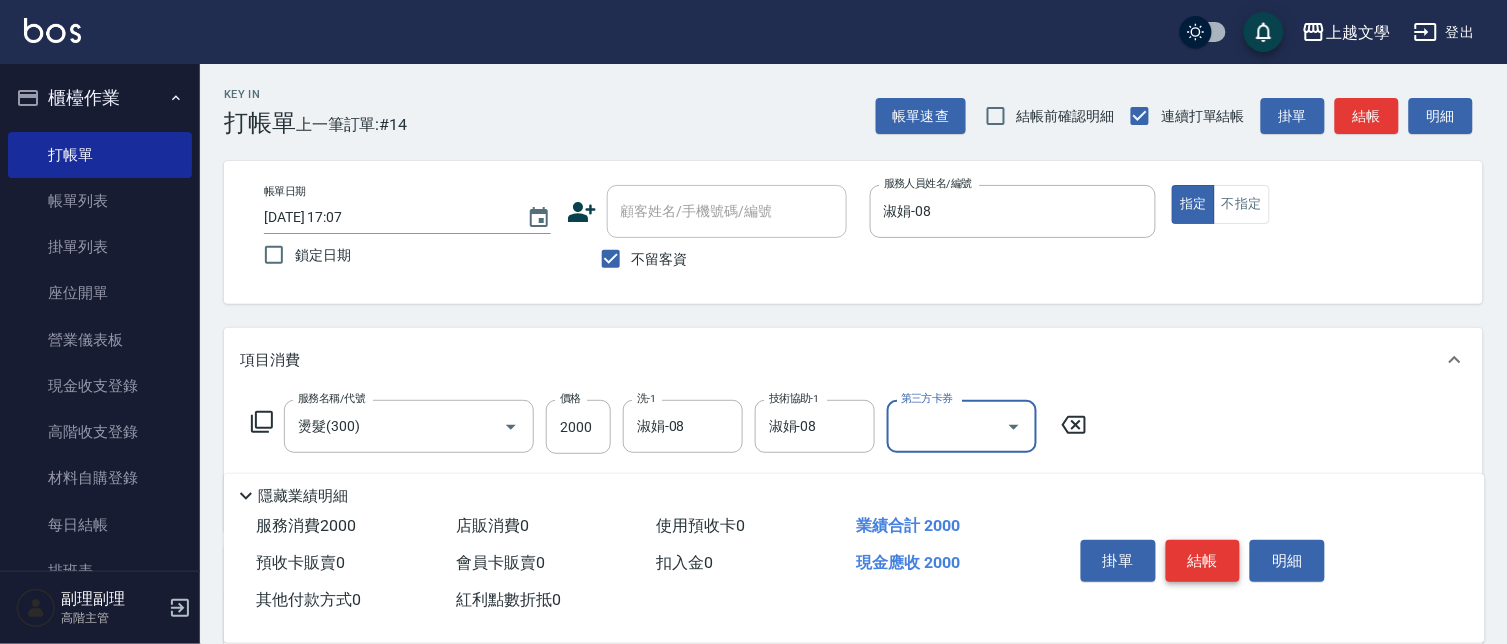click on "結帳" at bounding box center [1203, 561] 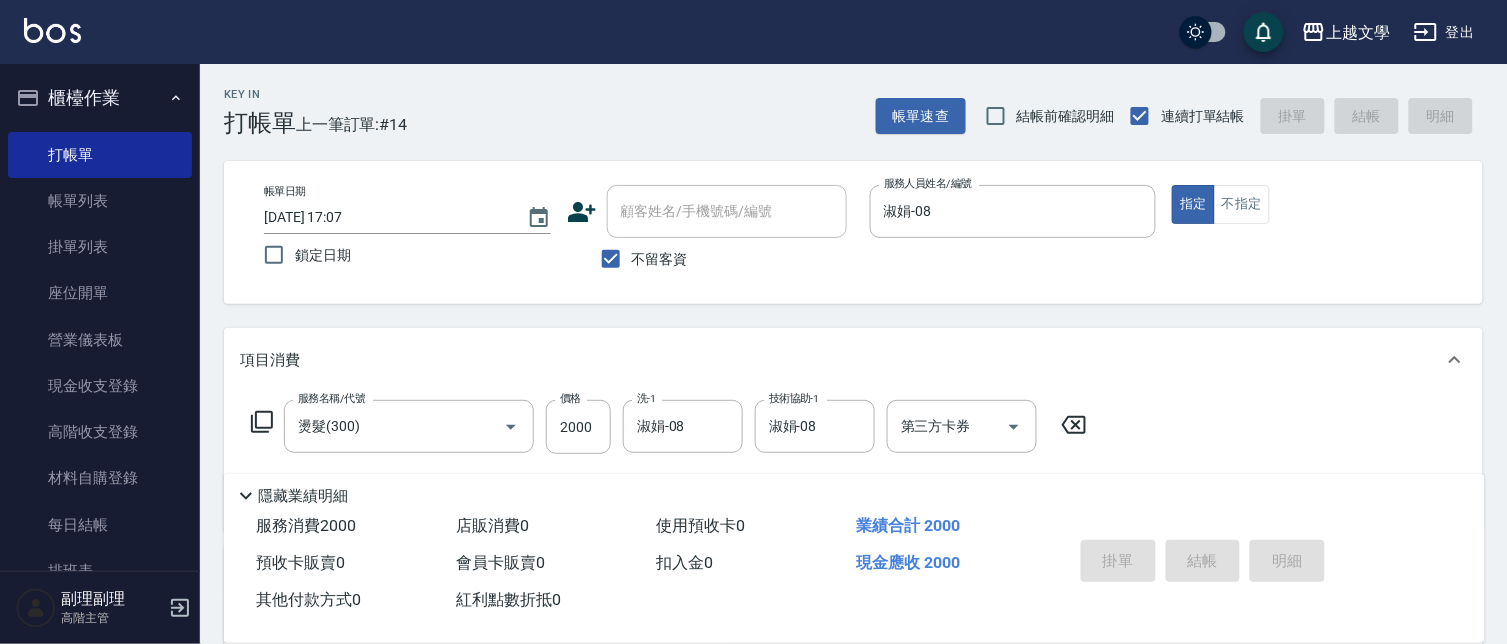 type 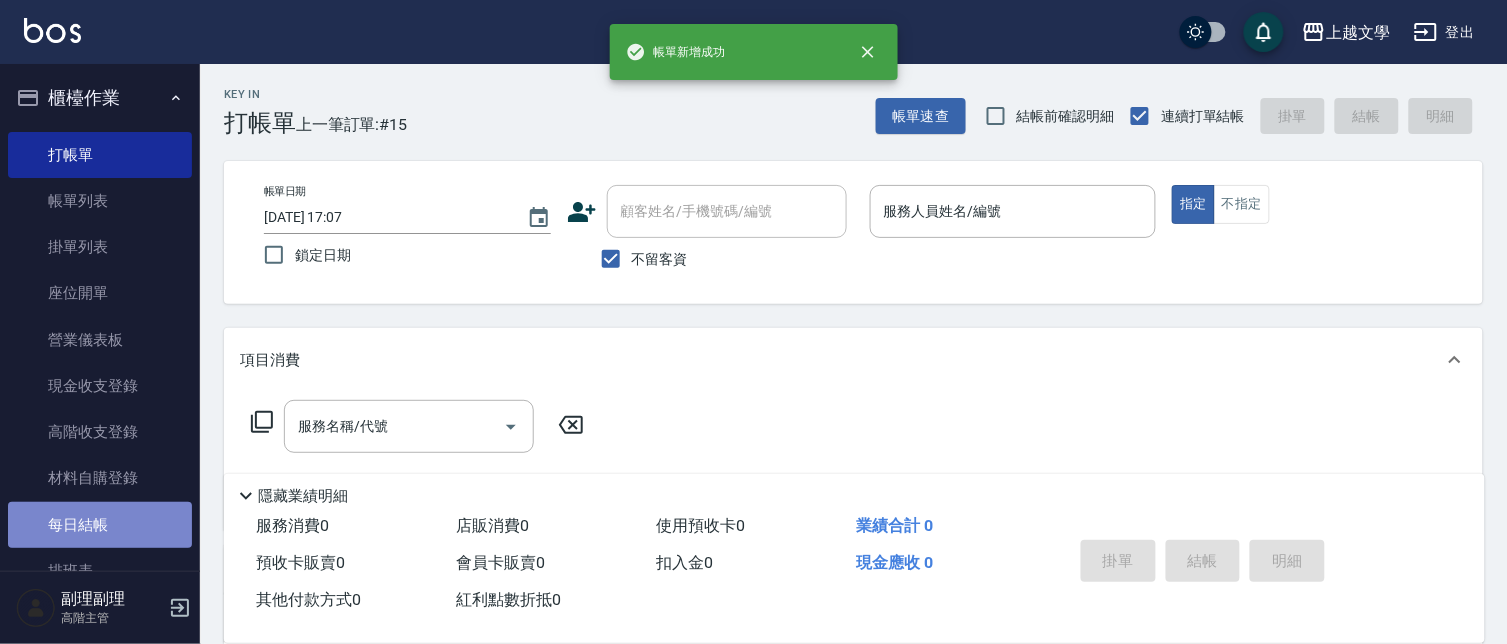 click on "每日結帳" at bounding box center [100, 525] 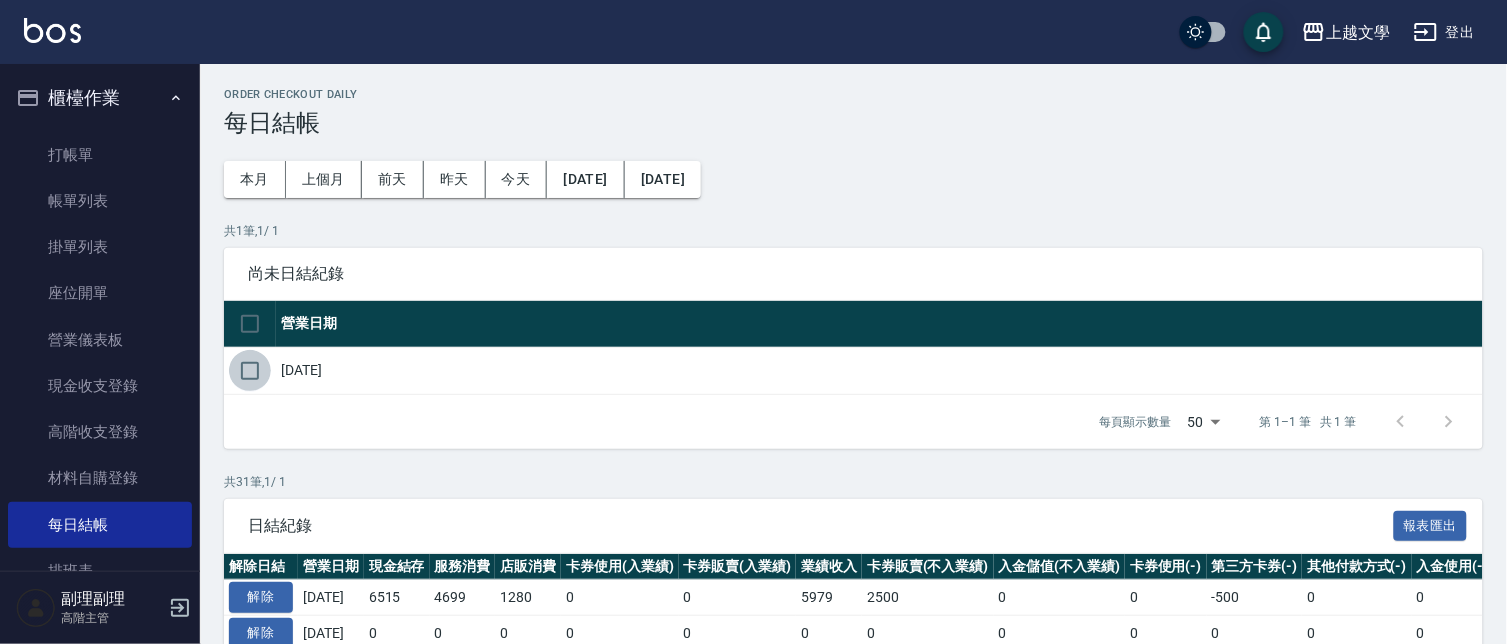 click at bounding box center (250, 371) 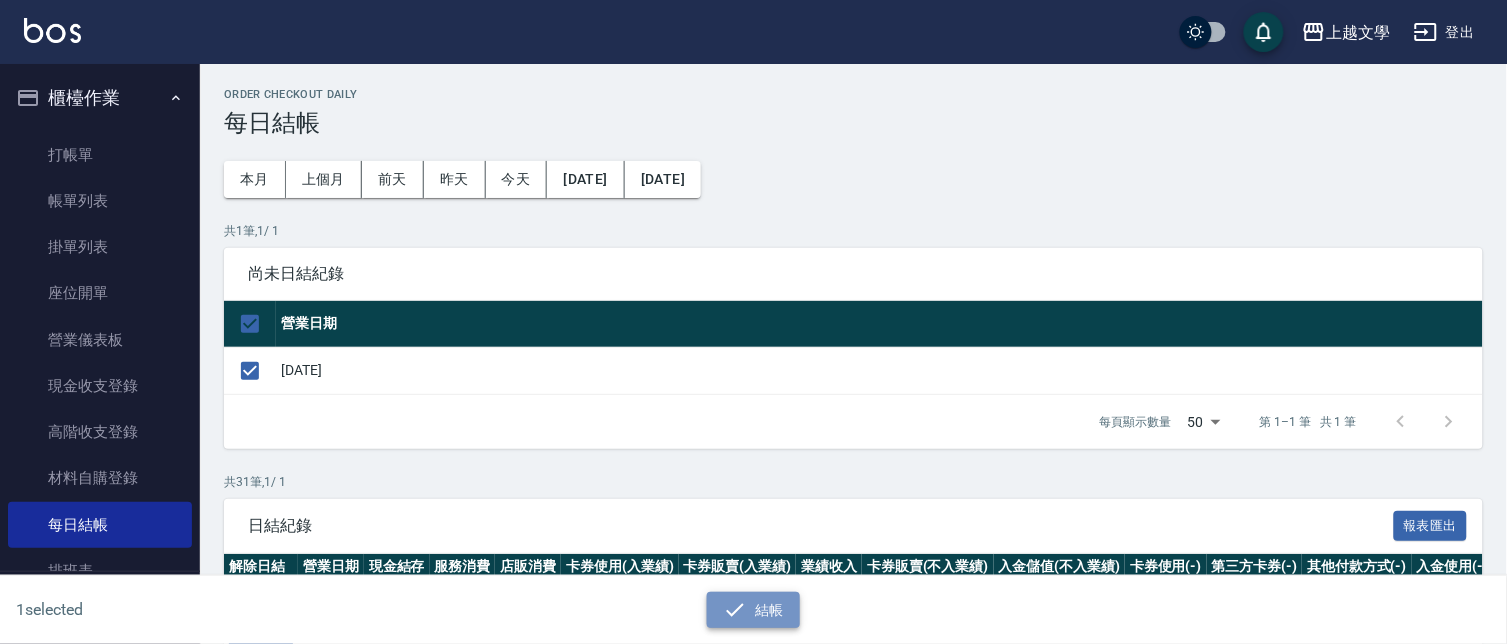click on "結帳" at bounding box center (753, 610) 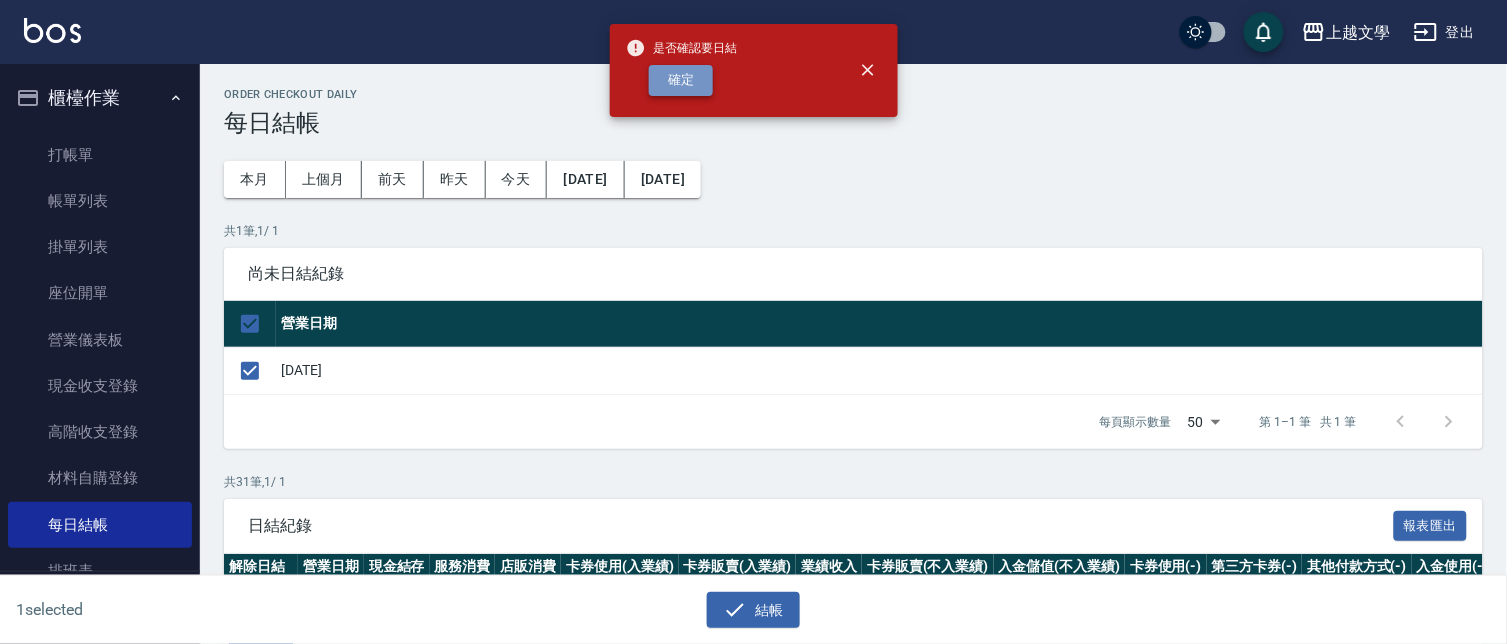 click on "確定" at bounding box center (681, 80) 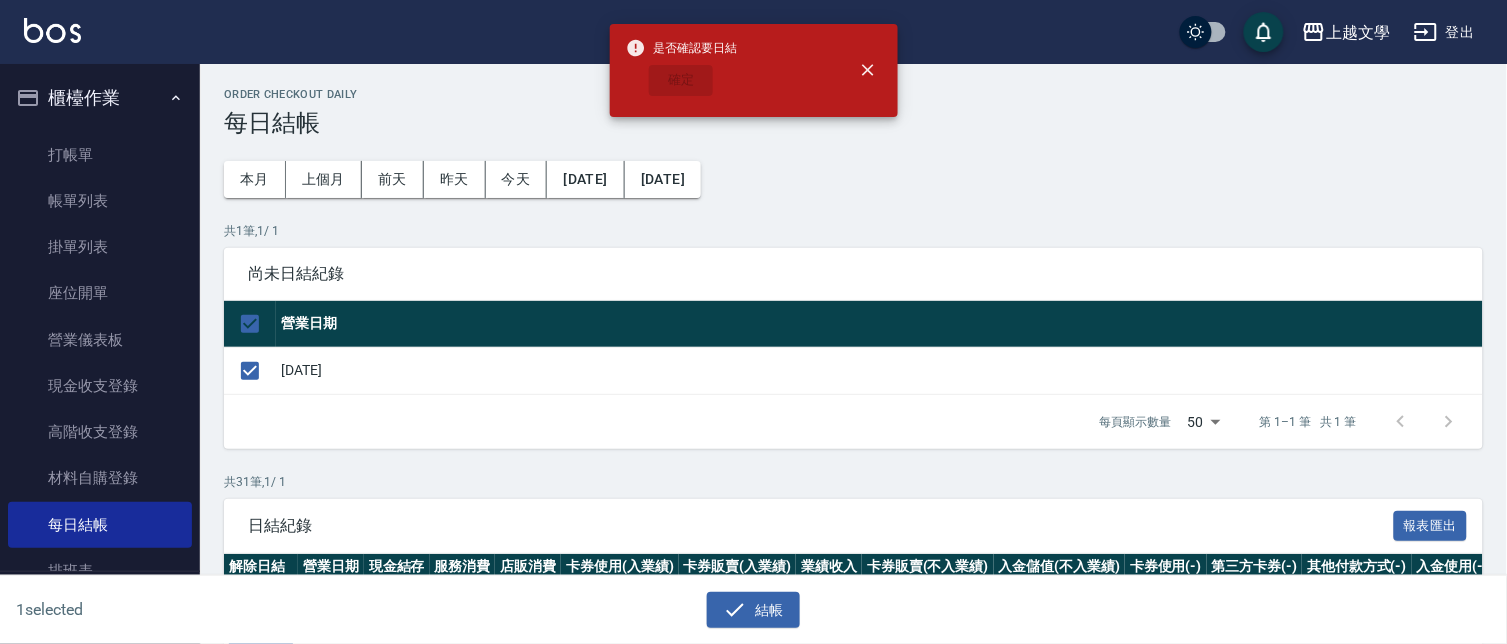 checkbox on "false" 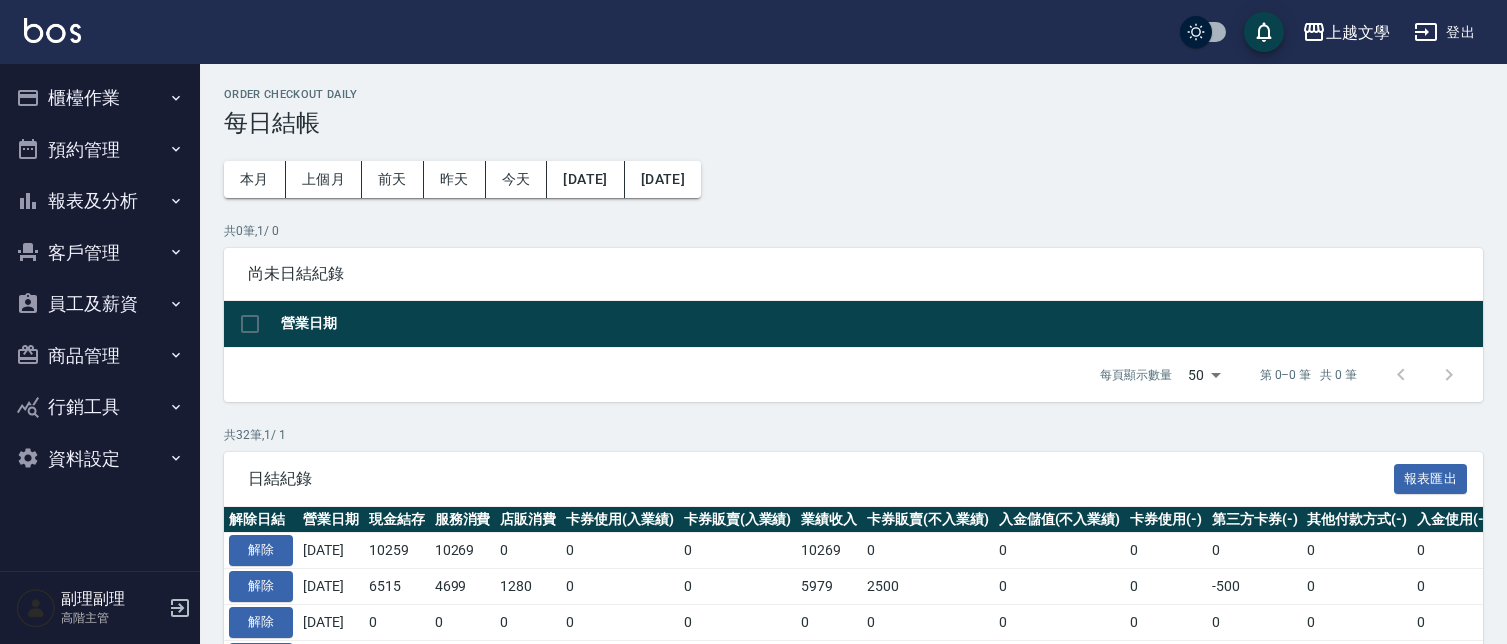 scroll, scrollTop: 0, scrollLeft: 0, axis: both 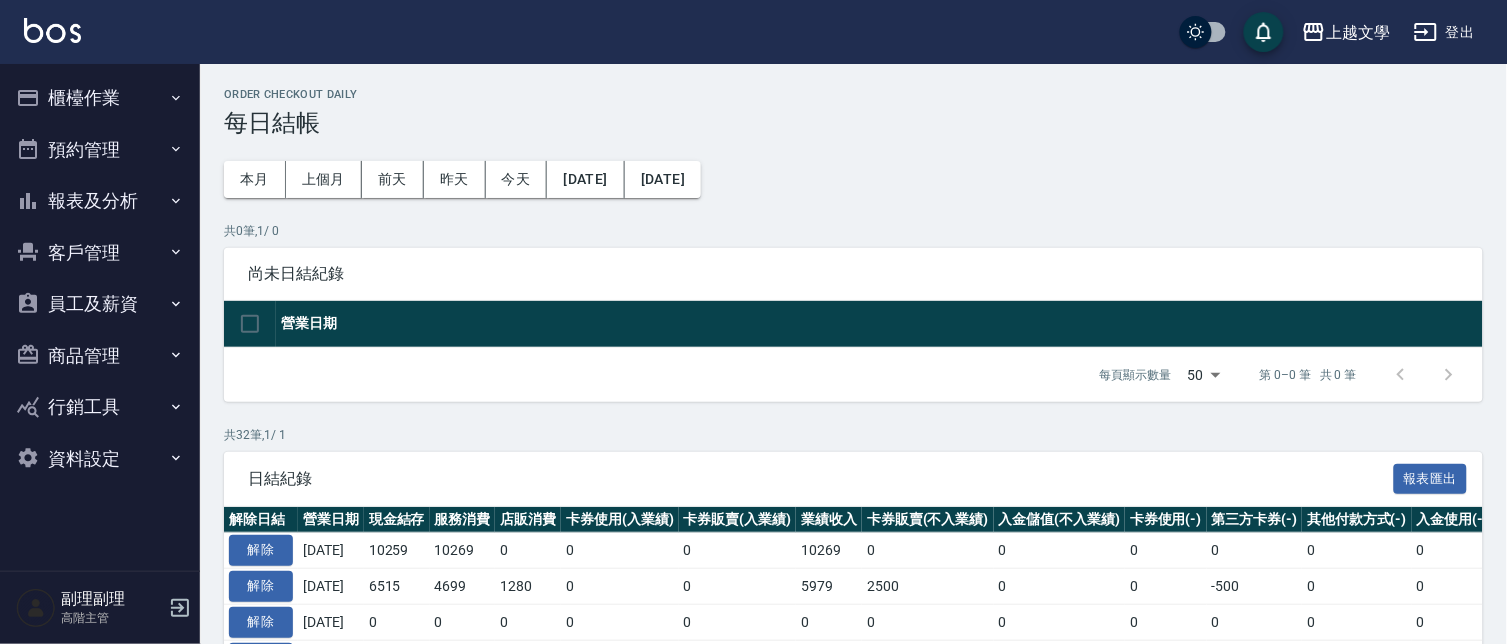 click on "櫃檯作業" at bounding box center [100, 98] 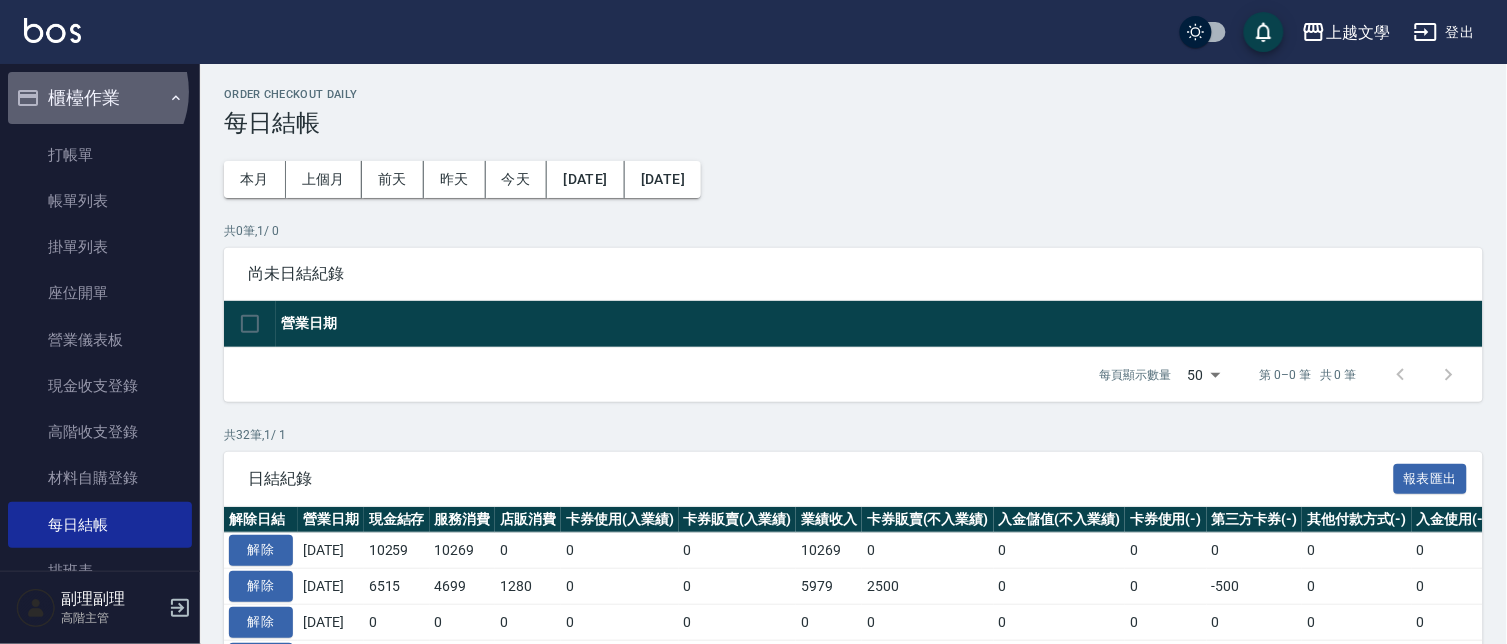 click on "櫃檯作業" at bounding box center (100, 98) 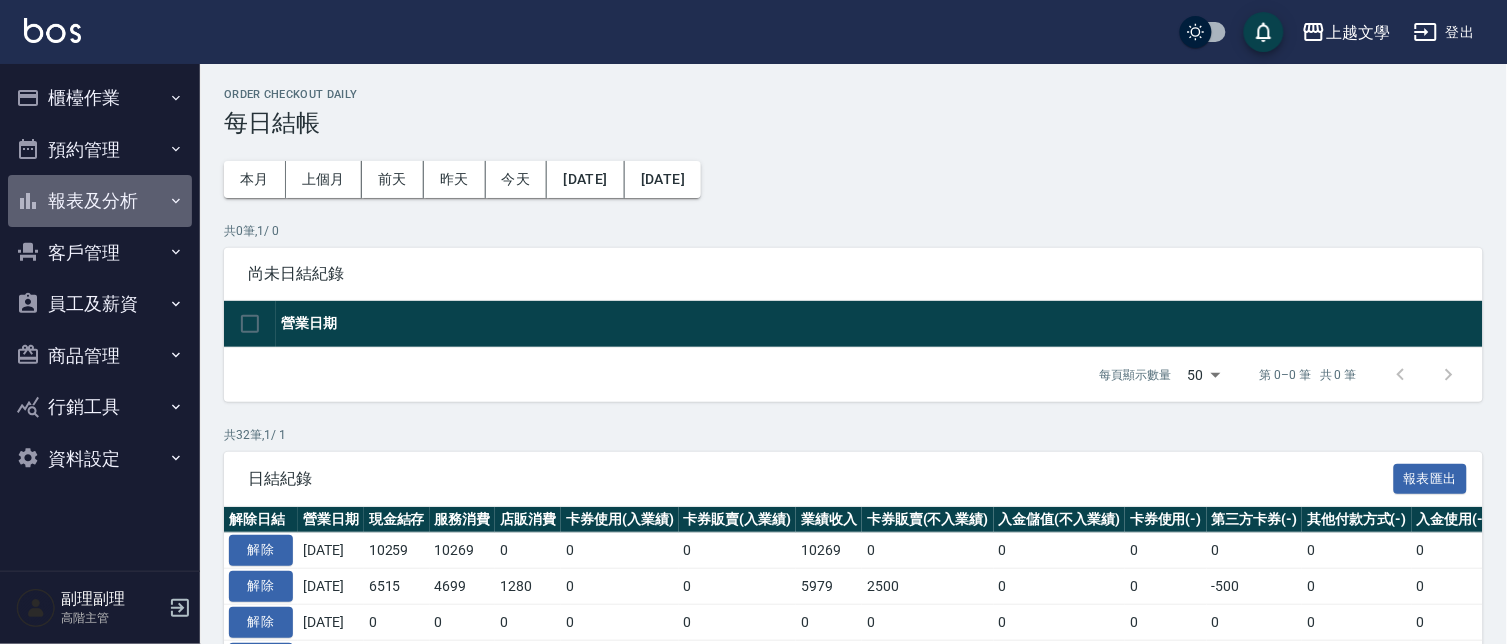 click on "報表及分析" at bounding box center (100, 201) 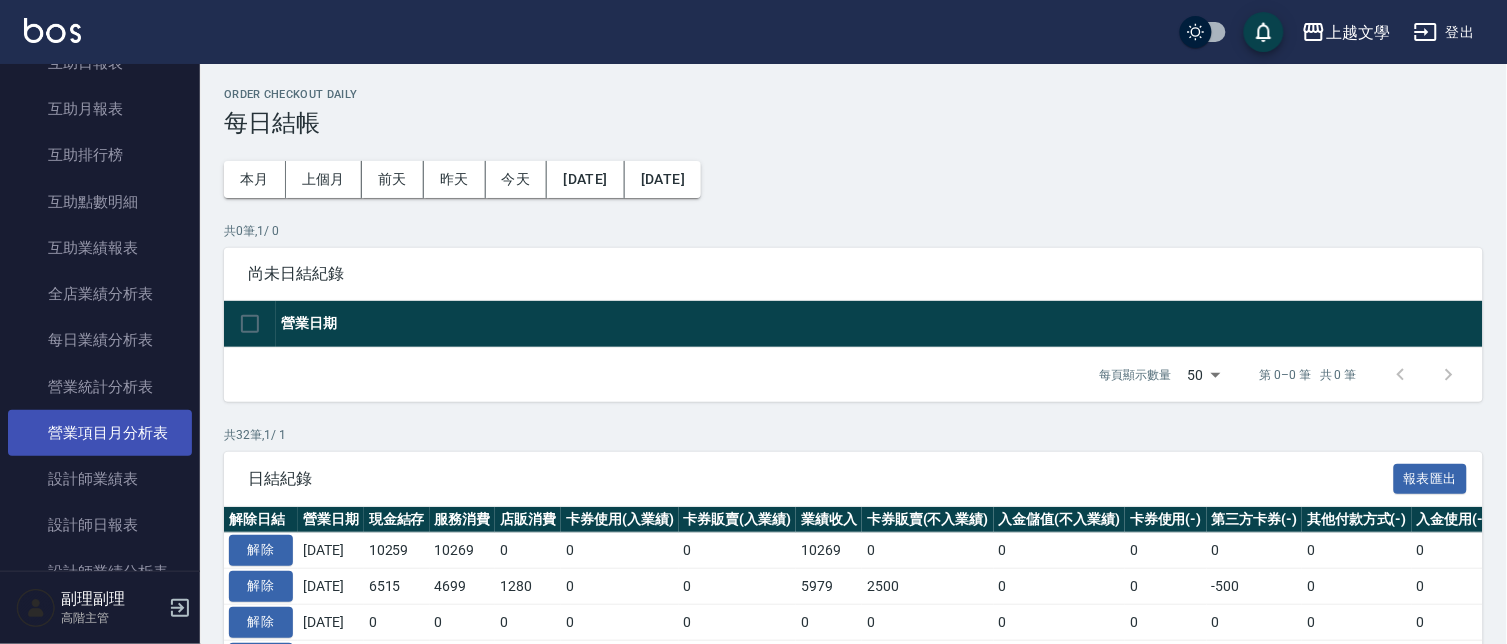 scroll, scrollTop: 444, scrollLeft: 0, axis: vertical 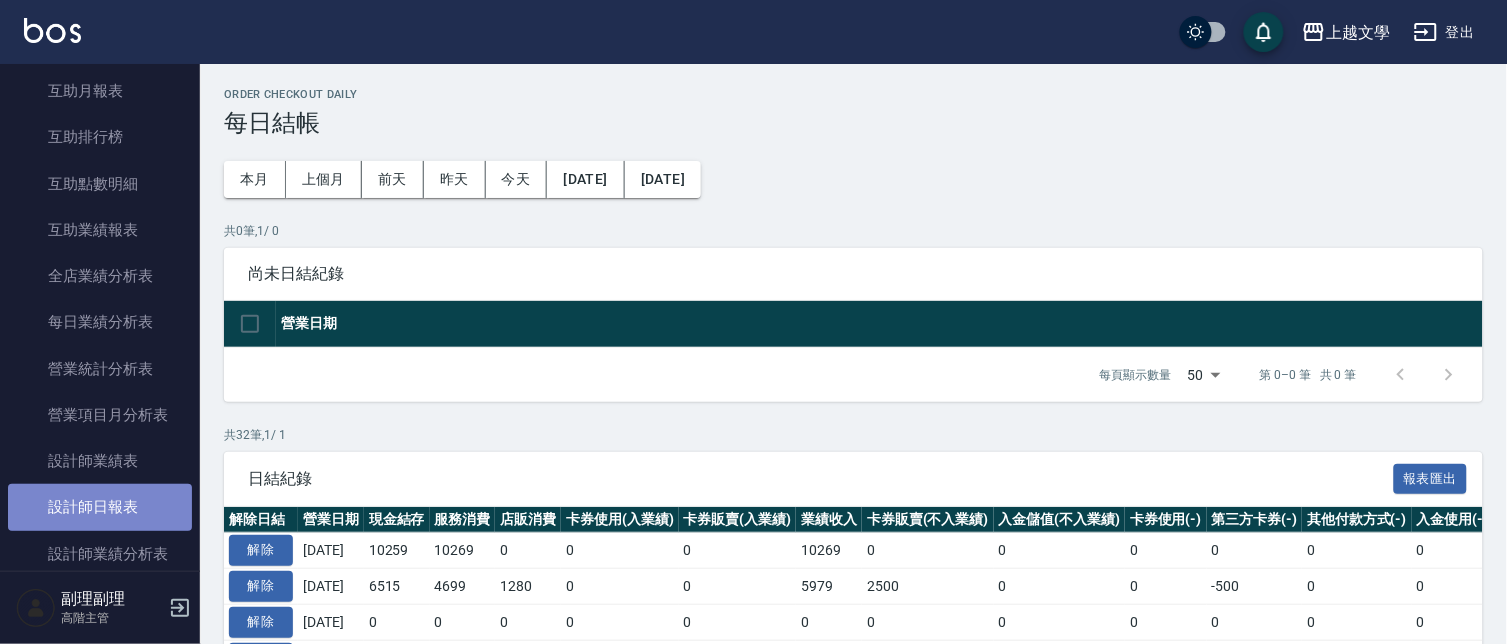 click on "設計師日報表" at bounding box center [100, 507] 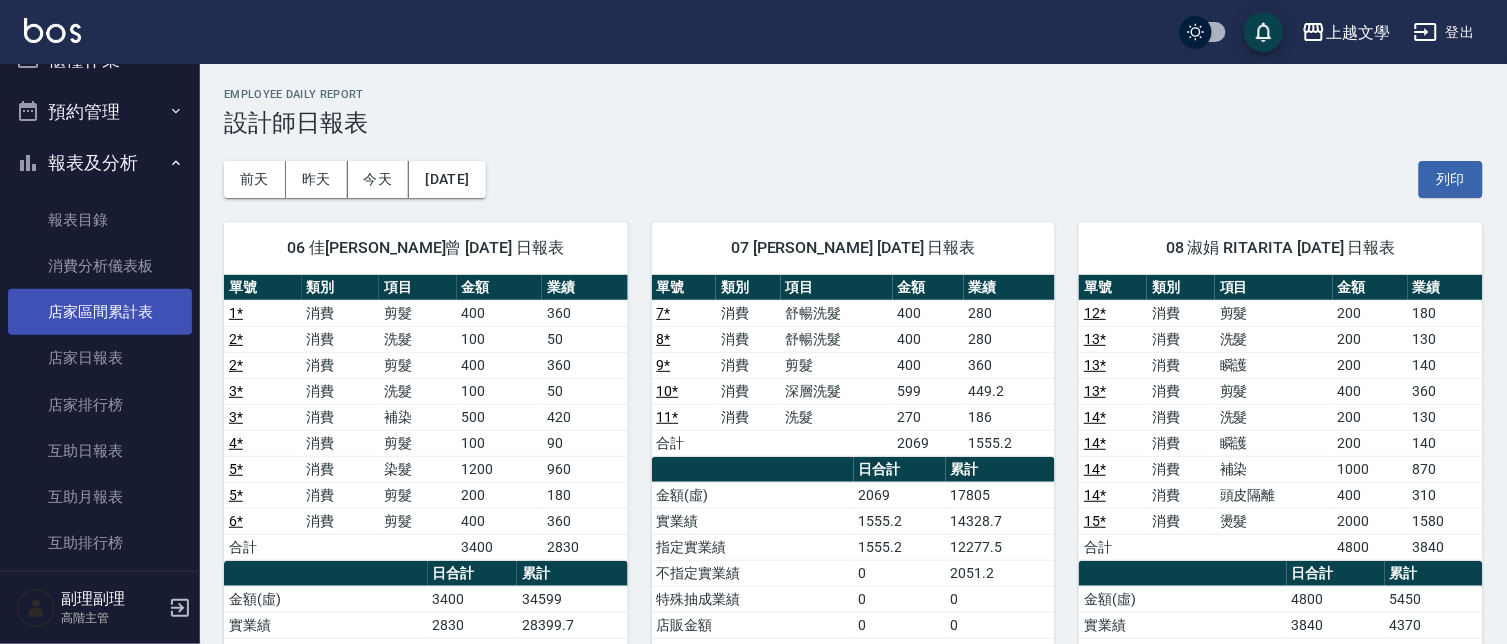 scroll, scrollTop: 0, scrollLeft: 0, axis: both 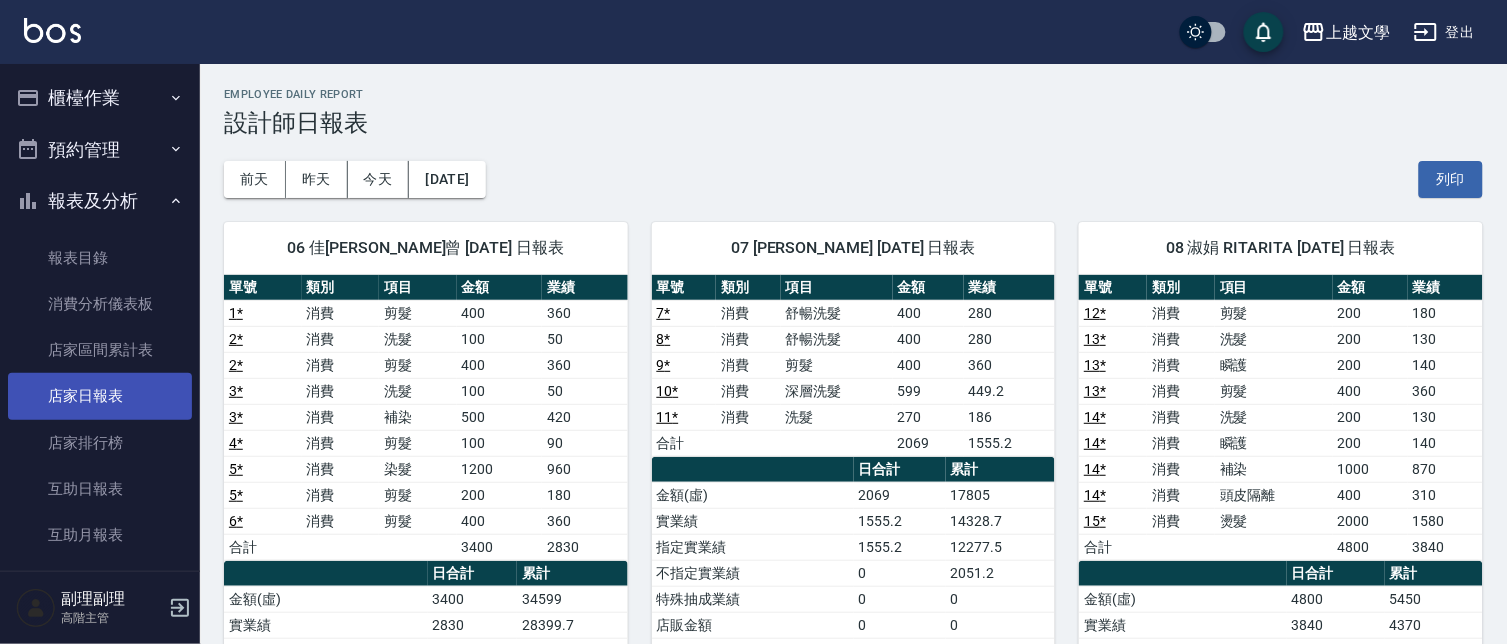 click on "店家日報表" at bounding box center (100, 396) 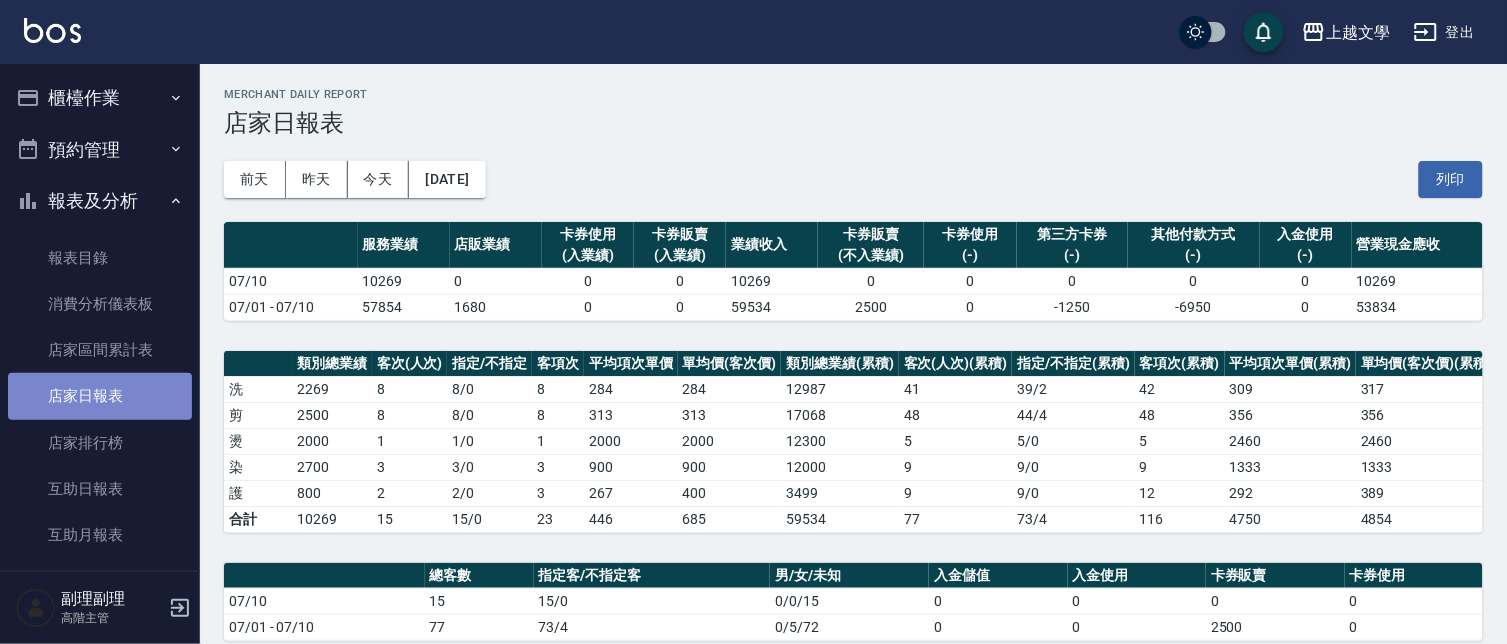 click on "店家日報表" at bounding box center (100, 396) 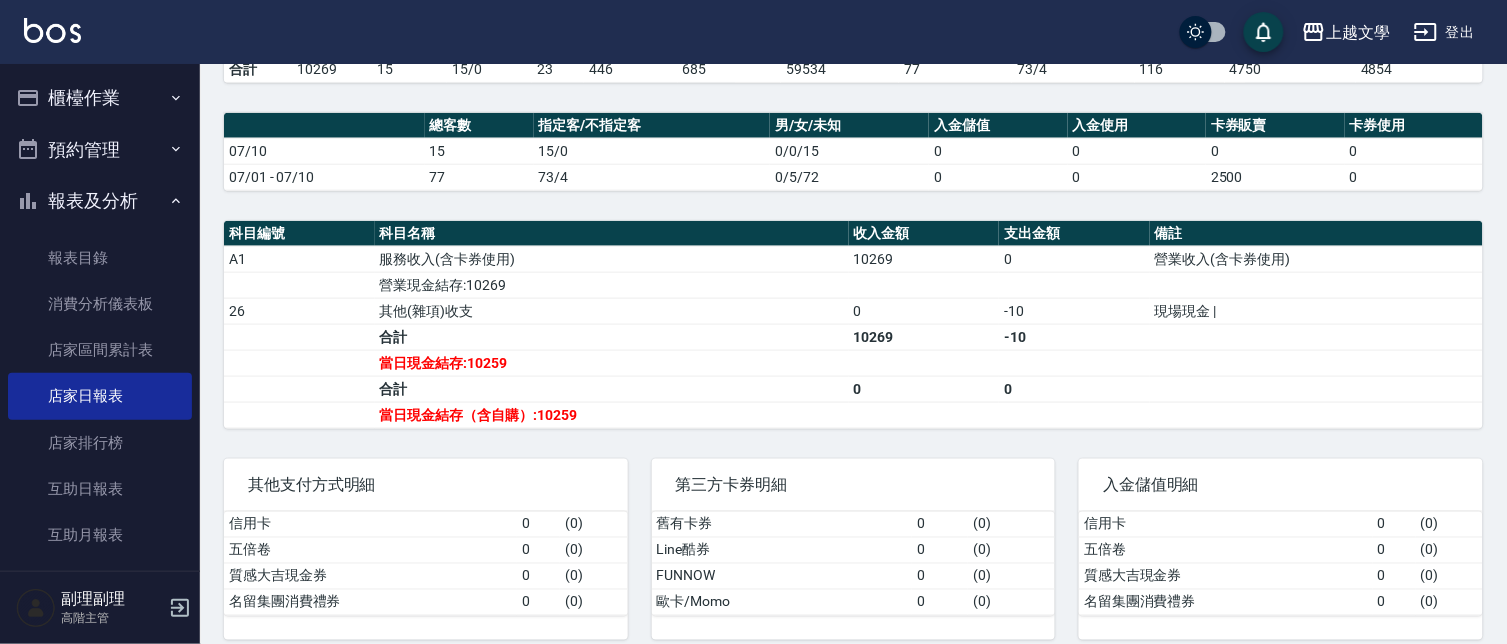 scroll, scrollTop: 490, scrollLeft: 0, axis: vertical 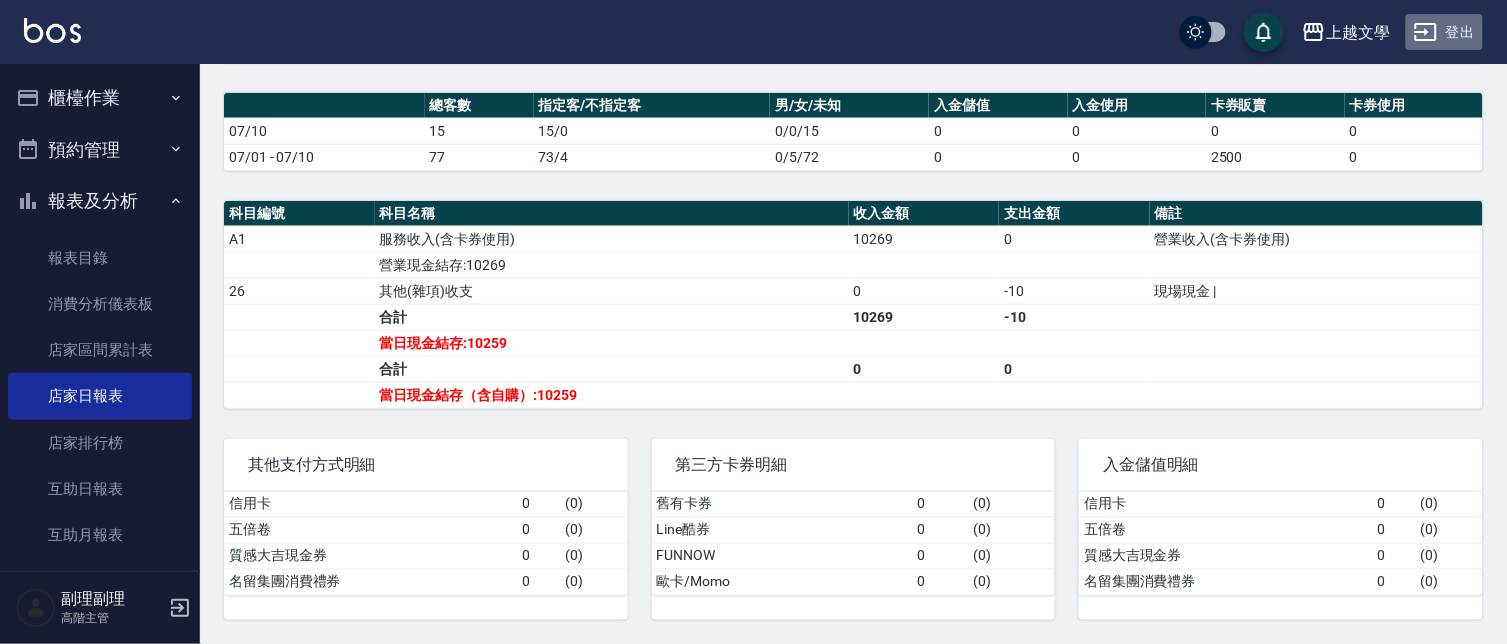 click on "登出" at bounding box center (1444, 32) 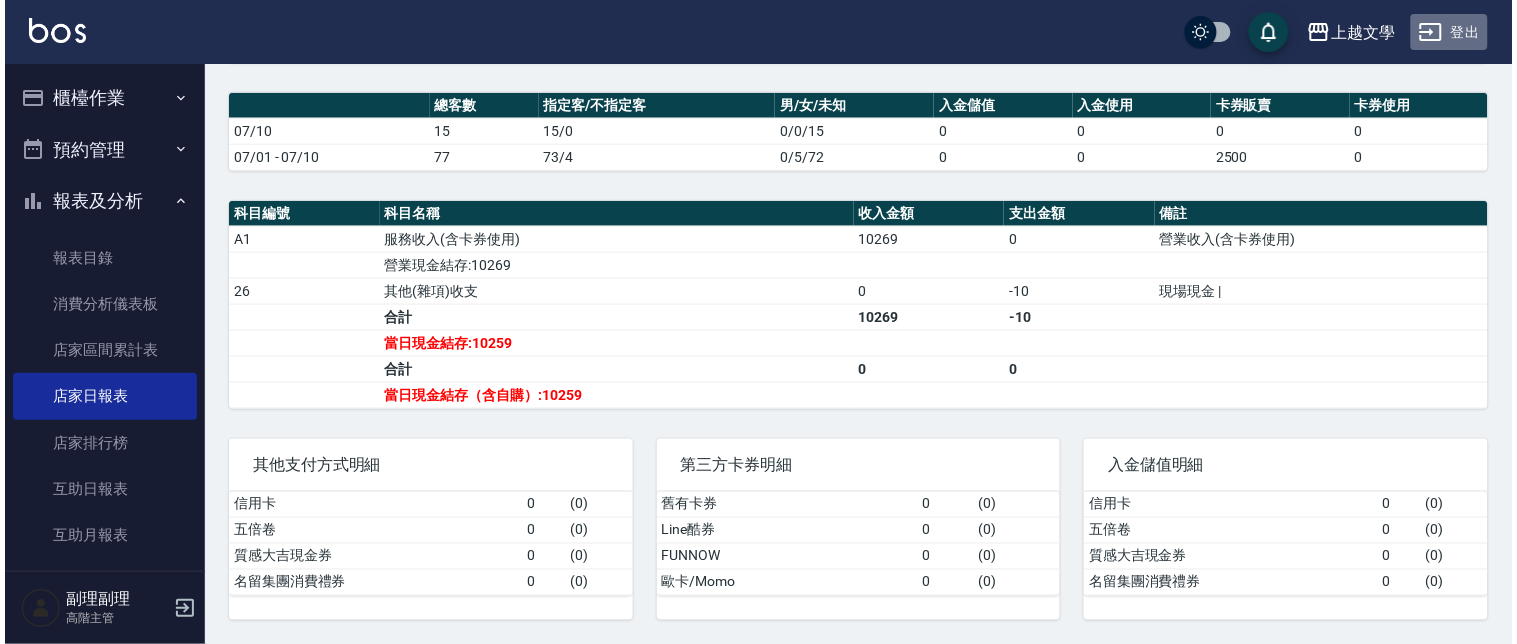 scroll, scrollTop: 0, scrollLeft: 0, axis: both 